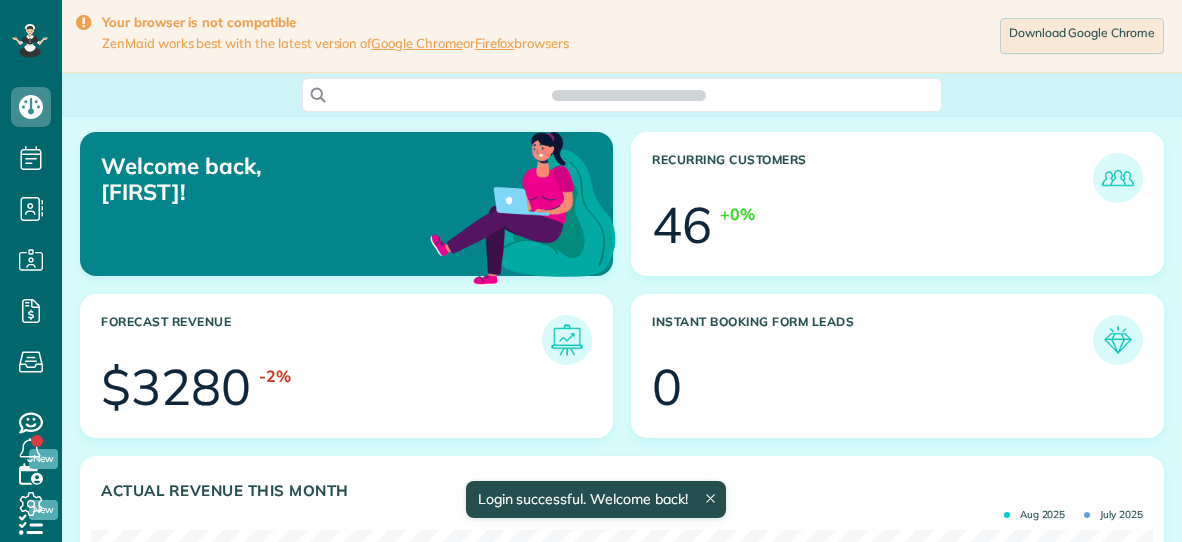 scroll, scrollTop: 0, scrollLeft: 0, axis: both 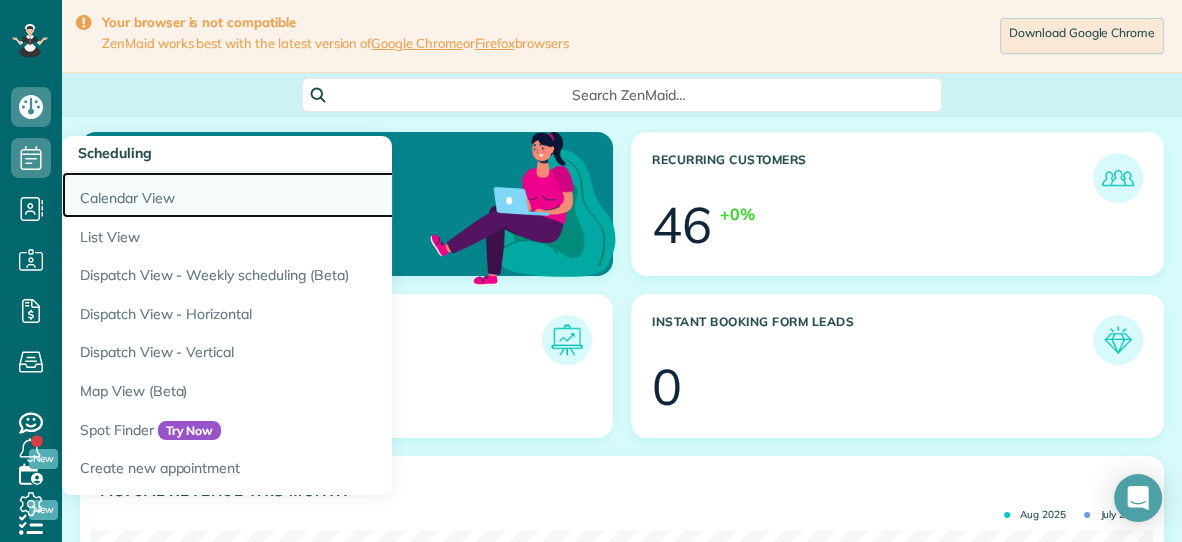 click on "Calendar View" at bounding box center [312, 195] 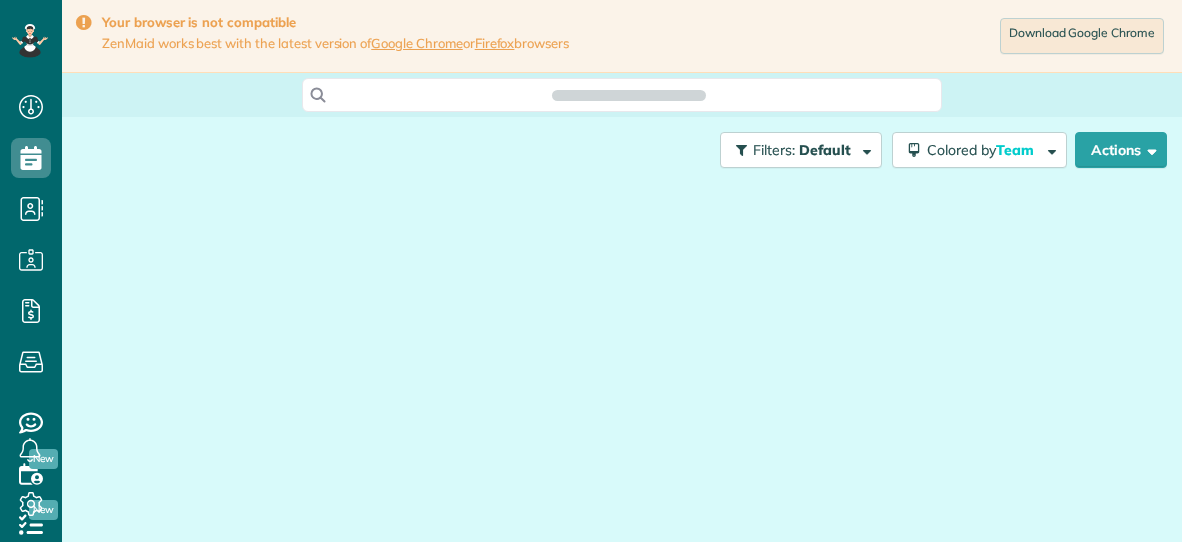 scroll, scrollTop: 0, scrollLeft: 0, axis: both 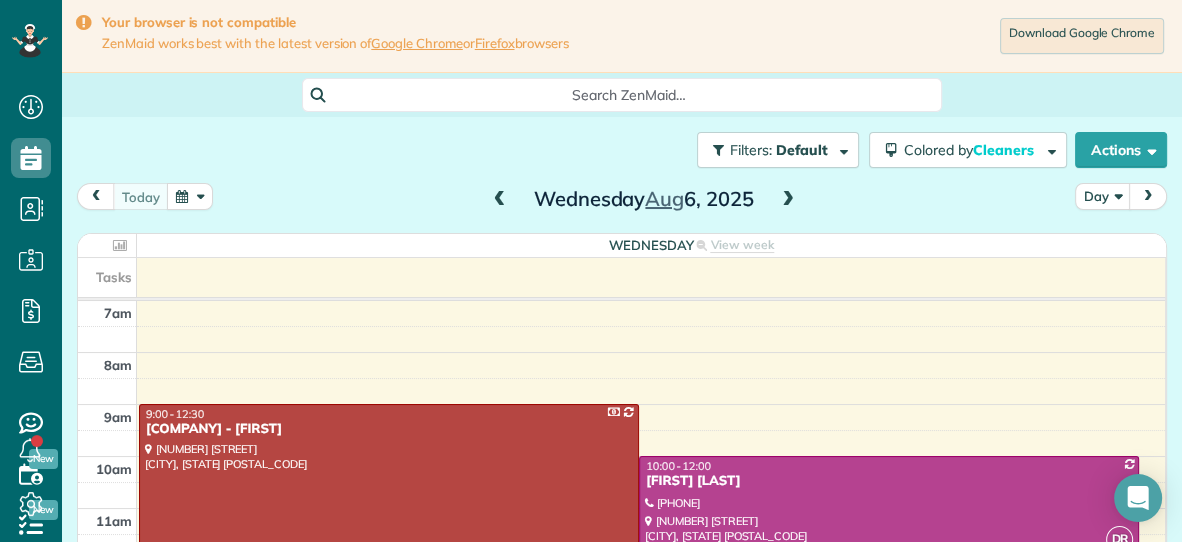 click at bounding box center (788, 200) 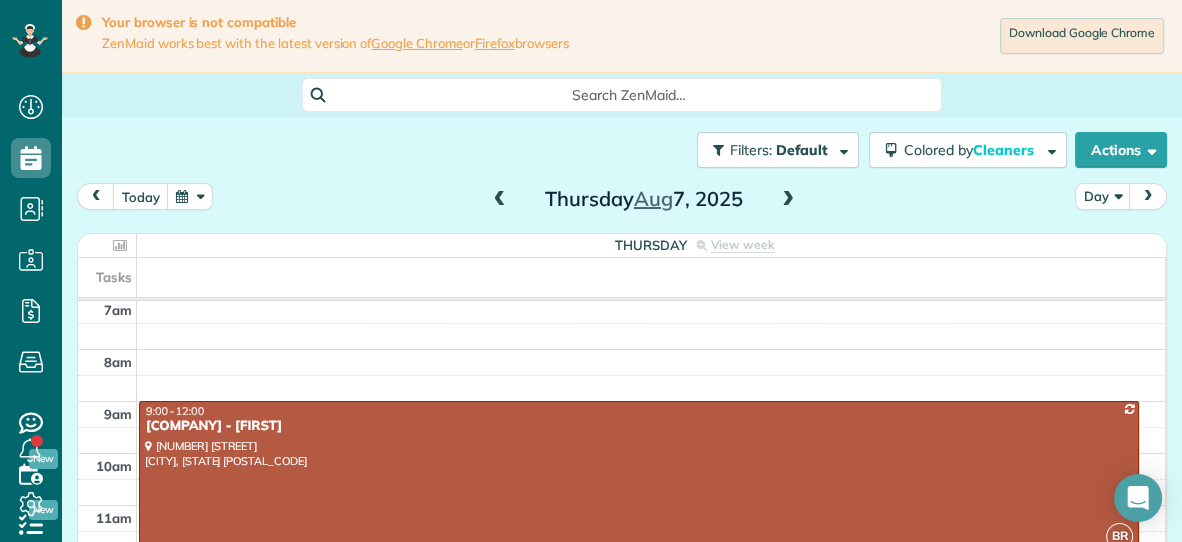 scroll, scrollTop: 0, scrollLeft: 0, axis: both 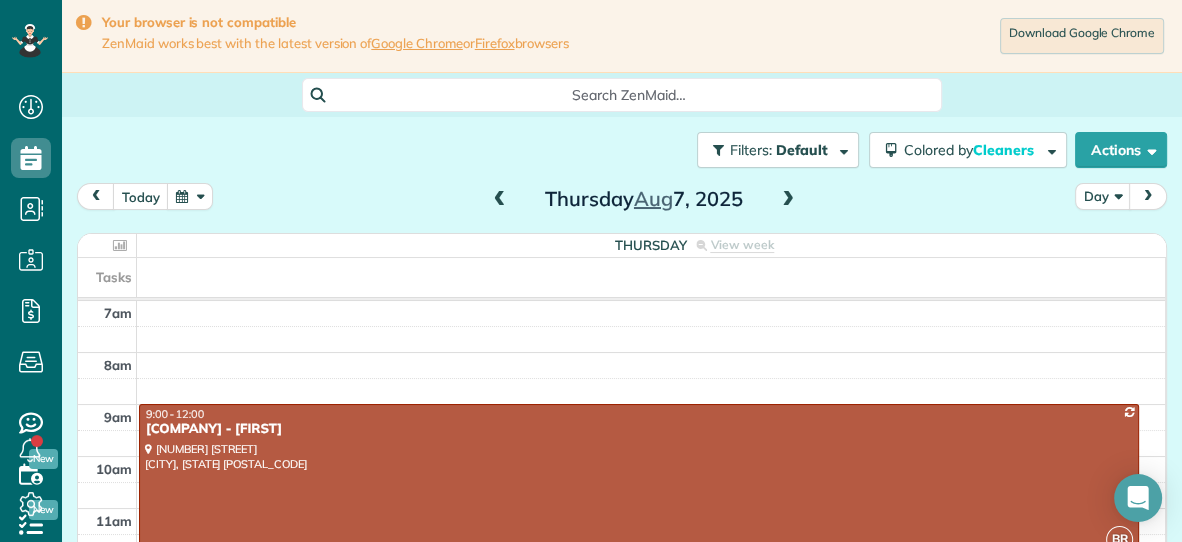 click at bounding box center [639, 481] 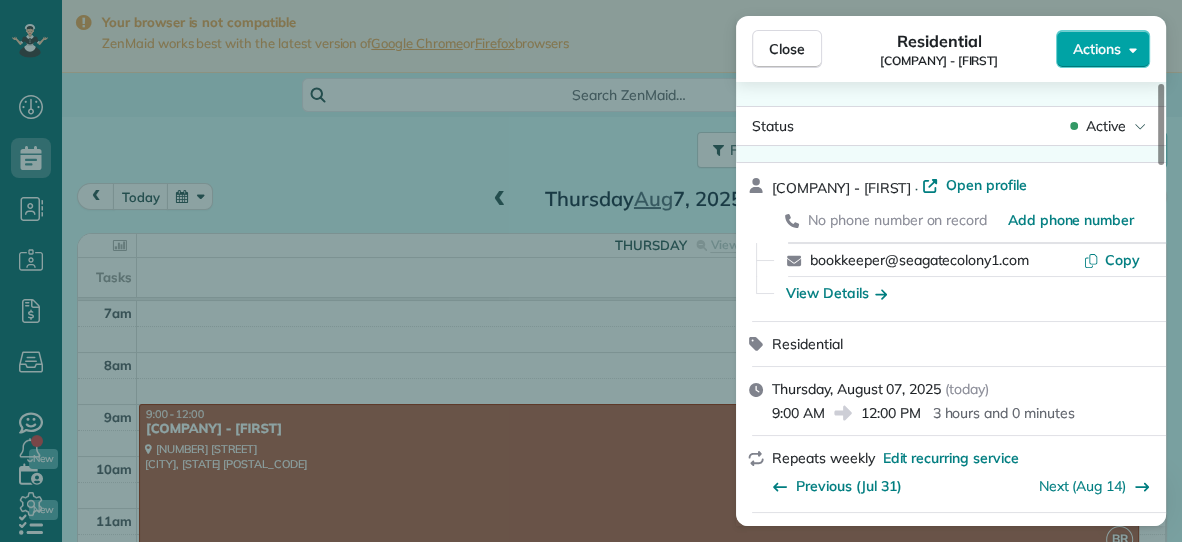 click on "Actions" at bounding box center [1103, 49] 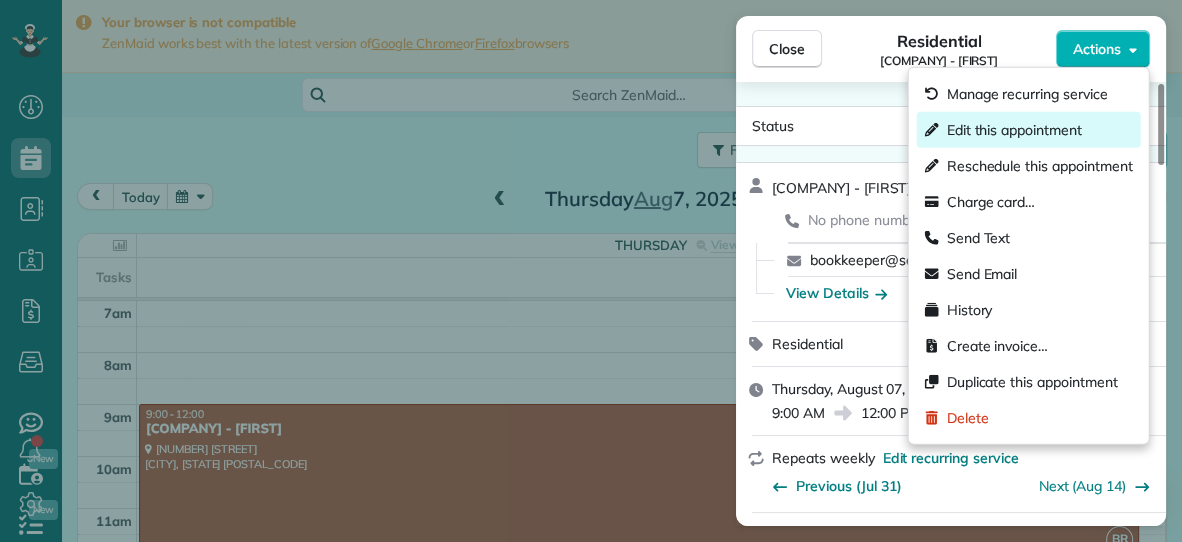 click on "Edit this appointment" at bounding box center (1014, 130) 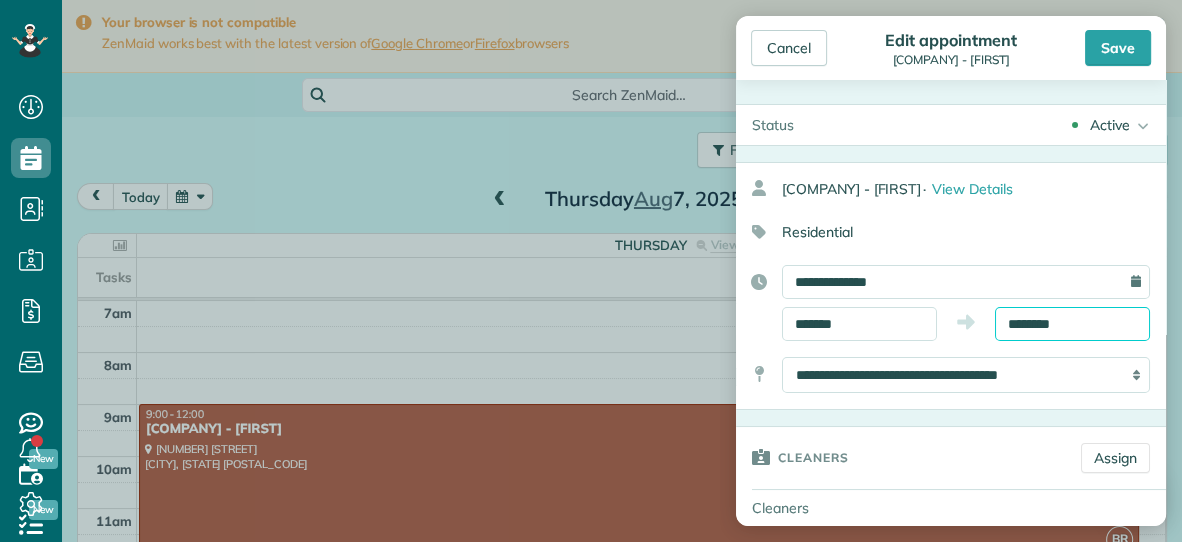 click on "********" at bounding box center [1072, 324] 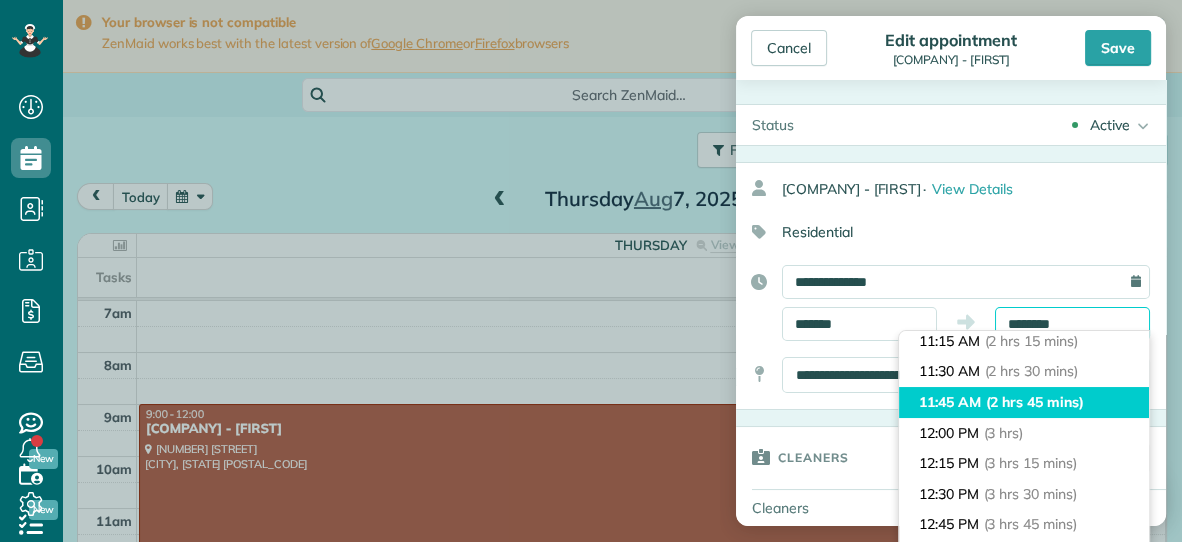 scroll, scrollTop: 275, scrollLeft: 0, axis: vertical 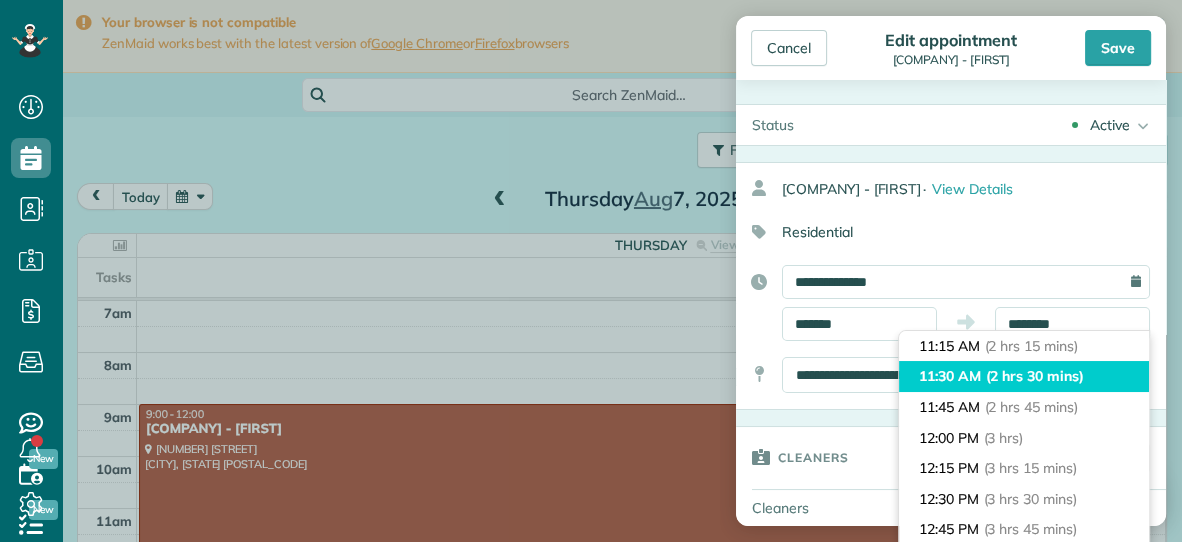 click on "(2 hrs 30 mins)" at bounding box center [1035, 376] 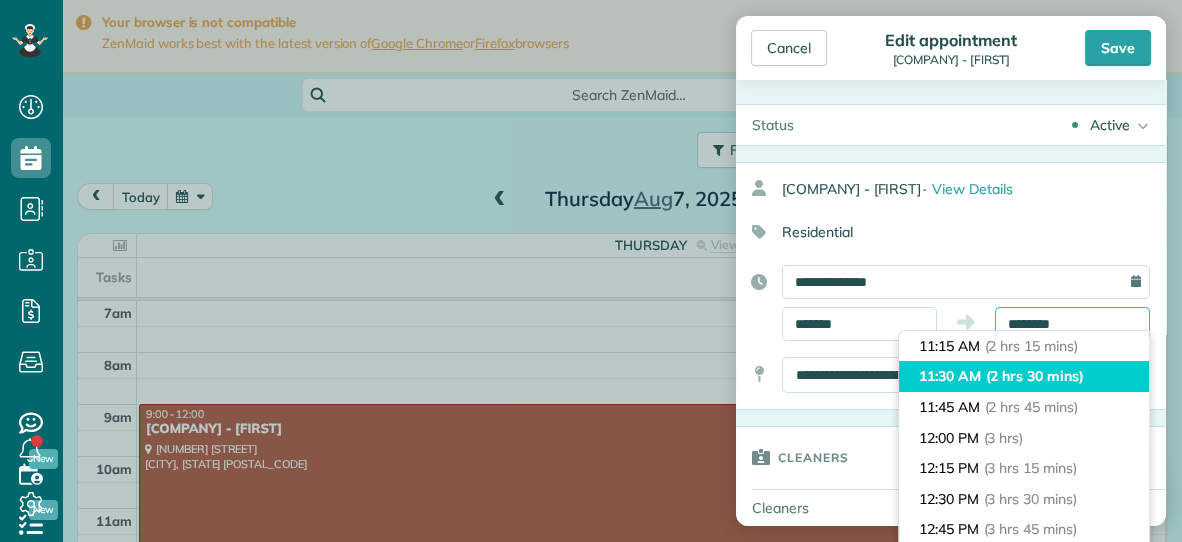 type on "********" 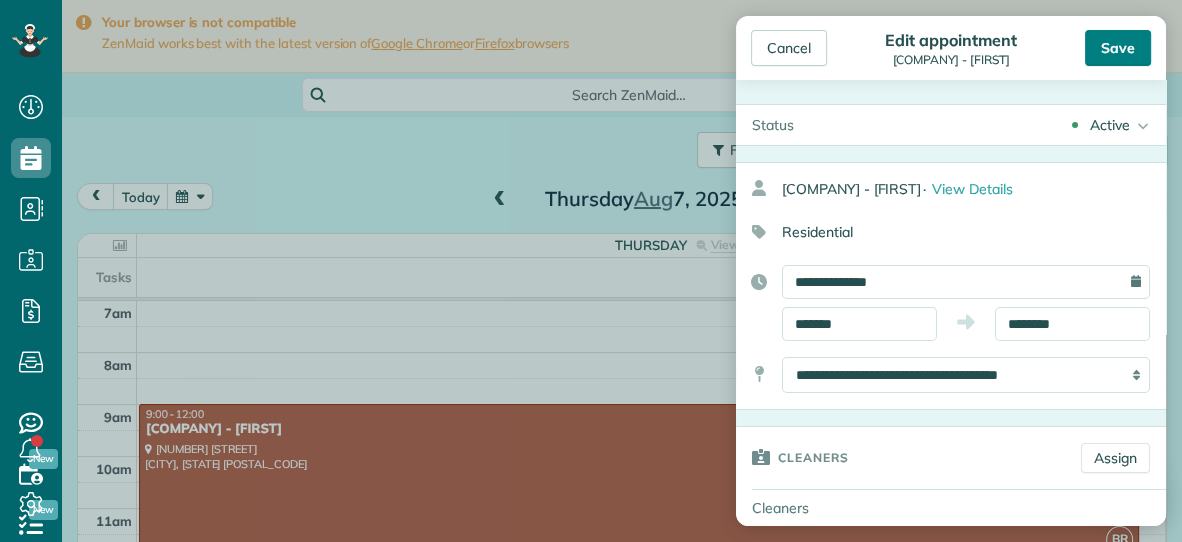 click on "Save" at bounding box center [1118, 48] 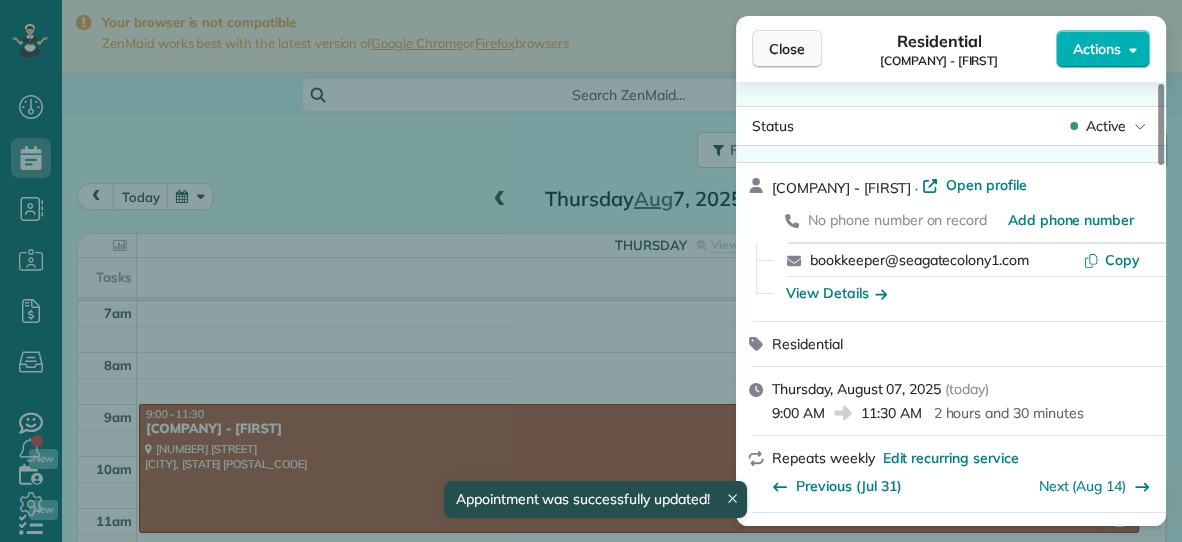 click on "Close" at bounding box center [787, 49] 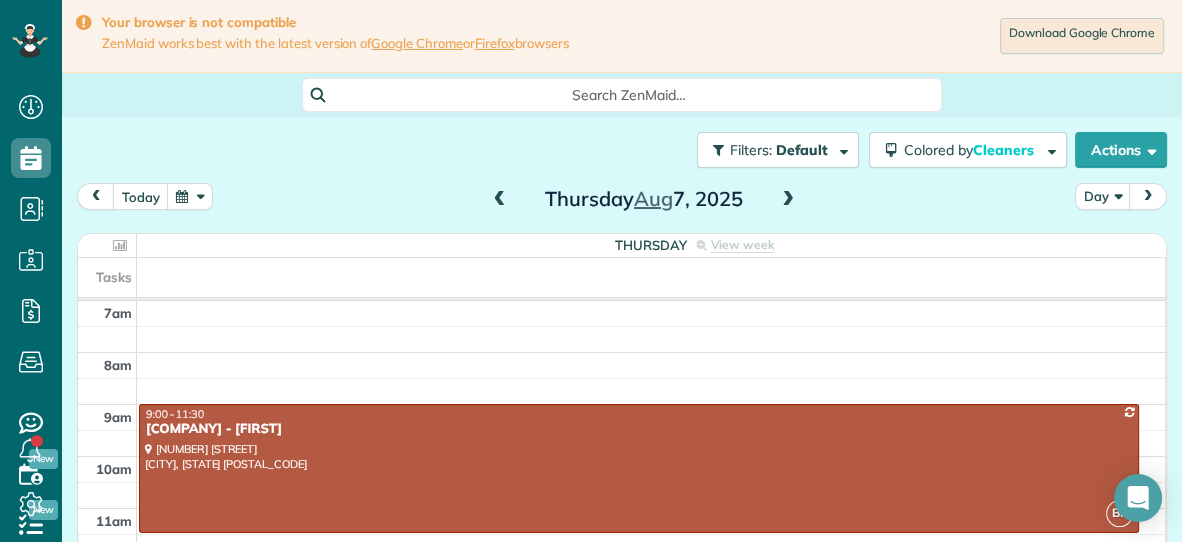 scroll, scrollTop: 98, scrollLeft: 0, axis: vertical 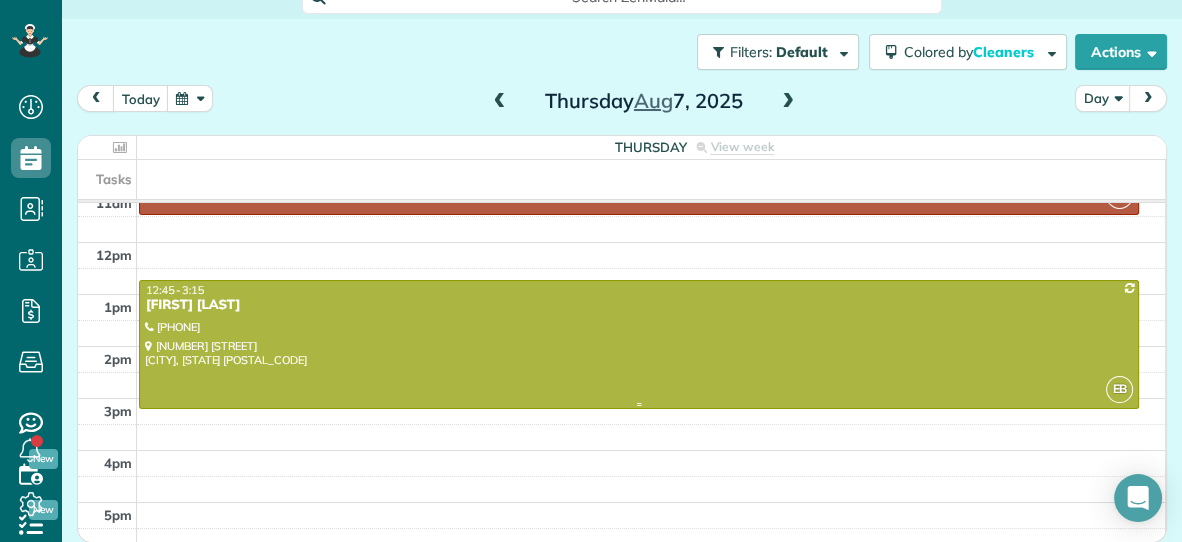 click at bounding box center (639, 344) 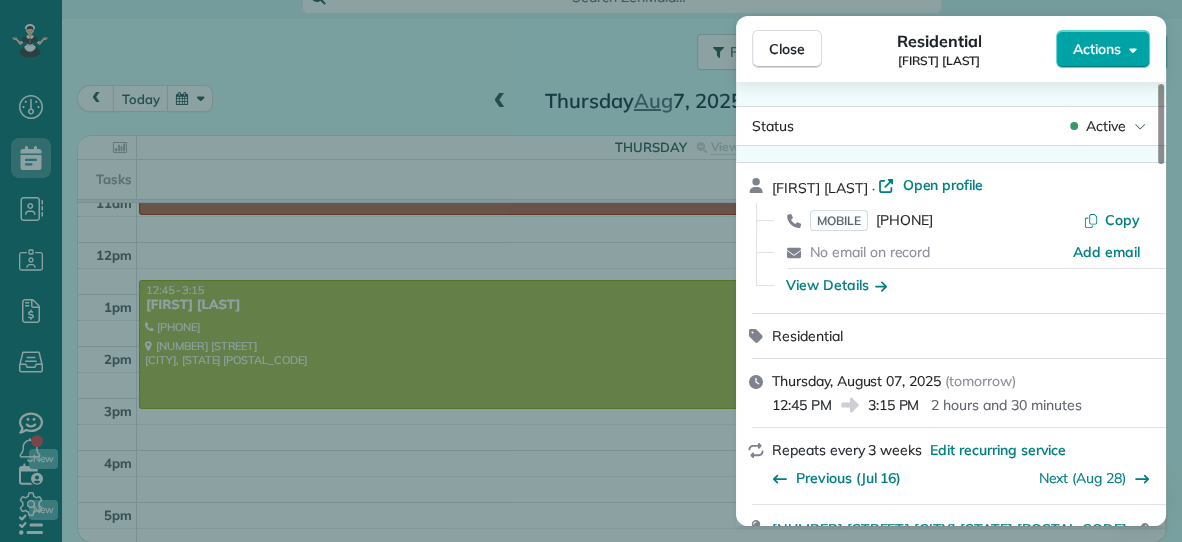 click on "Actions" at bounding box center [1097, 49] 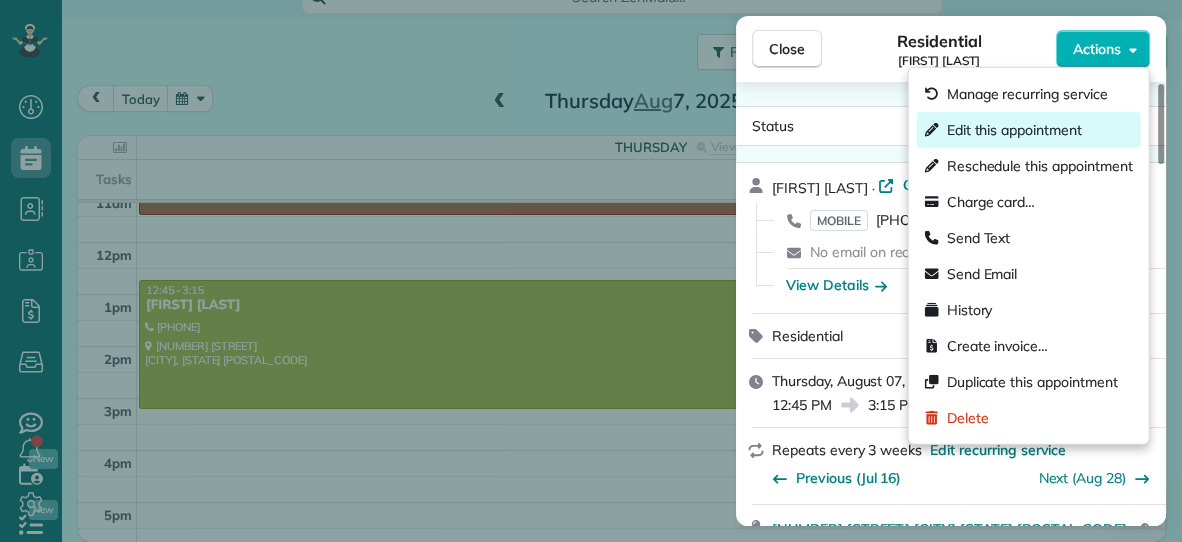 click on "Edit this appointment" at bounding box center [1014, 130] 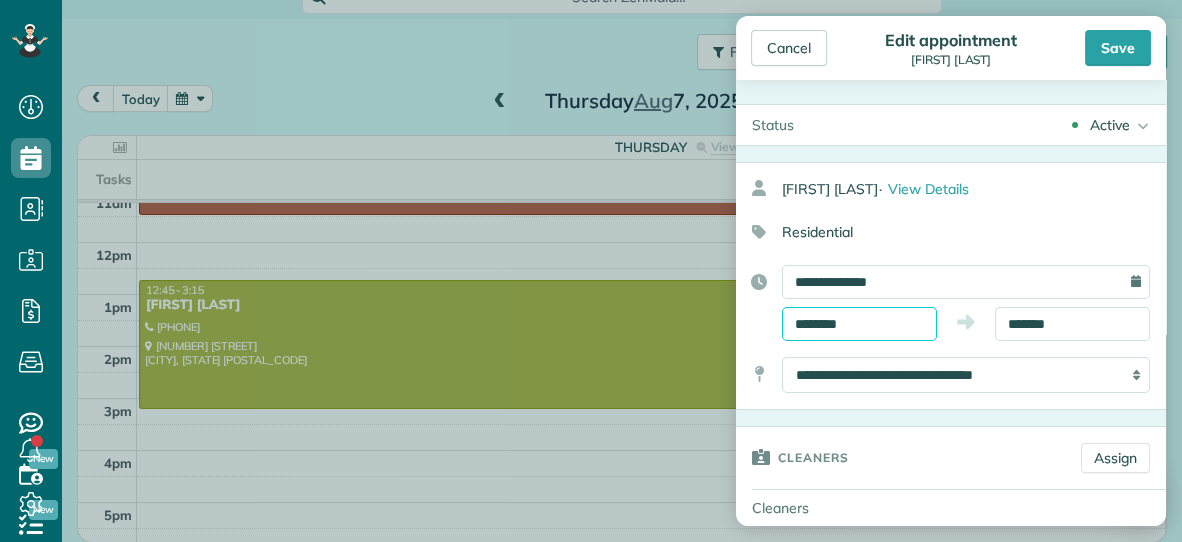 click on "********" at bounding box center [859, 324] 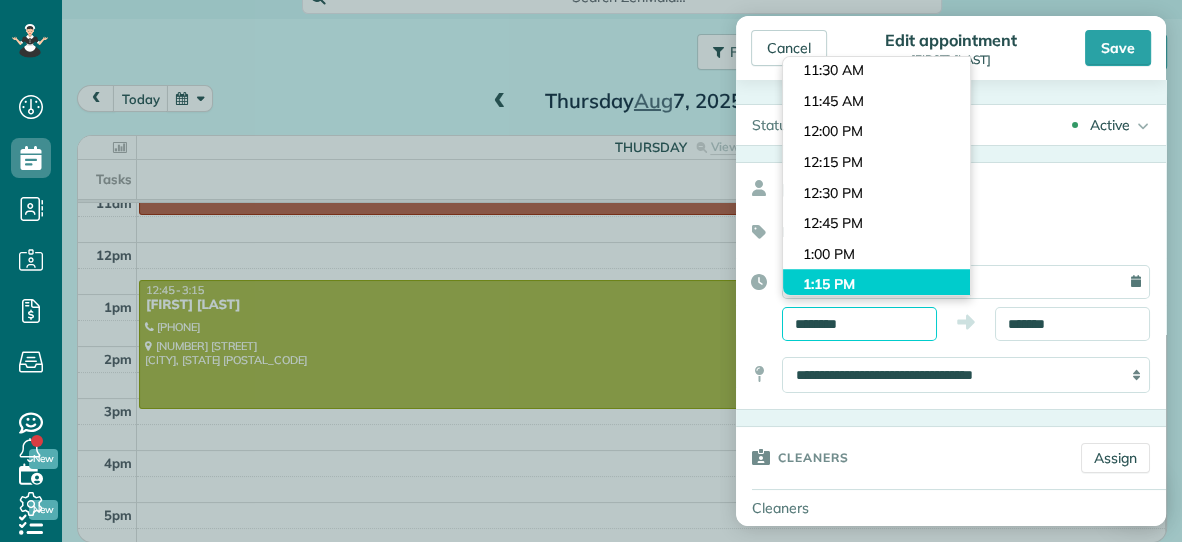 scroll, scrollTop: 1375, scrollLeft: 0, axis: vertical 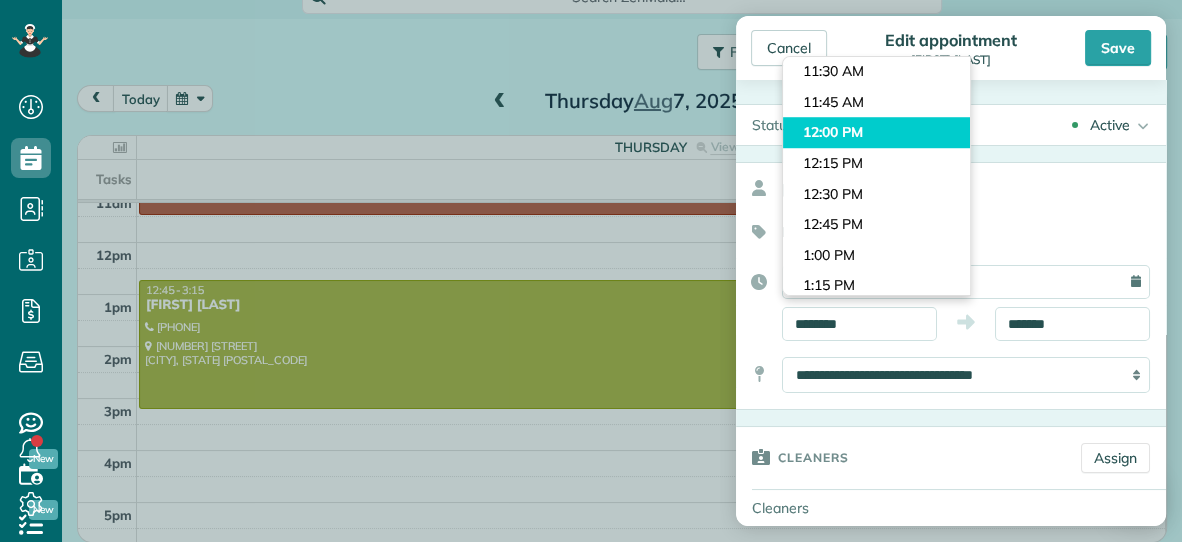 click on "Dashboard
Scheduling
Calendar View
List View
Dispatch View - Weekly scheduling (Beta)" at bounding box center [591, 271] 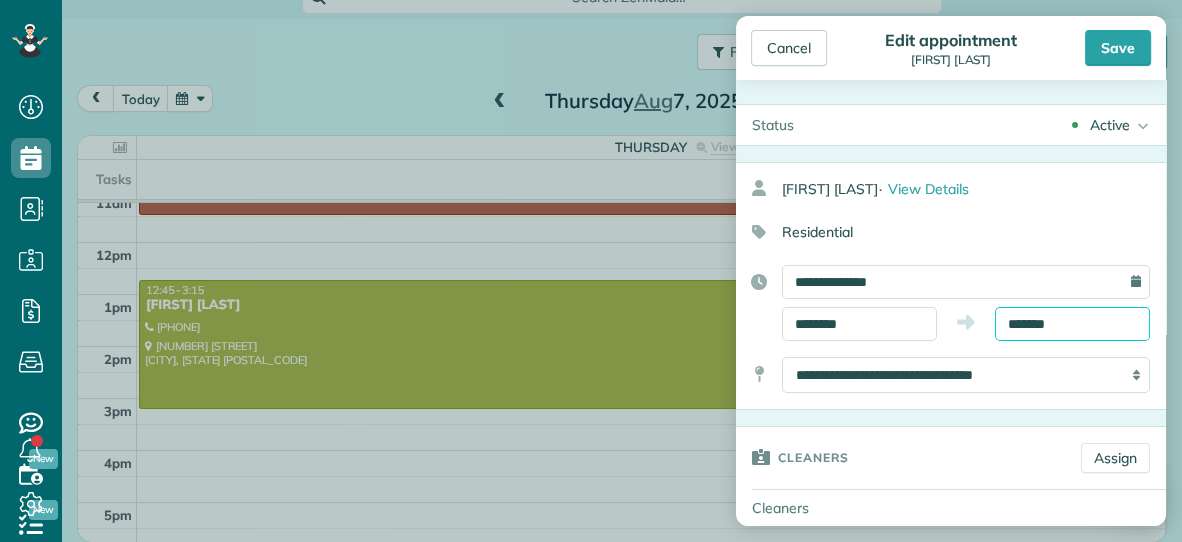 click on "*******" at bounding box center [1072, 324] 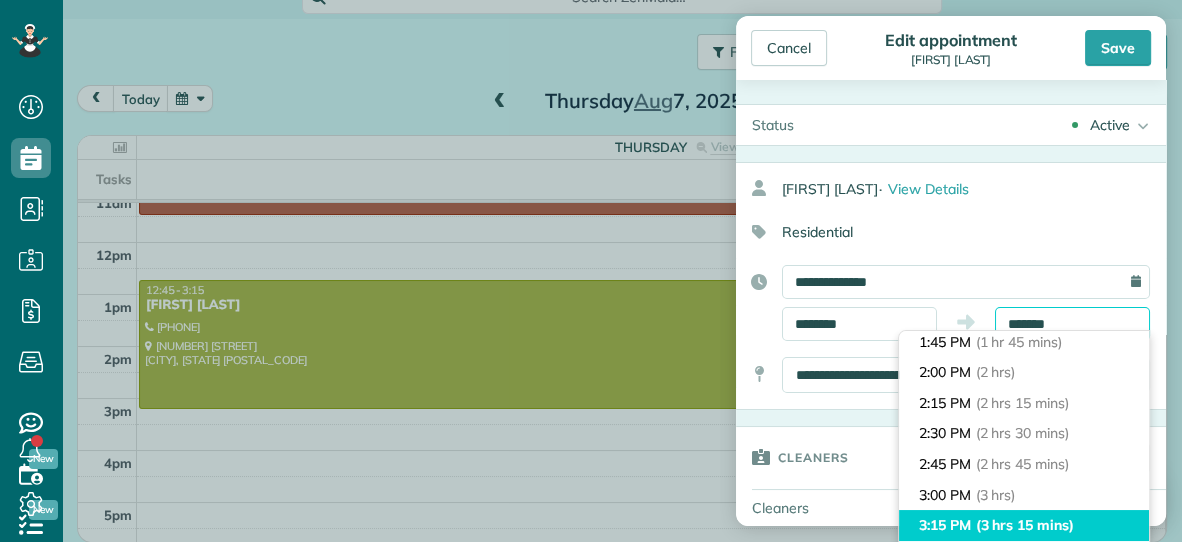 scroll, scrollTop: 222, scrollLeft: 0, axis: vertical 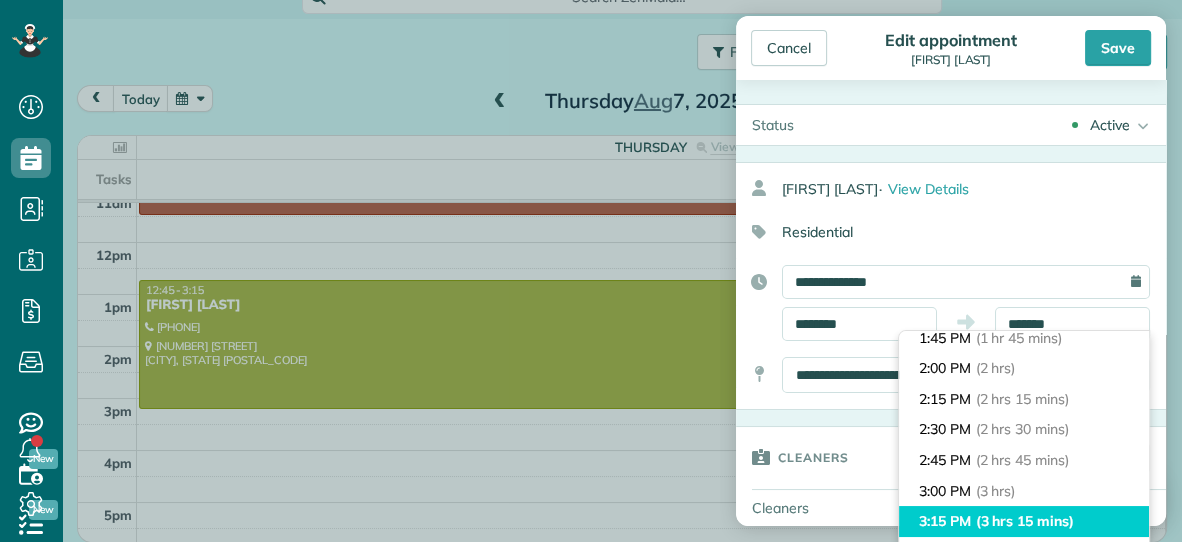 click on "(2 hrs)" at bounding box center (996, 368) 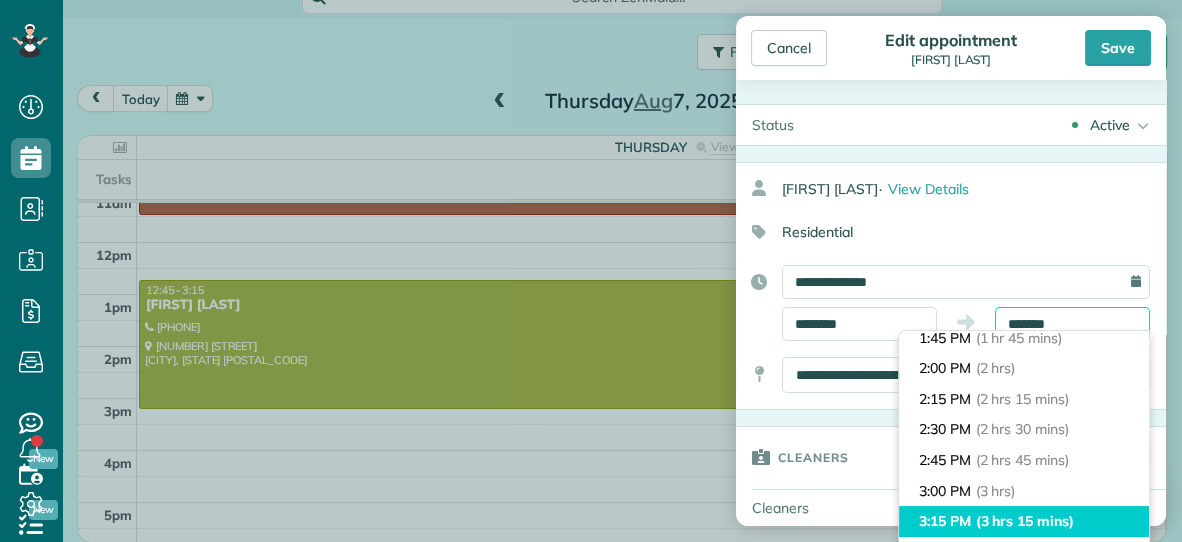 type on "*******" 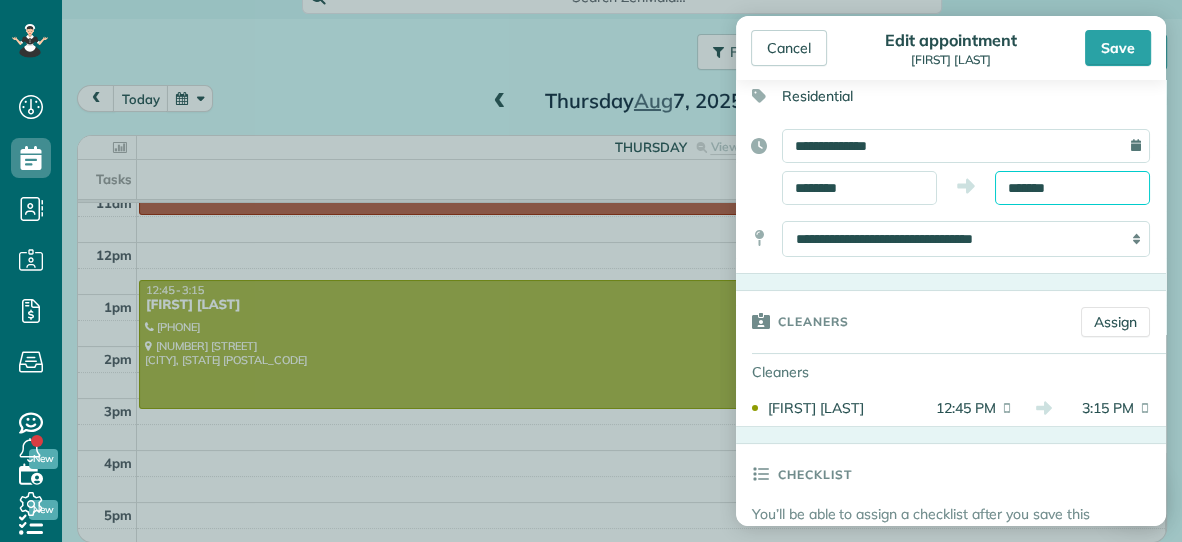 scroll, scrollTop: 157, scrollLeft: 0, axis: vertical 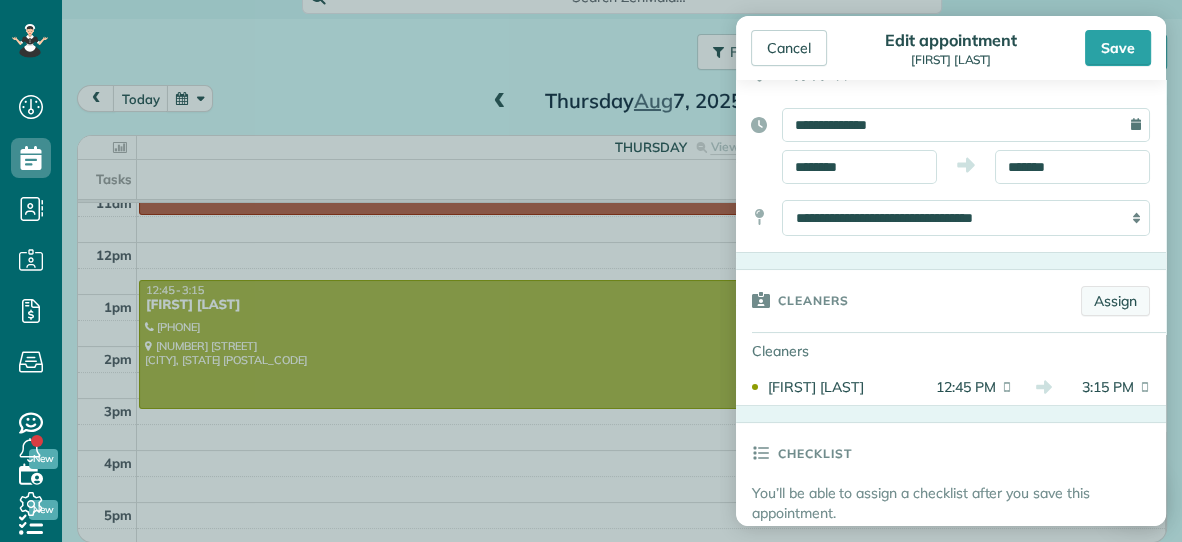 click on "Assign" at bounding box center (1115, 301) 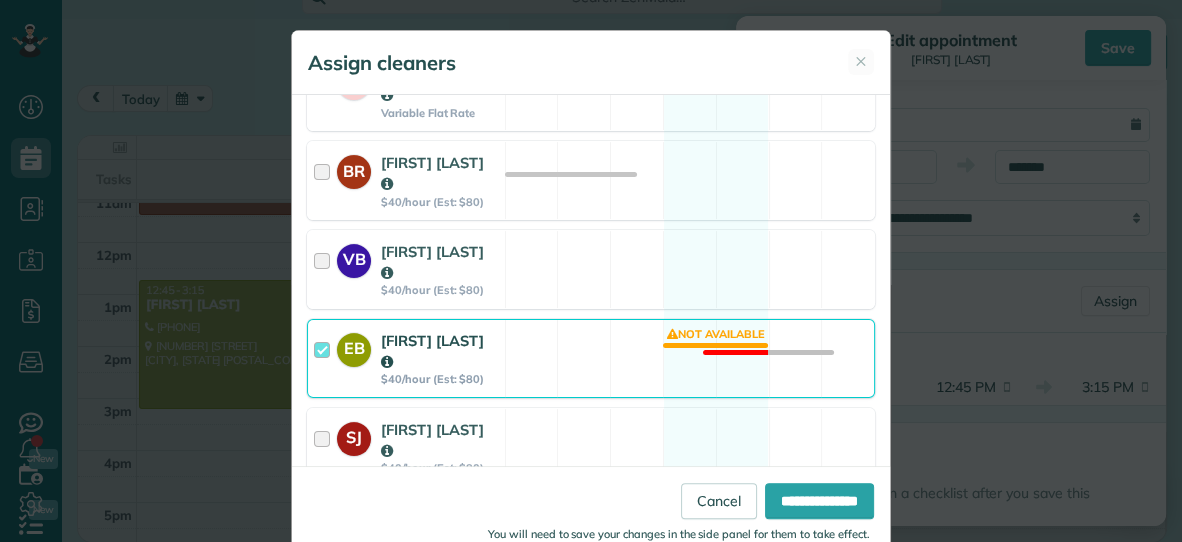 scroll, scrollTop: 401, scrollLeft: 0, axis: vertical 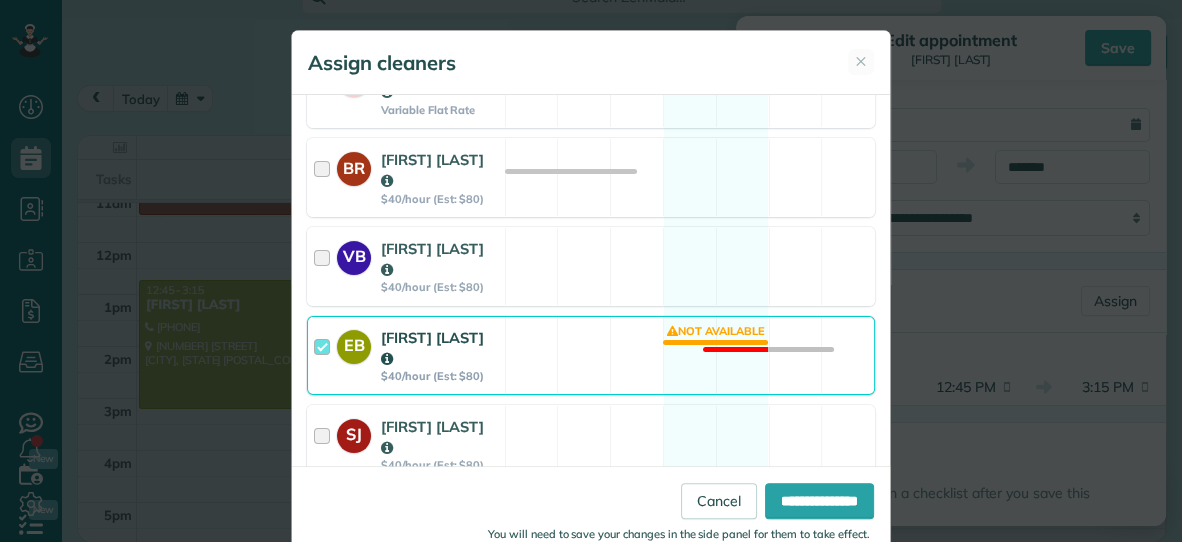 click on "[FIRST]
[FIRST] [LAST]
$40/hour (Est: $80)
Not available" at bounding box center [591, 355] 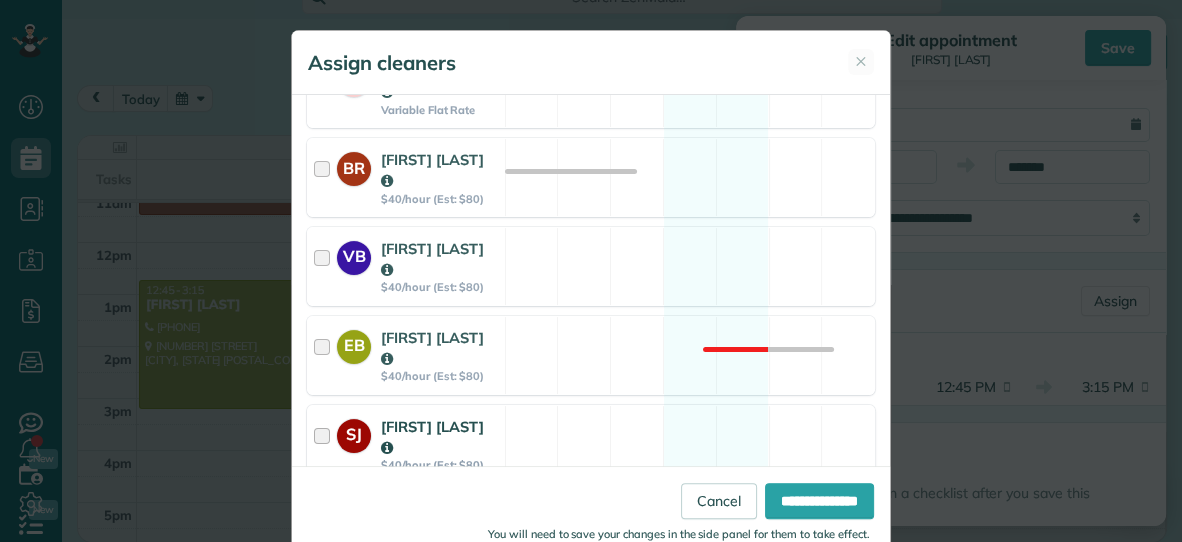 click on "[FIRST]
[FIRST] [LAST]
$40/hour (Est: $80)
Available" at bounding box center [591, 444] 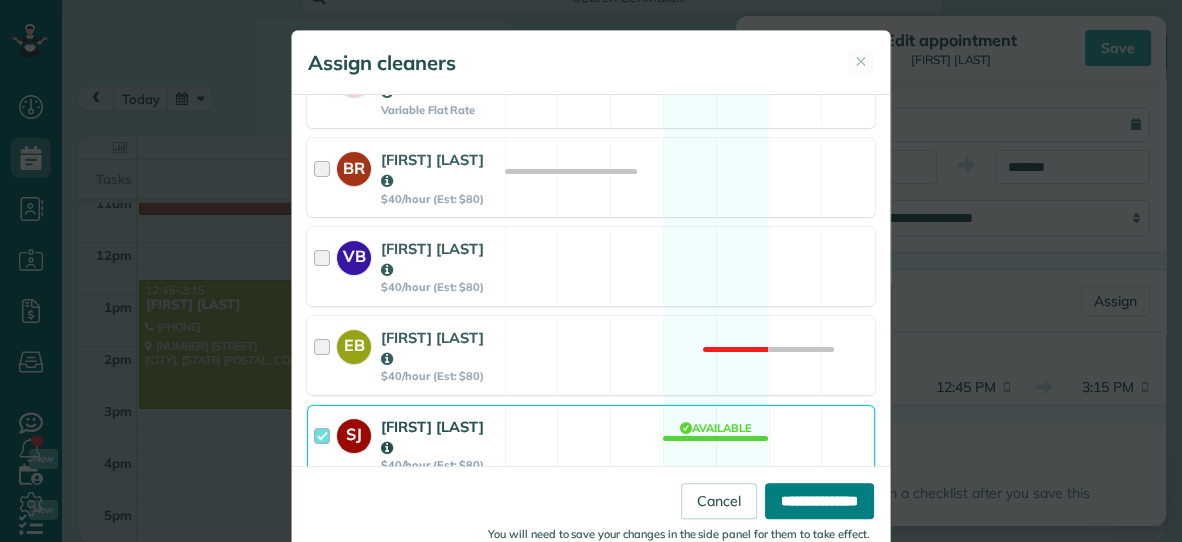click on "**********" at bounding box center (819, 501) 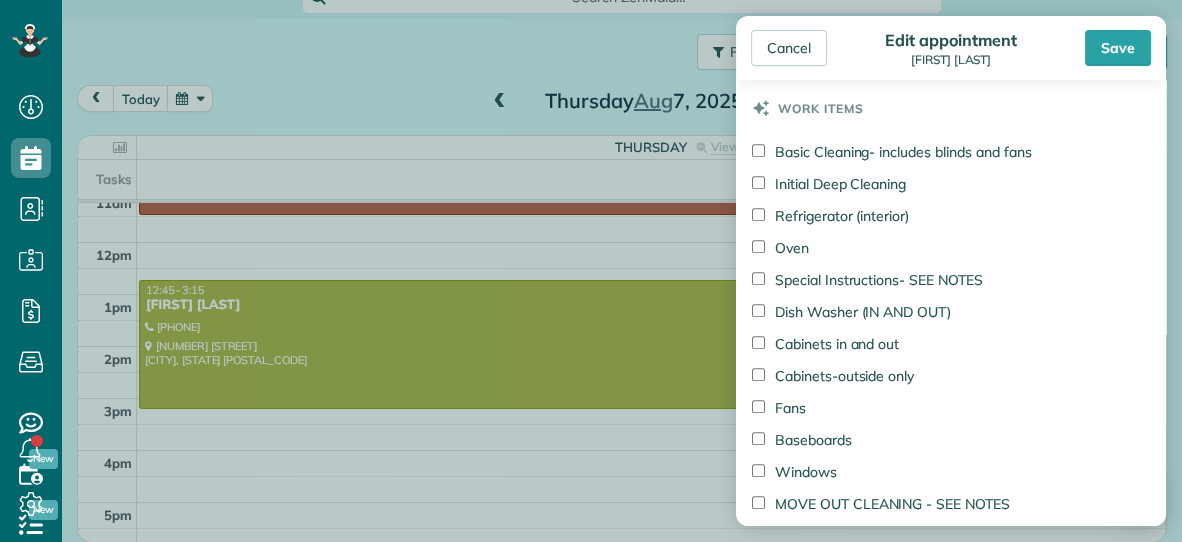 scroll, scrollTop: 944, scrollLeft: 0, axis: vertical 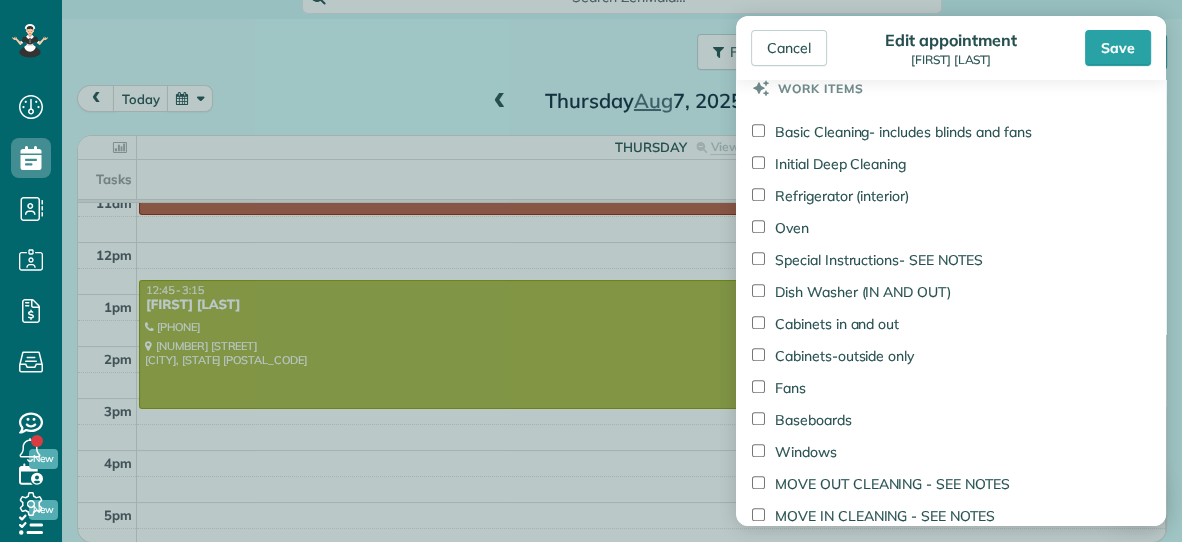 click on "Cabinets-outside only" at bounding box center (833, 356) 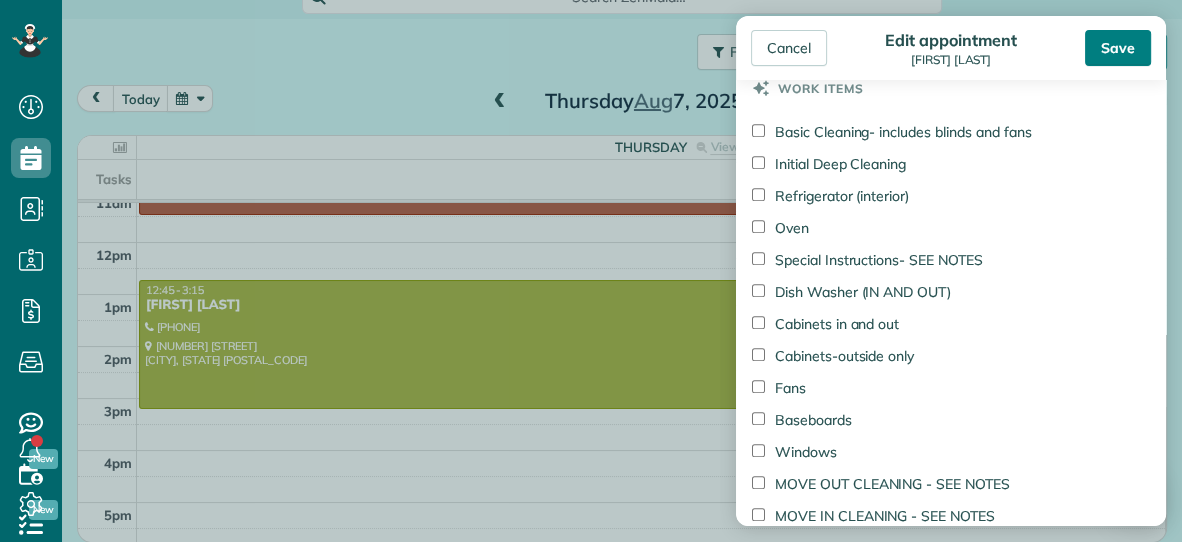 click on "Save" at bounding box center [1118, 48] 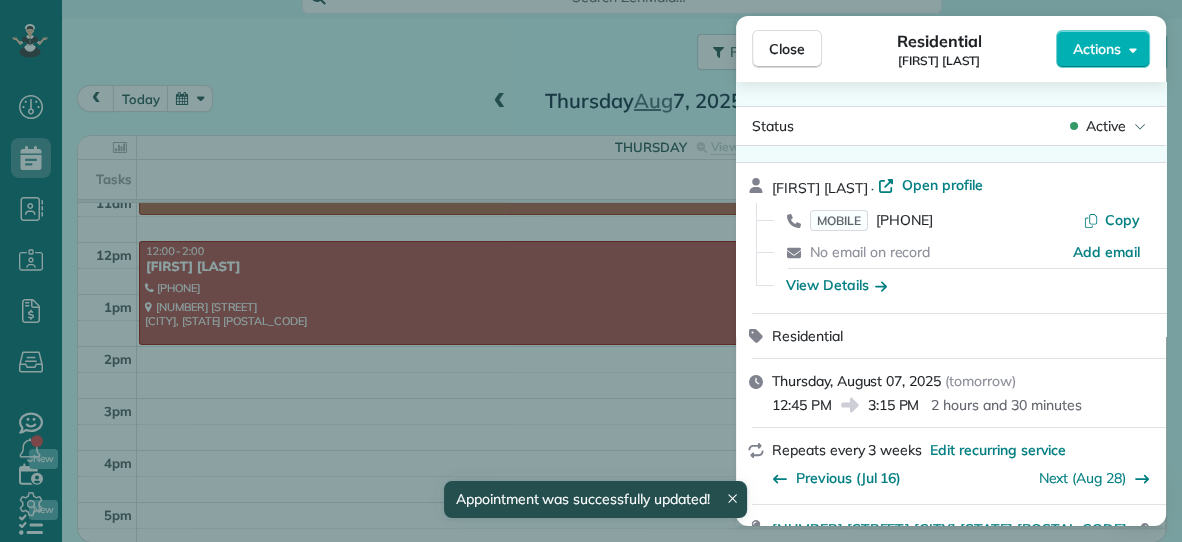scroll, scrollTop: 96, scrollLeft: 0, axis: vertical 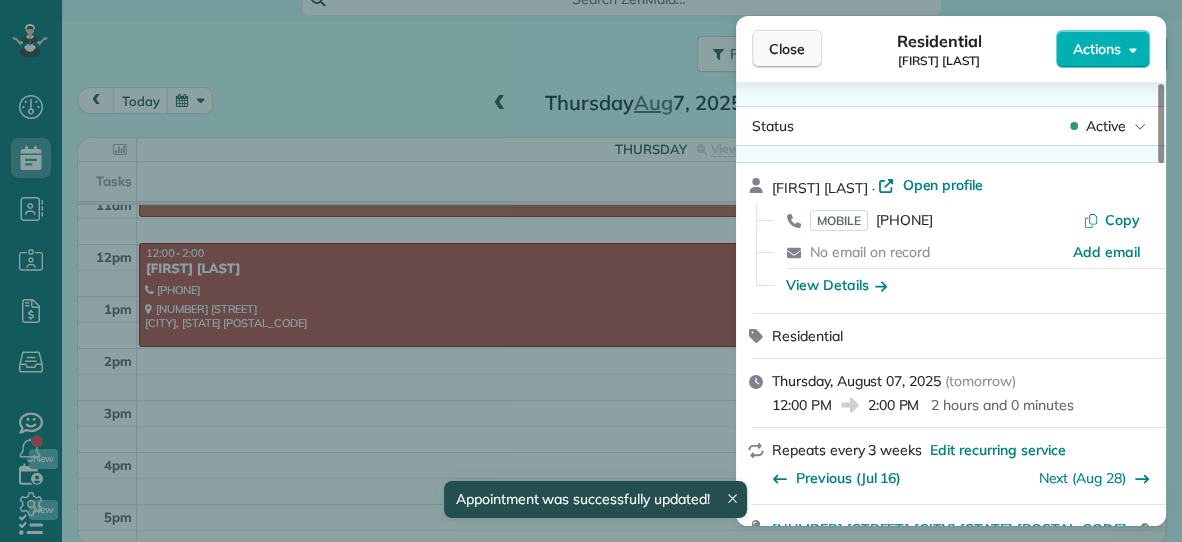 click on "Close" at bounding box center [787, 49] 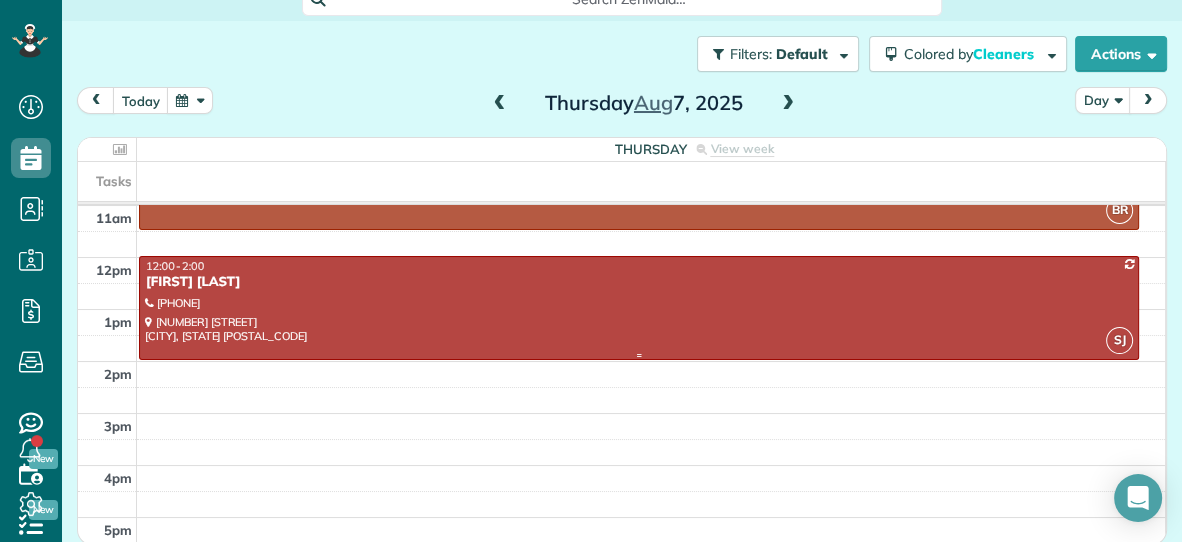 scroll, scrollTop: 279, scrollLeft: 0, axis: vertical 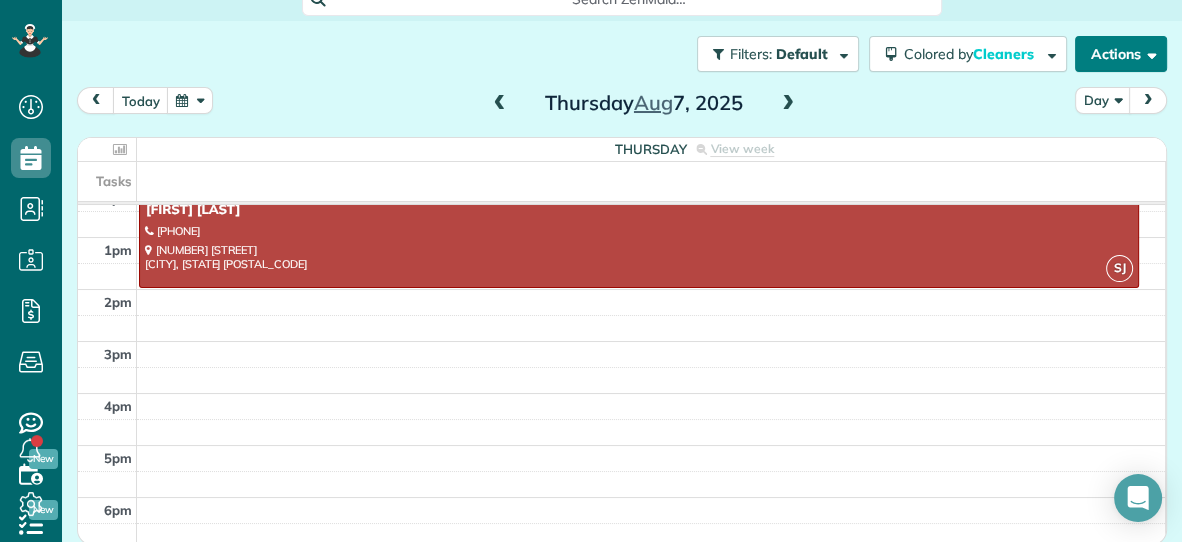 click on "Actions" at bounding box center [1121, 54] 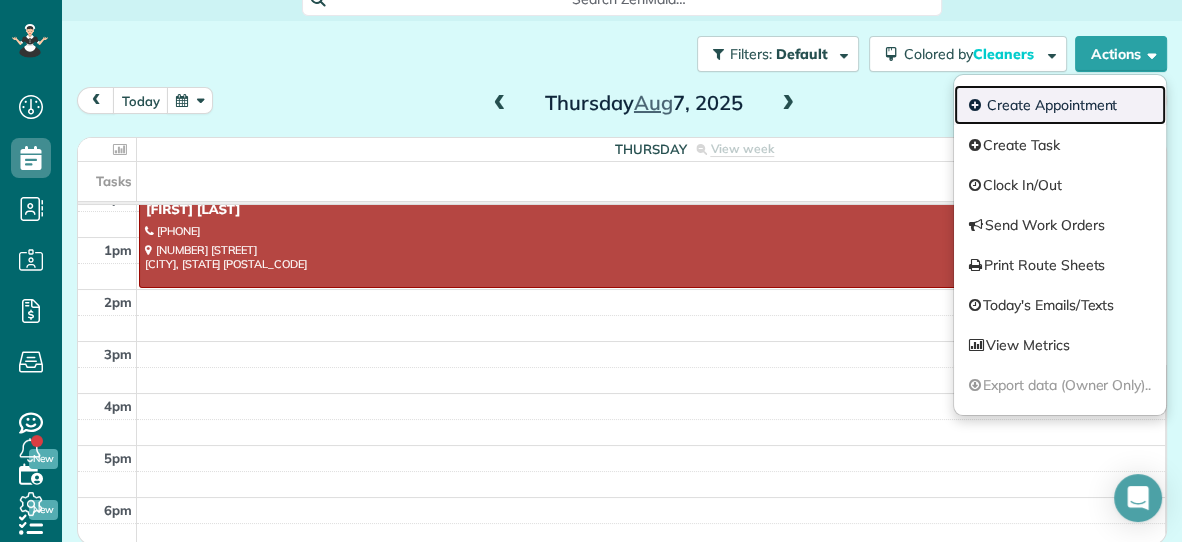 click on "Create Appointment" at bounding box center [1060, 105] 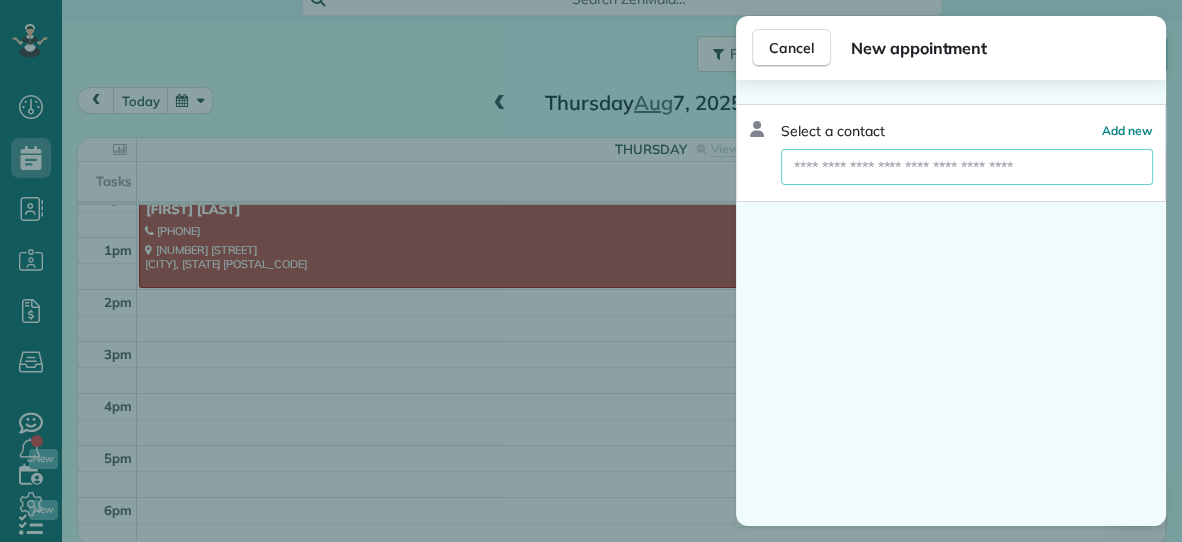 click at bounding box center (967, 167) 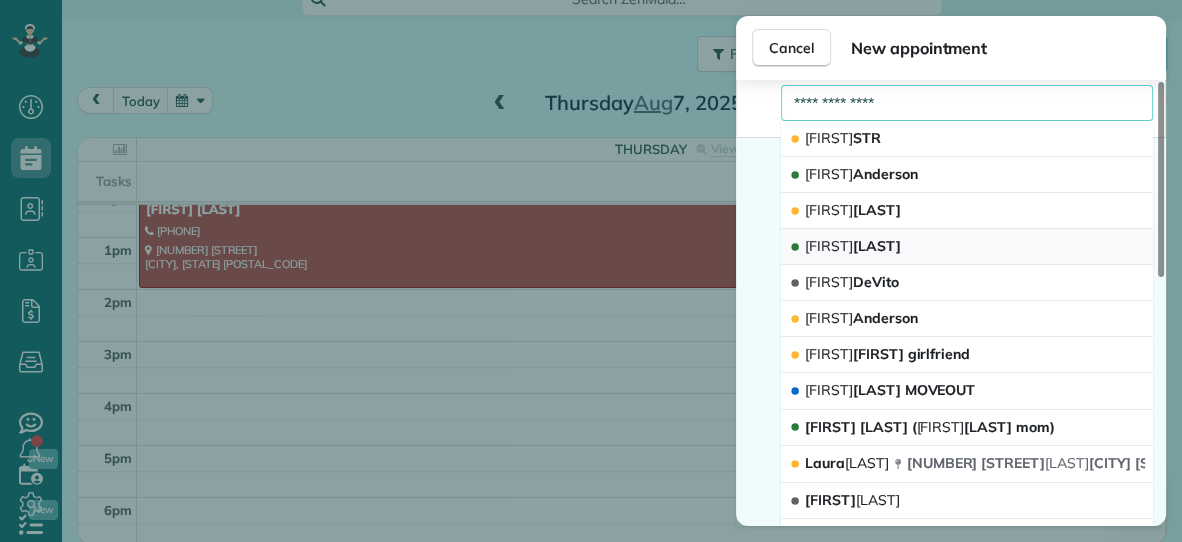 scroll, scrollTop: 0, scrollLeft: 0, axis: both 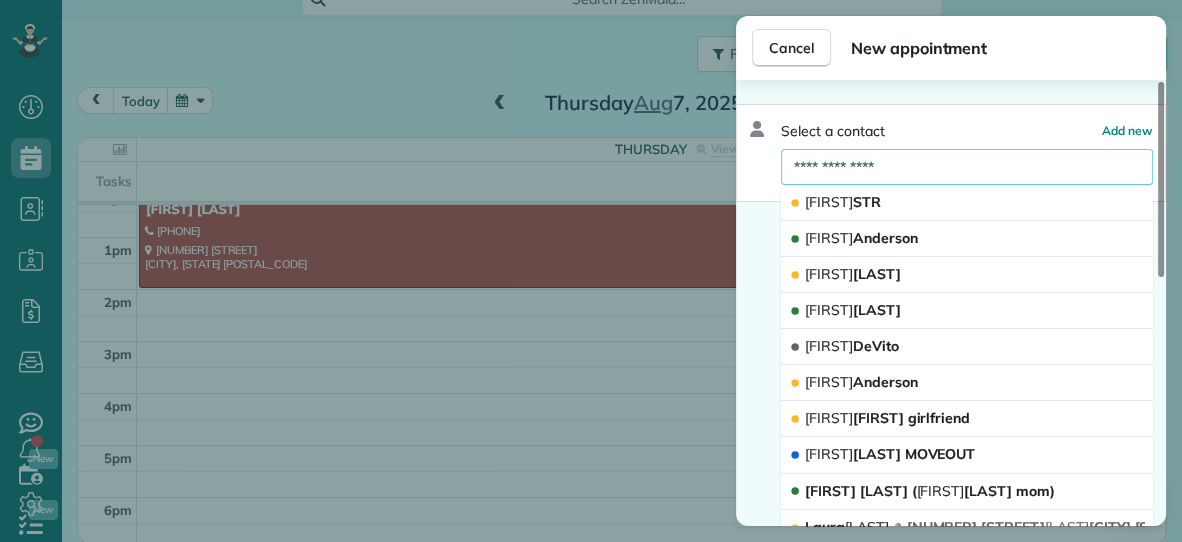 click on "**********" at bounding box center [967, 167] 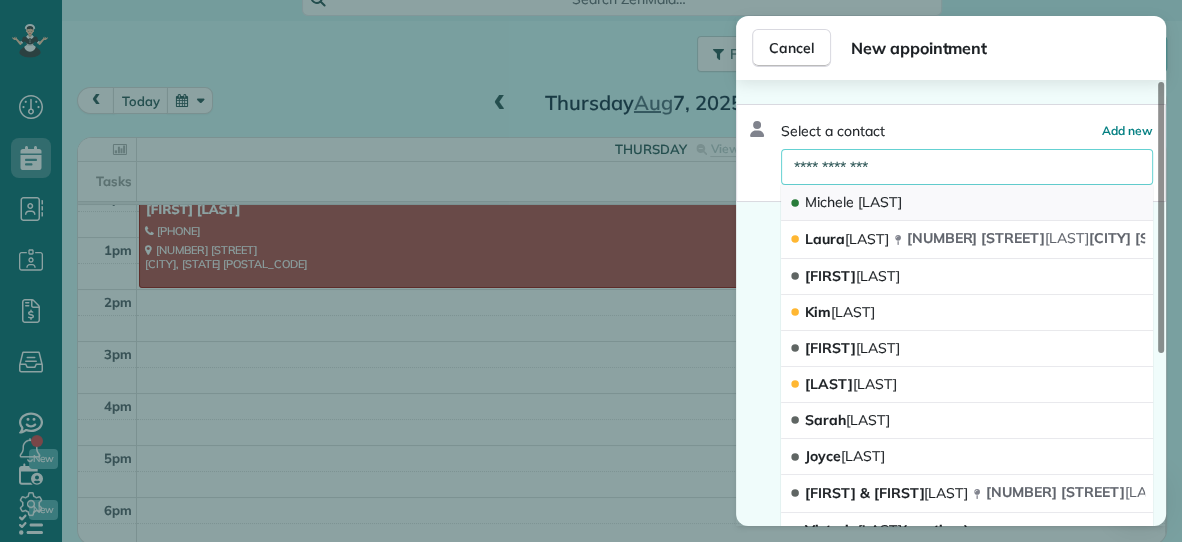 type on "**********" 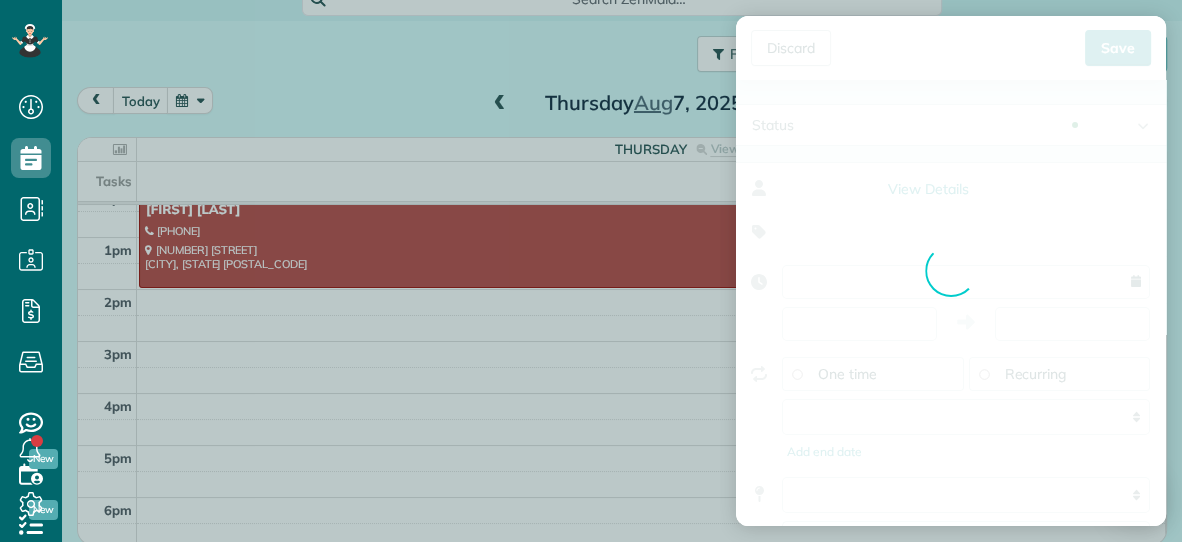 type on "**********" 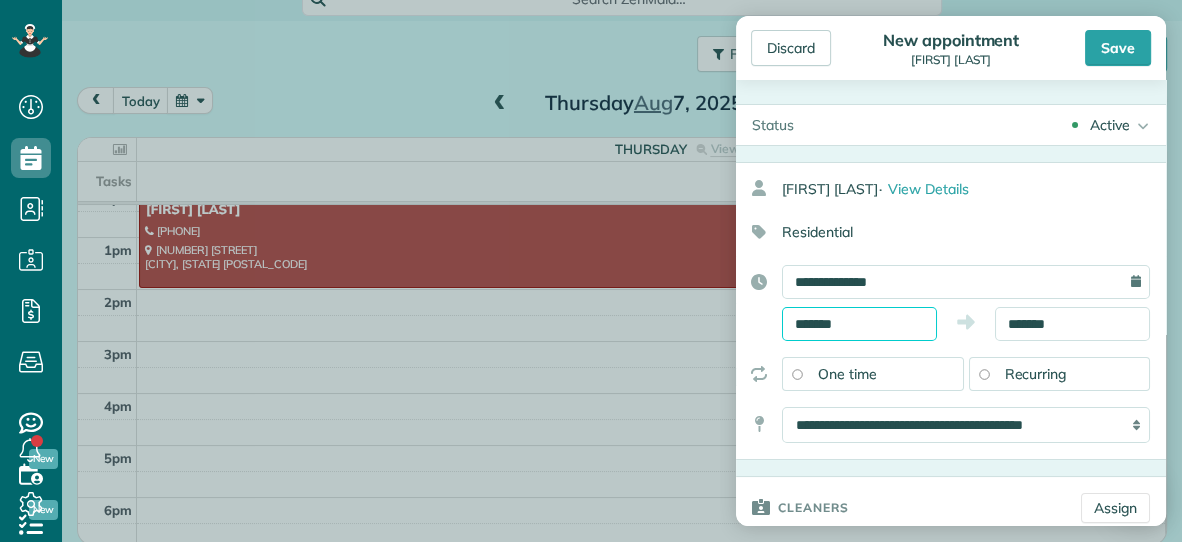 click on "*******" at bounding box center (859, 324) 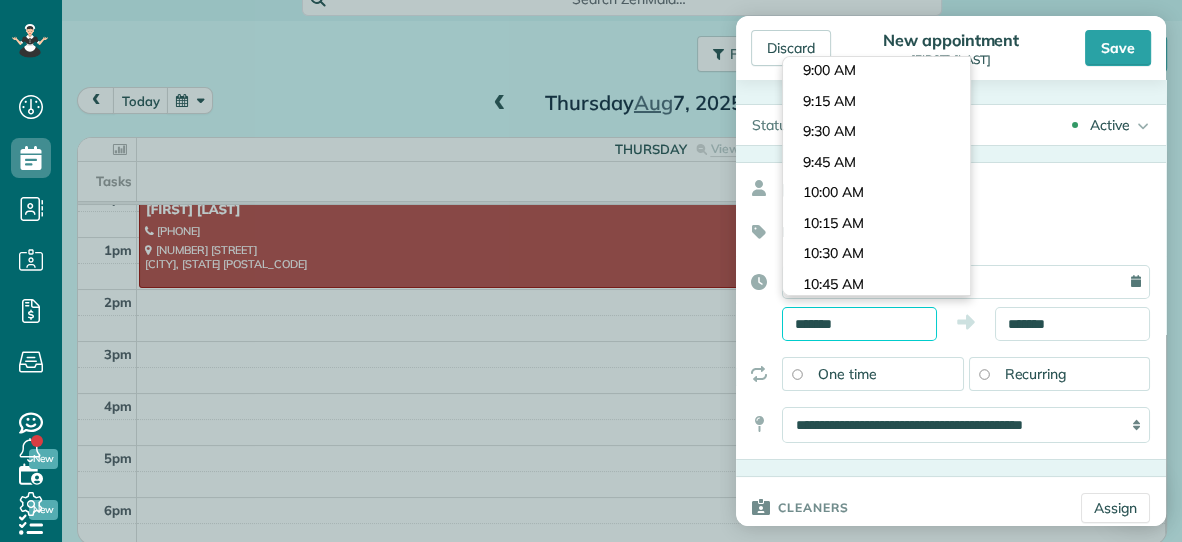 scroll, scrollTop: 1061, scrollLeft: 0, axis: vertical 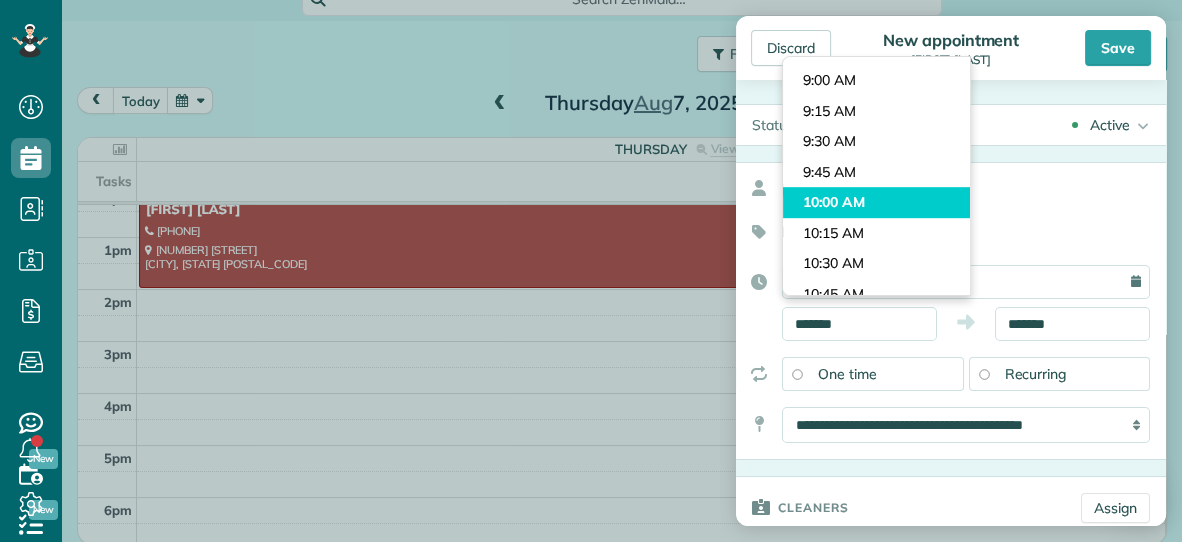 click on "Dashboard
Scheduling
Calendar View
List View
Dispatch View - Weekly scheduling (Beta)" at bounding box center [591, 271] 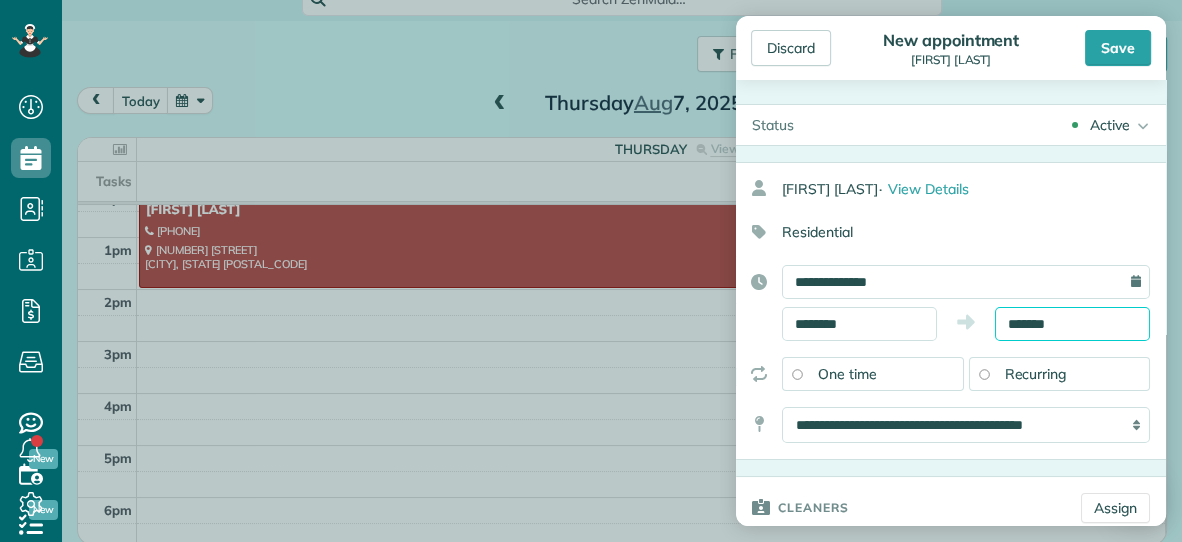 click on "*******" at bounding box center [1072, 324] 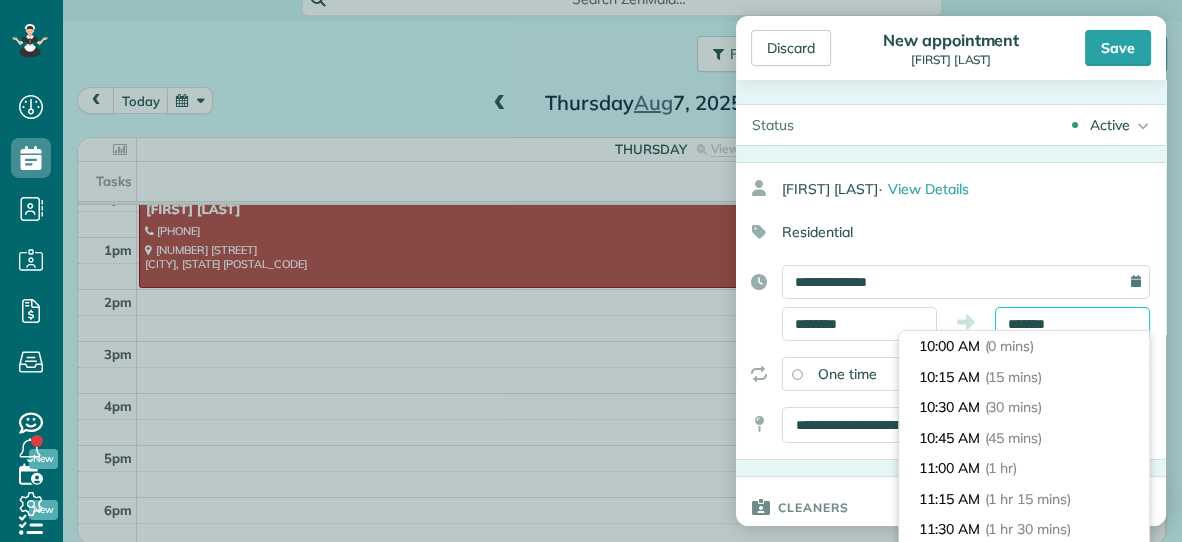 scroll, scrollTop: 701, scrollLeft: 0, axis: vertical 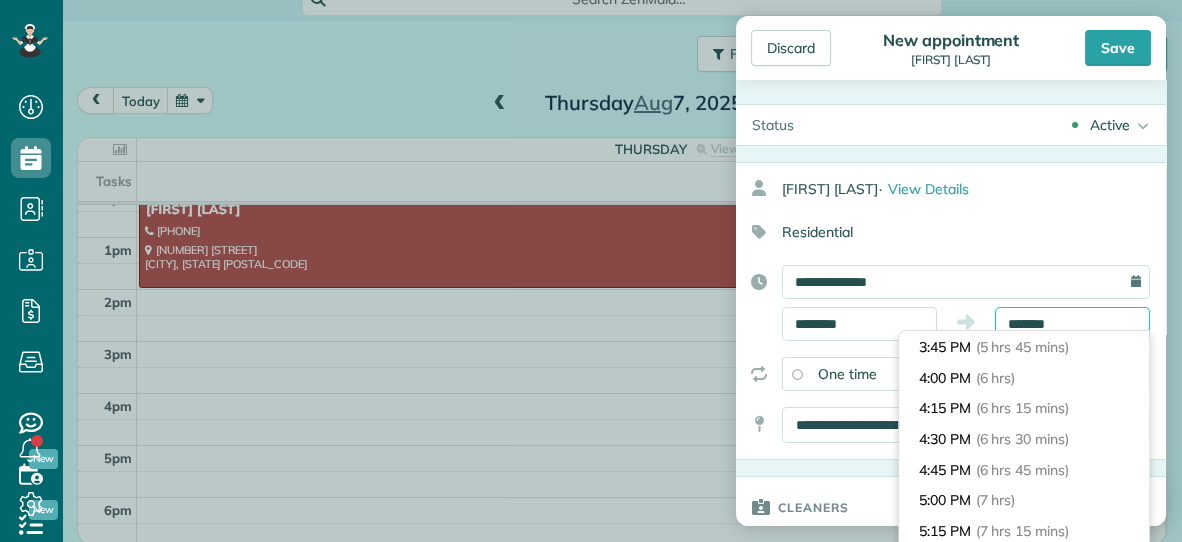 click on "*******" at bounding box center [1072, 324] 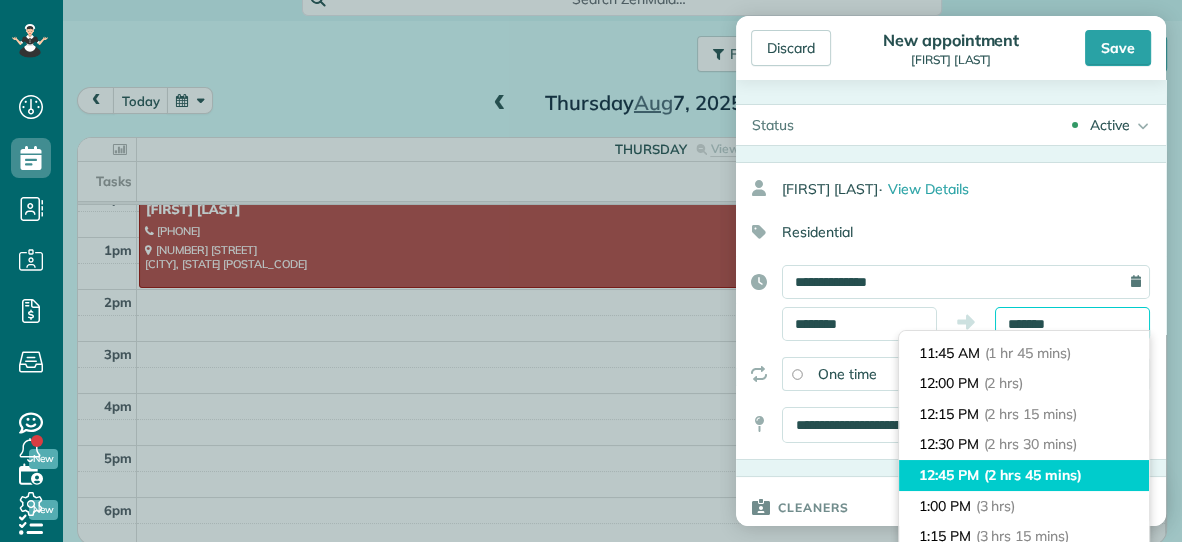 scroll, scrollTop: 202, scrollLeft: 0, axis: vertical 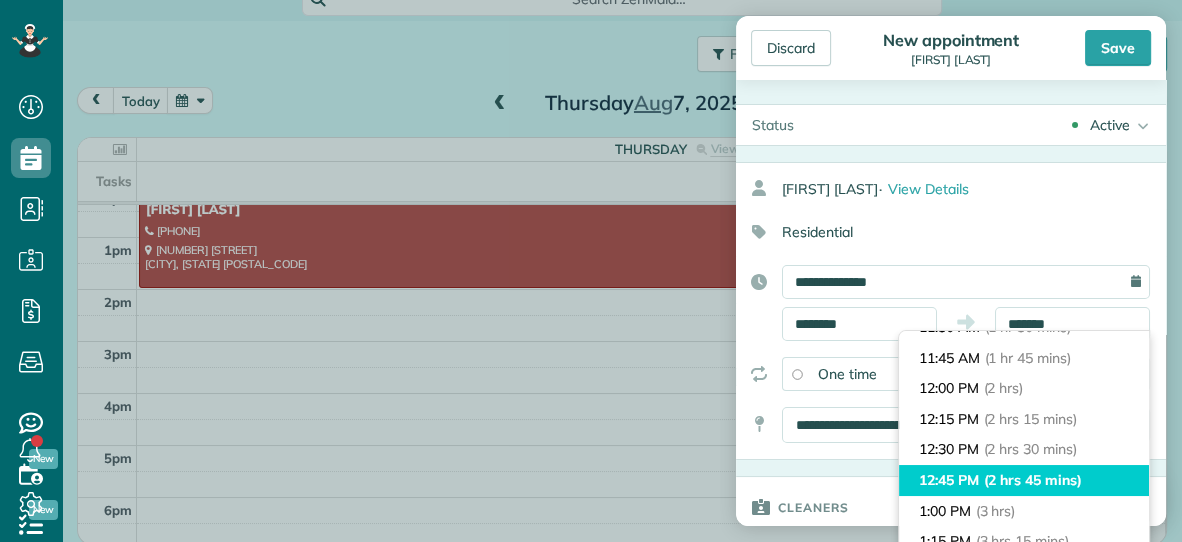 click on "11:45 AM  (1 hr 45 mins)" at bounding box center [1024, 358] 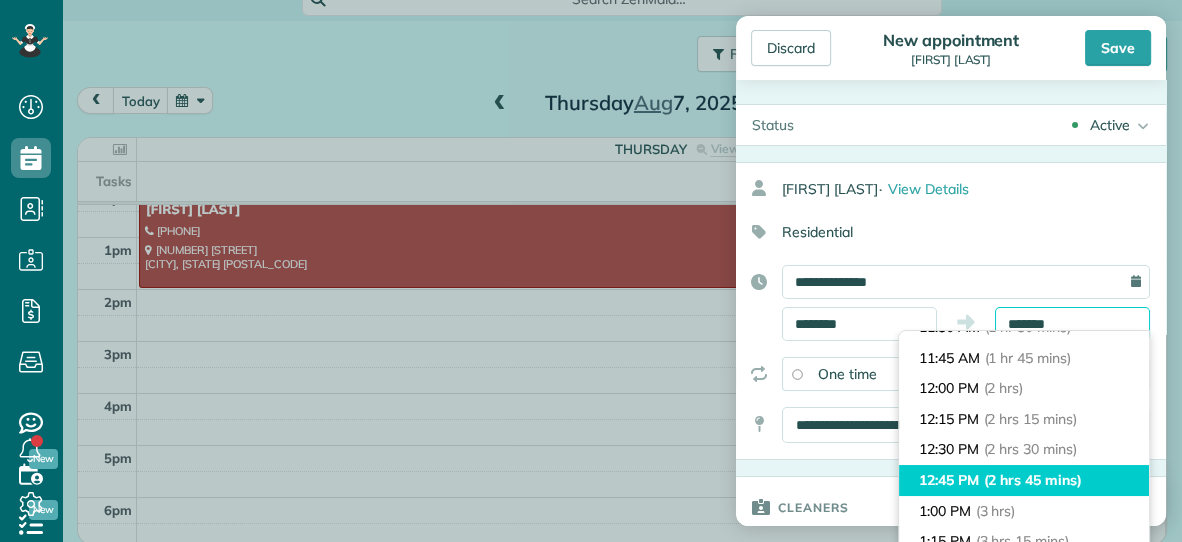 type on "********" 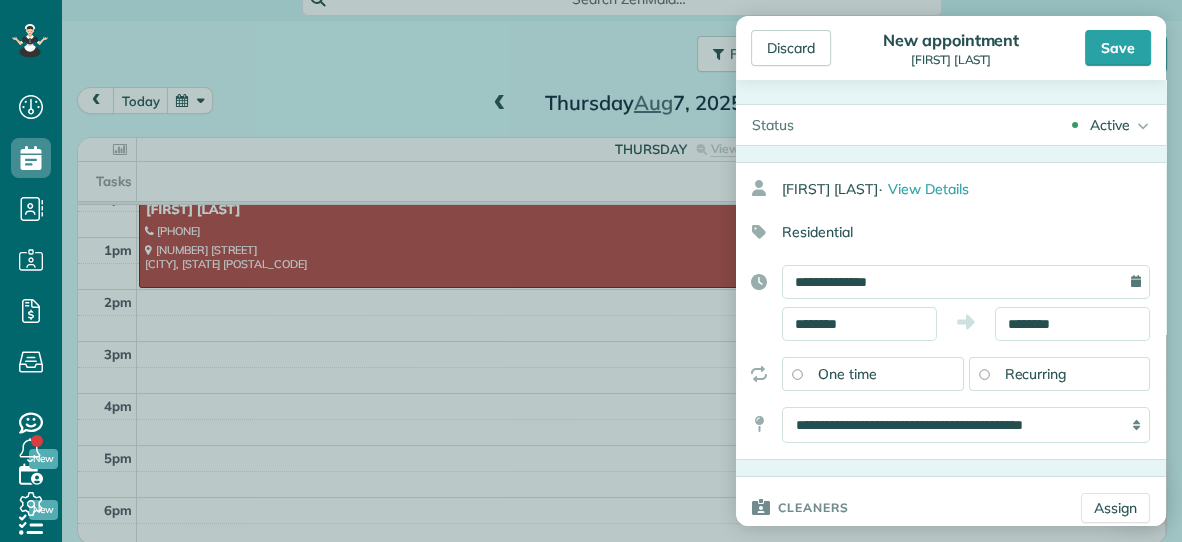 click on "Cleaners
Assign" at bounding box center [951, 508] 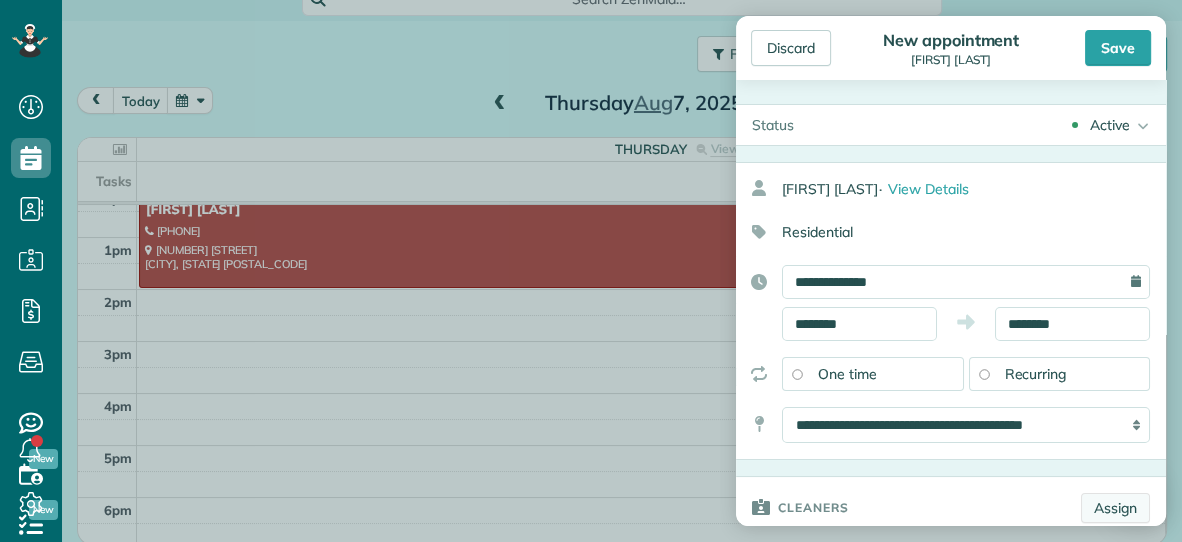 click on "Assign" at bounding box center (1115, 508) 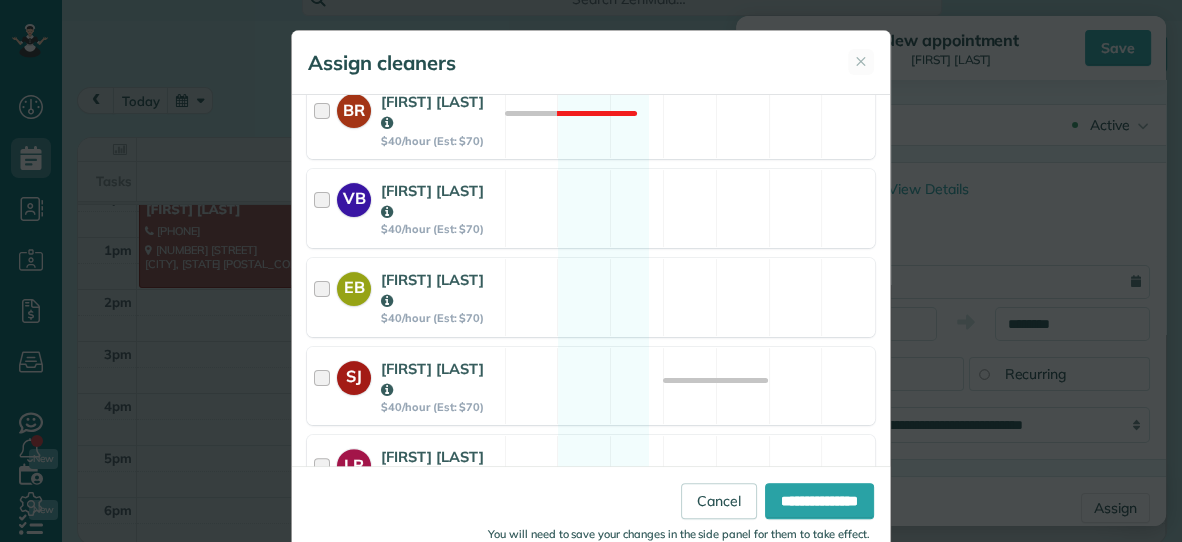 scroll, scrollTop: 503, scrollLeft: 0, axis: vertical 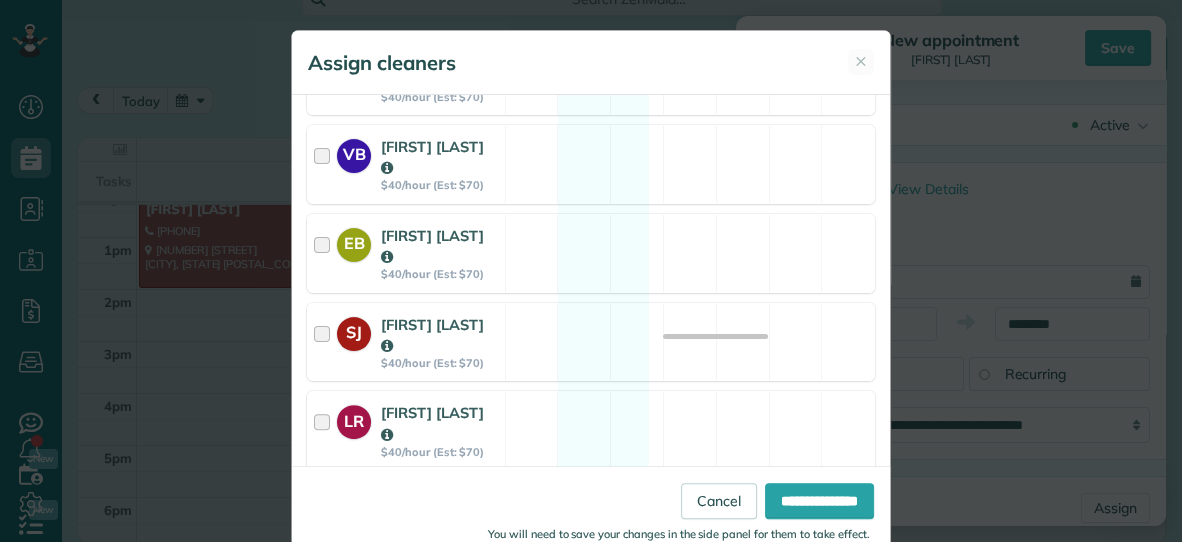 click on "DR
[FIRST] [LAST]
$40/hour (Est: $70)
Available" at bounding box center (591, 519) 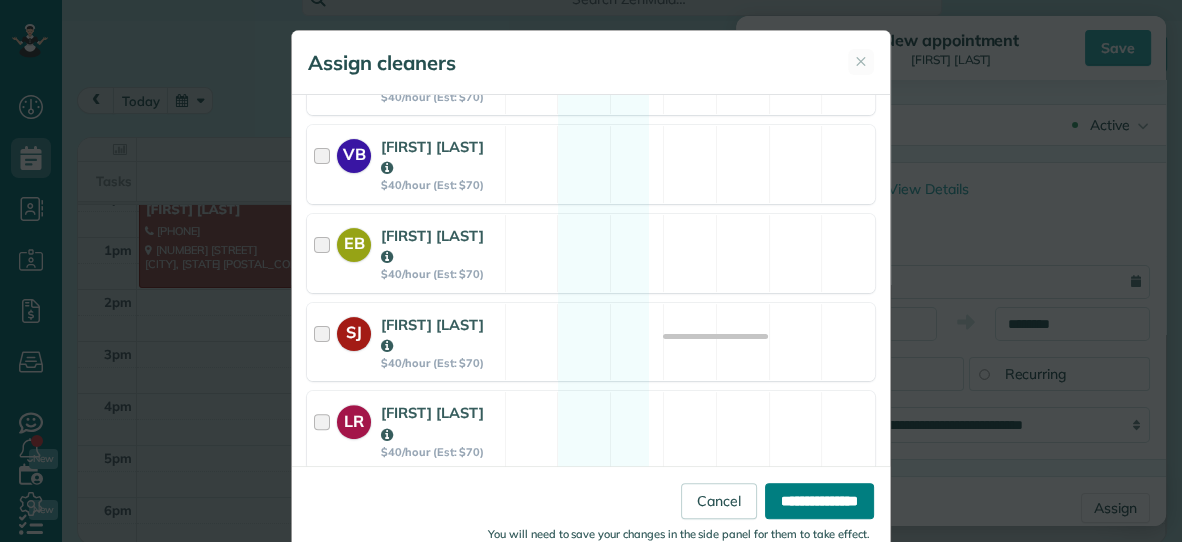 click on "**********" at bounding box center (819, 501) 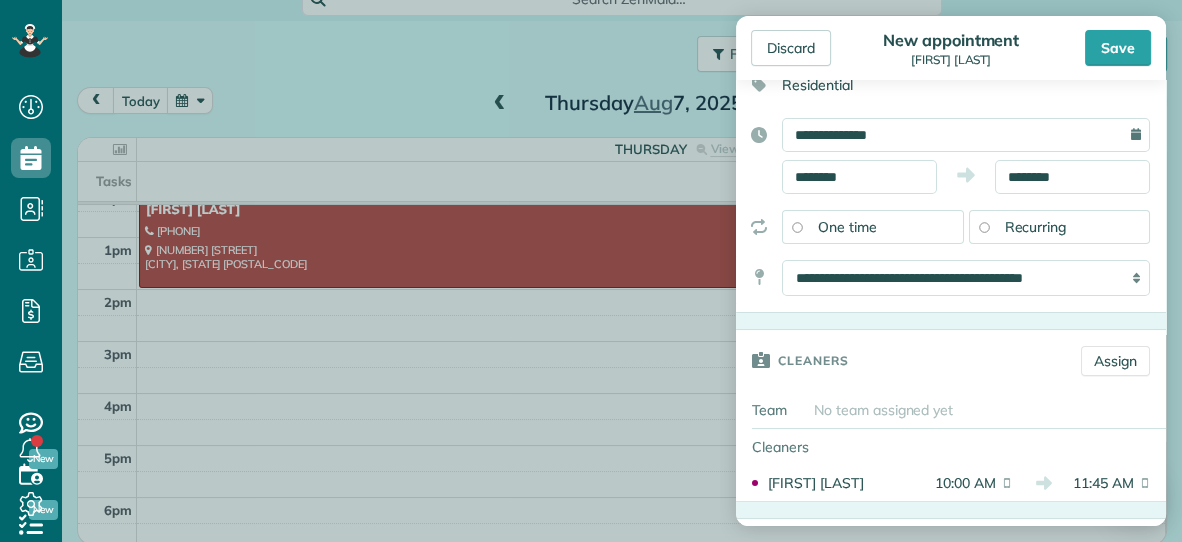 scroll, scrollTop: 0, scrollLeft: 0, axis: both 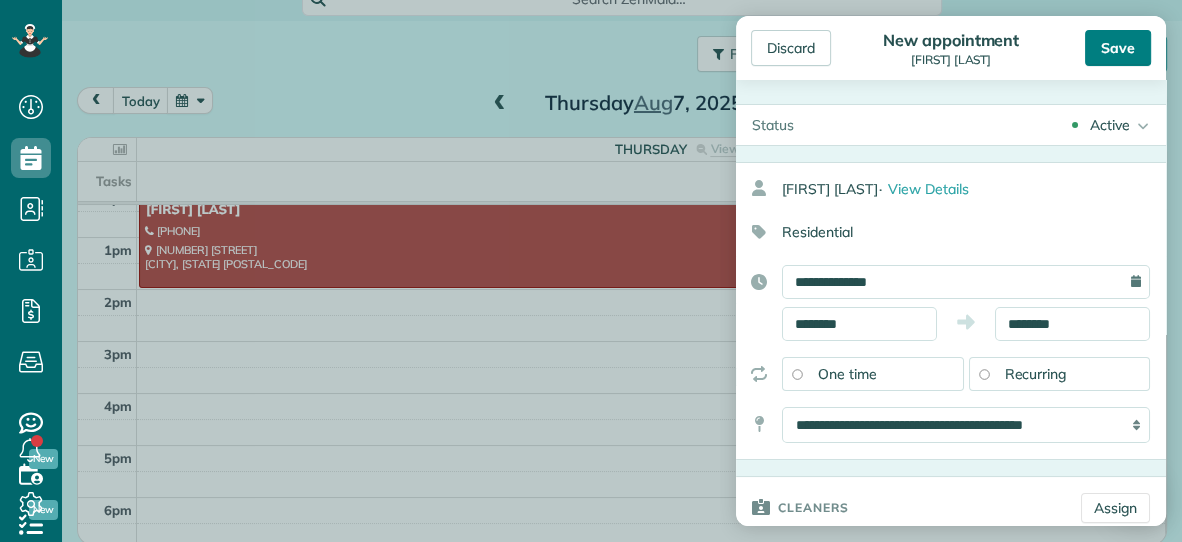 click on "Save" at bounding box center (1118, 48) 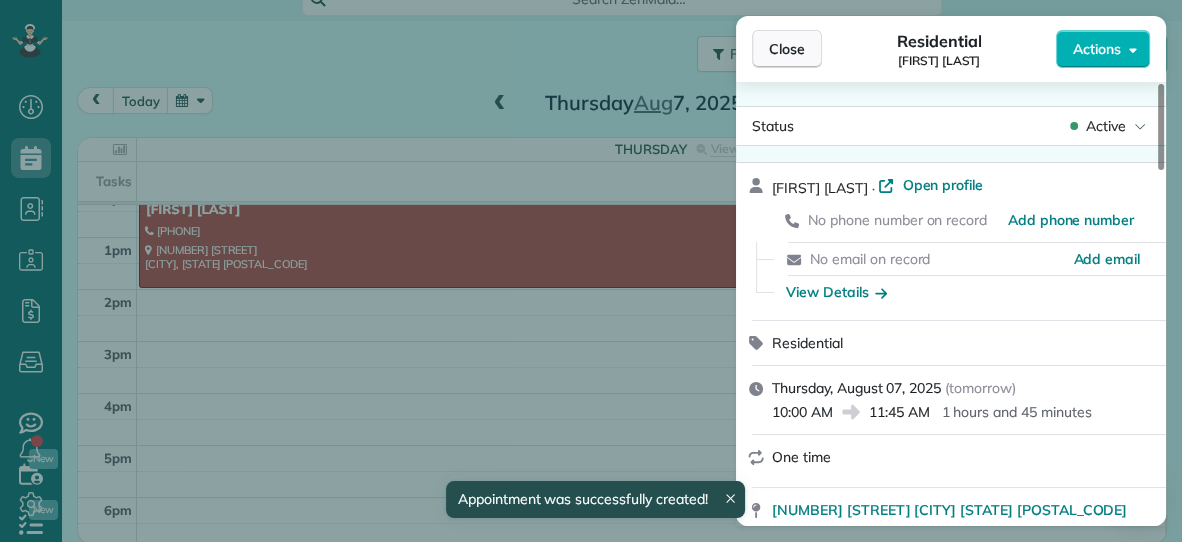 click on "Close" at bounding box center (787, 49) 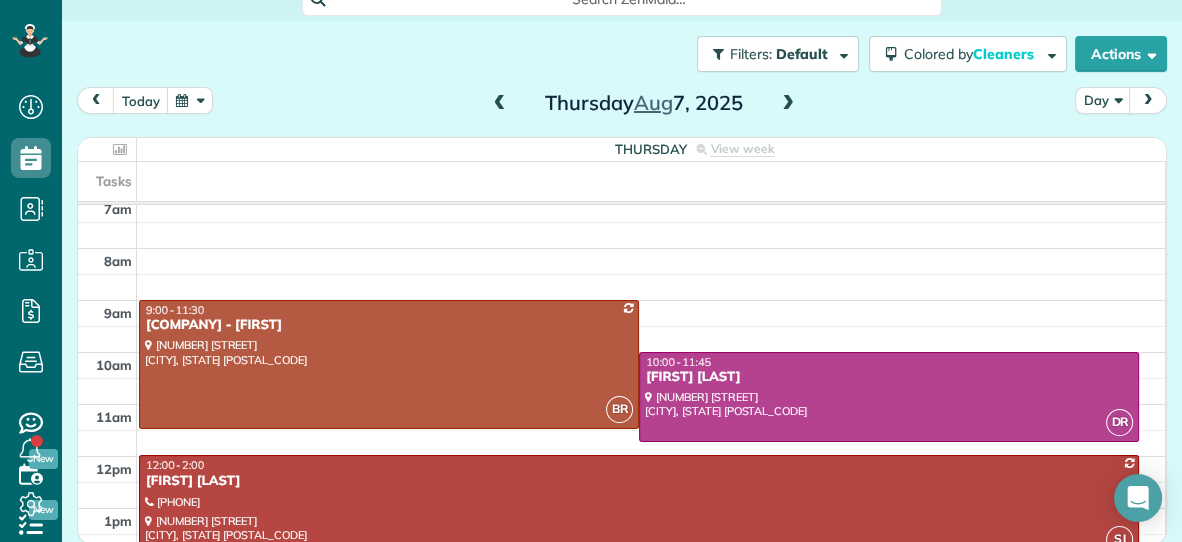 scroll, scrollTop: 13, scrollLeft: 0, axis: vertical 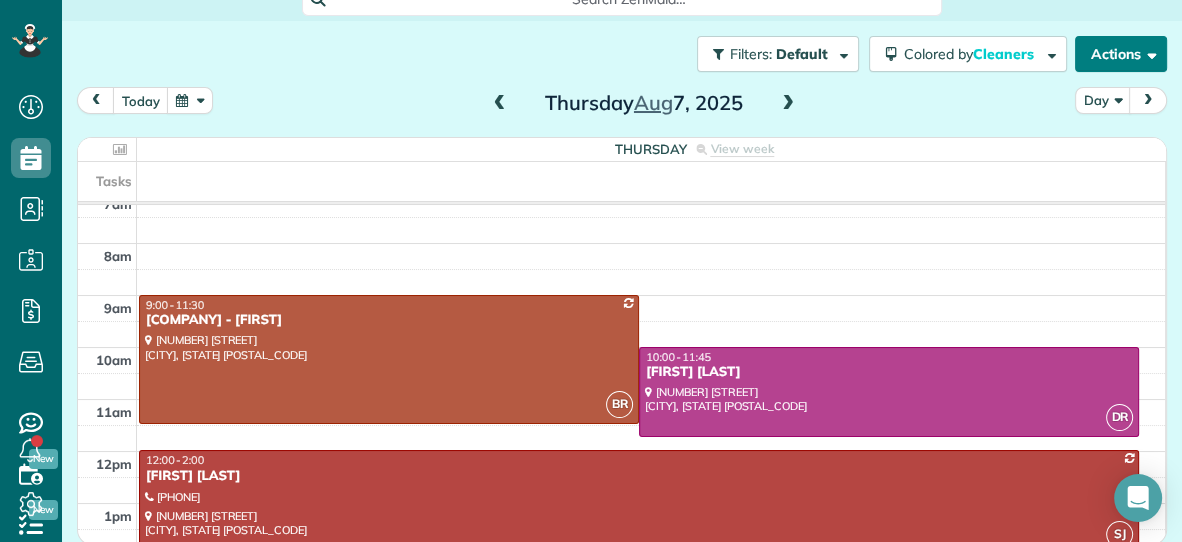click on "Actions" at bounding box center (1121, 54) 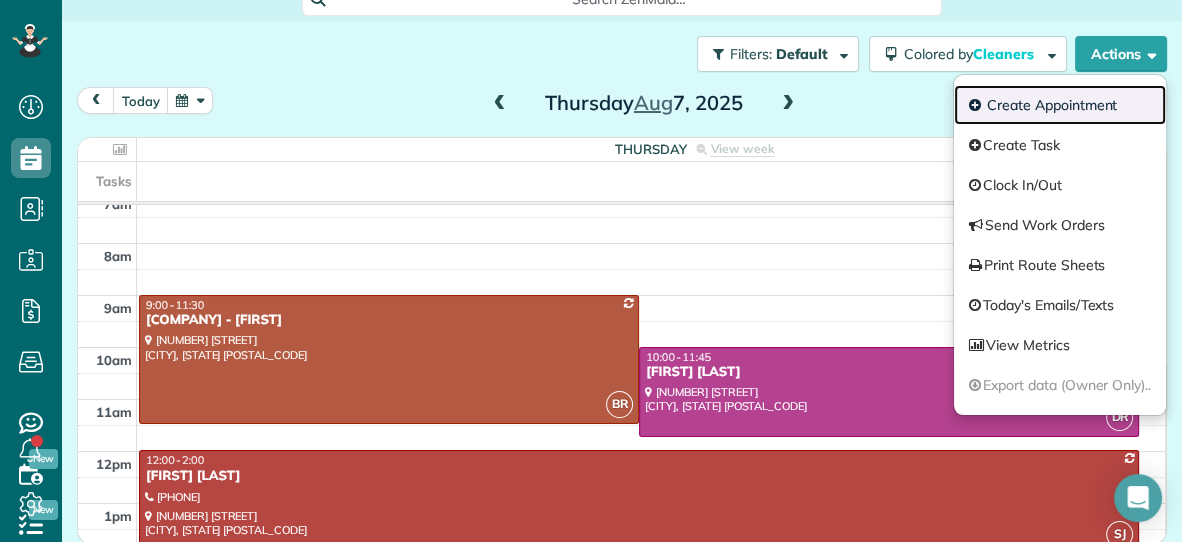 click on "Create Appointment" at bounding box center [1060, 105] 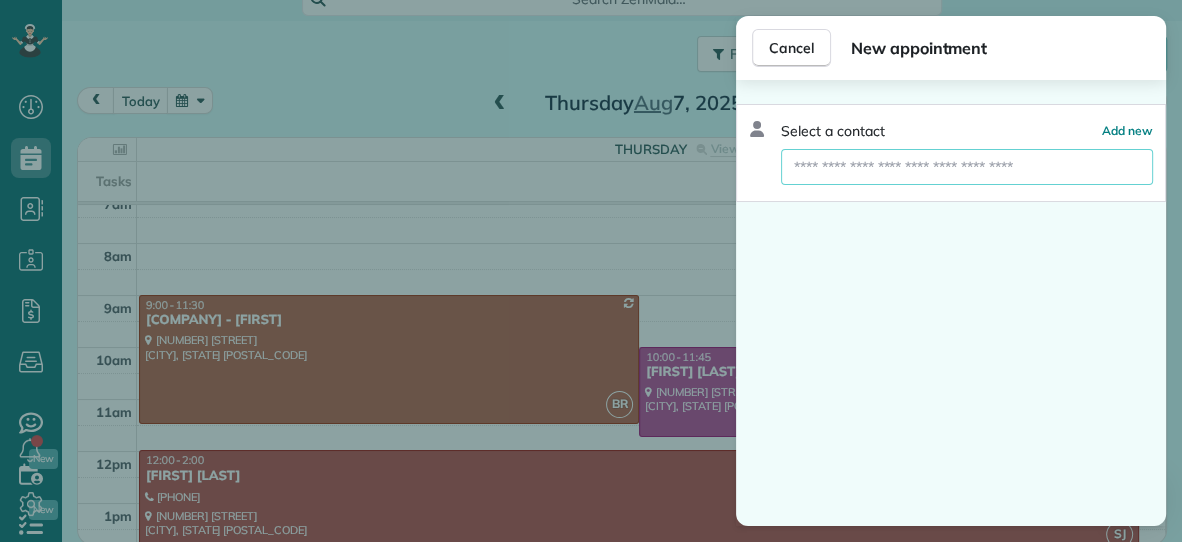 click at bounding box center [967, 167] 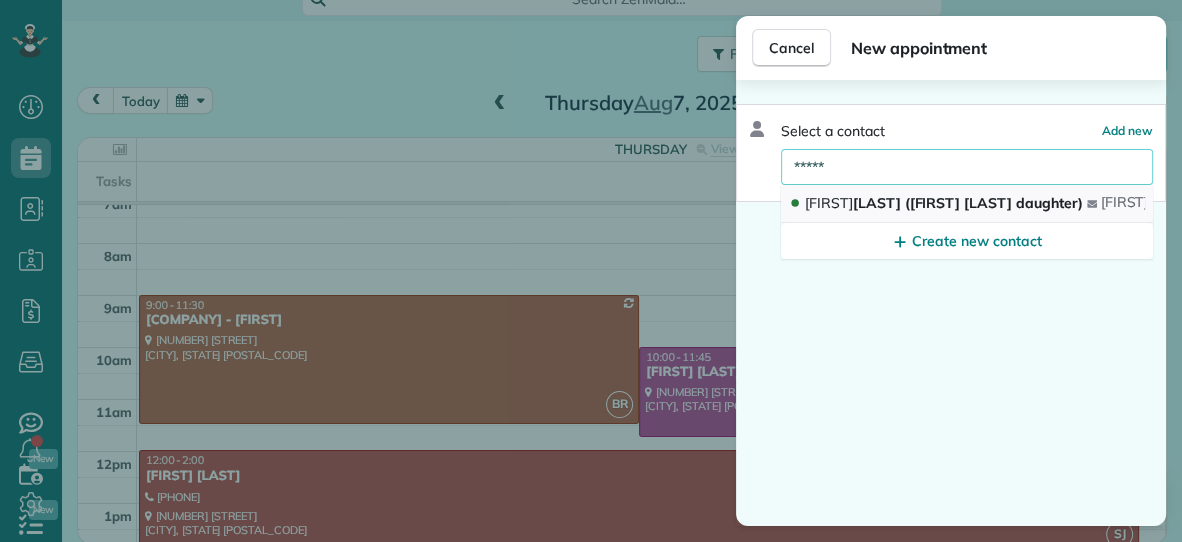 type on "*****" 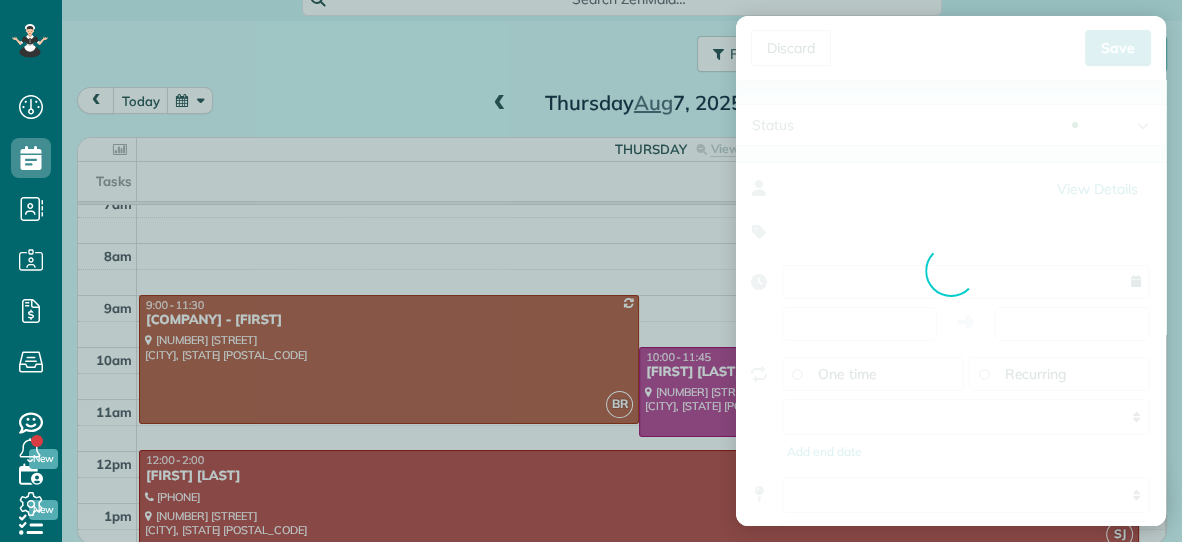 type on "**********" 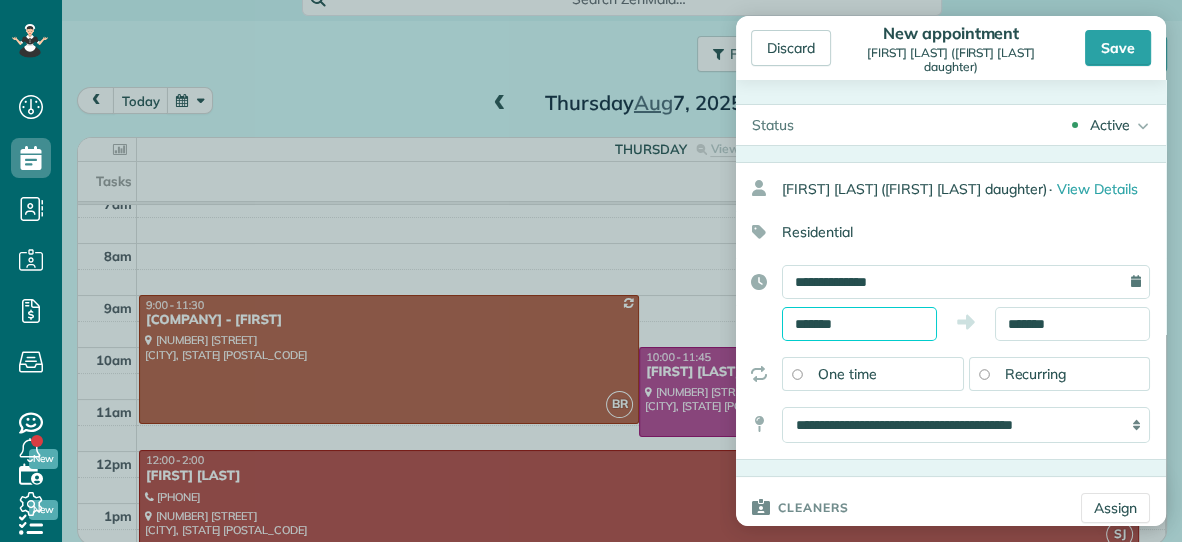 click on "*******" at bounding box center [859, 324] 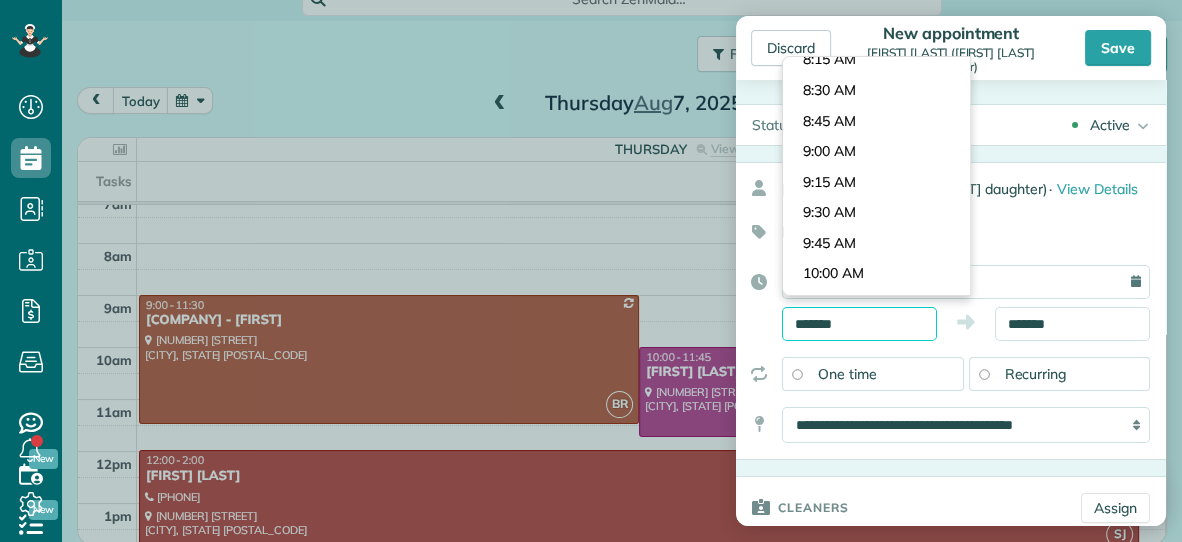scroll, scrollTop: 986, scrollLeft: 0, axis: vertical 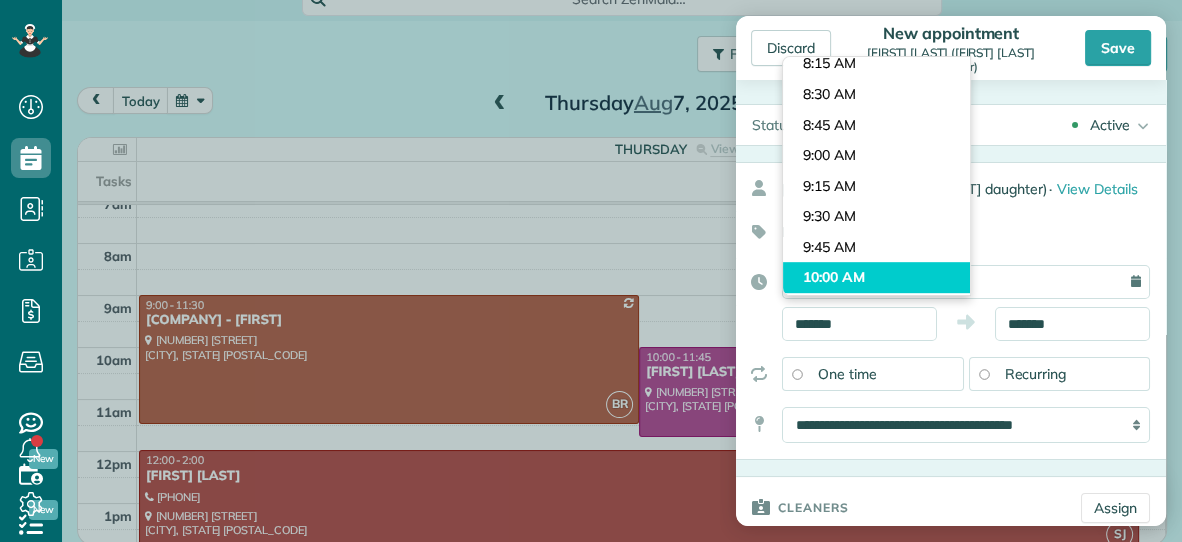click on "Dashboard
Scheduling
Calendar View
List View
Dispatch View - Weekly scheduling (Beta)" at bounding box center [591, 271] 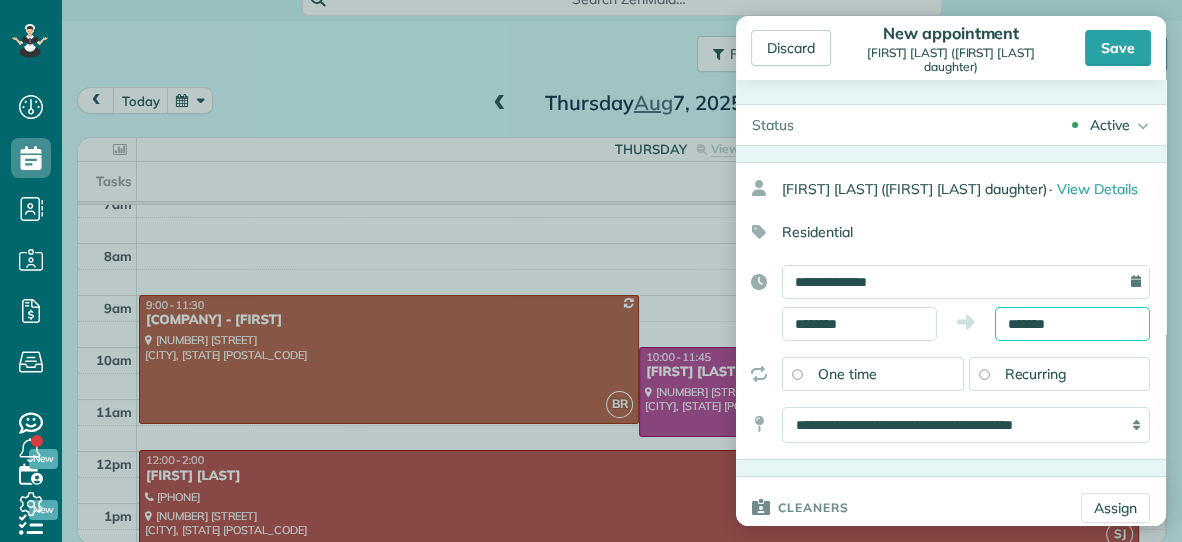 click on "*******" at bounding box center [1072, 324] 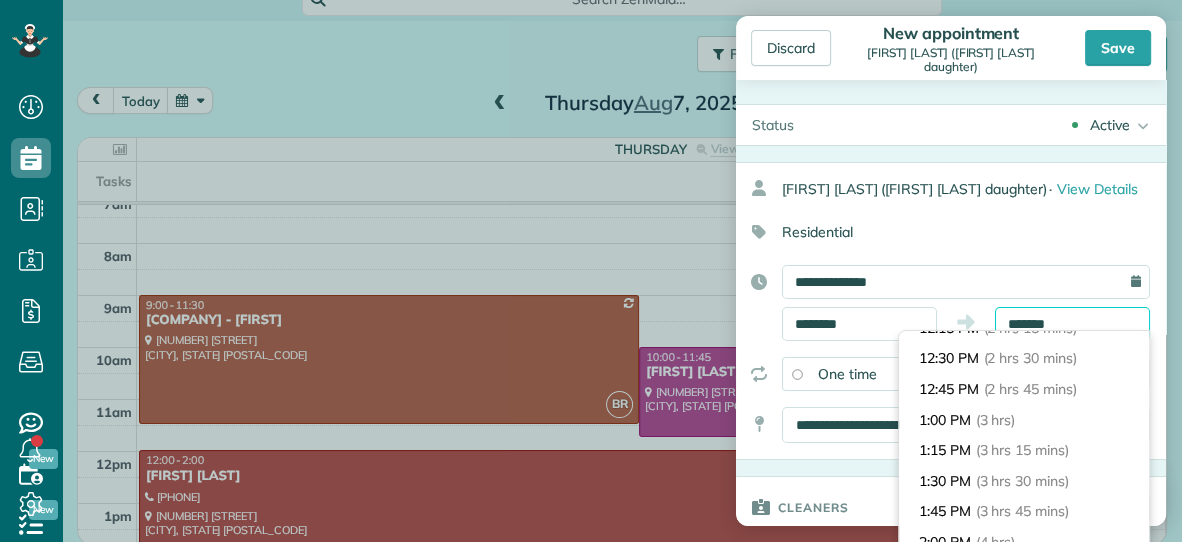 scroll, scrollTop: 284, scrollLeft: 0, axis: vertical 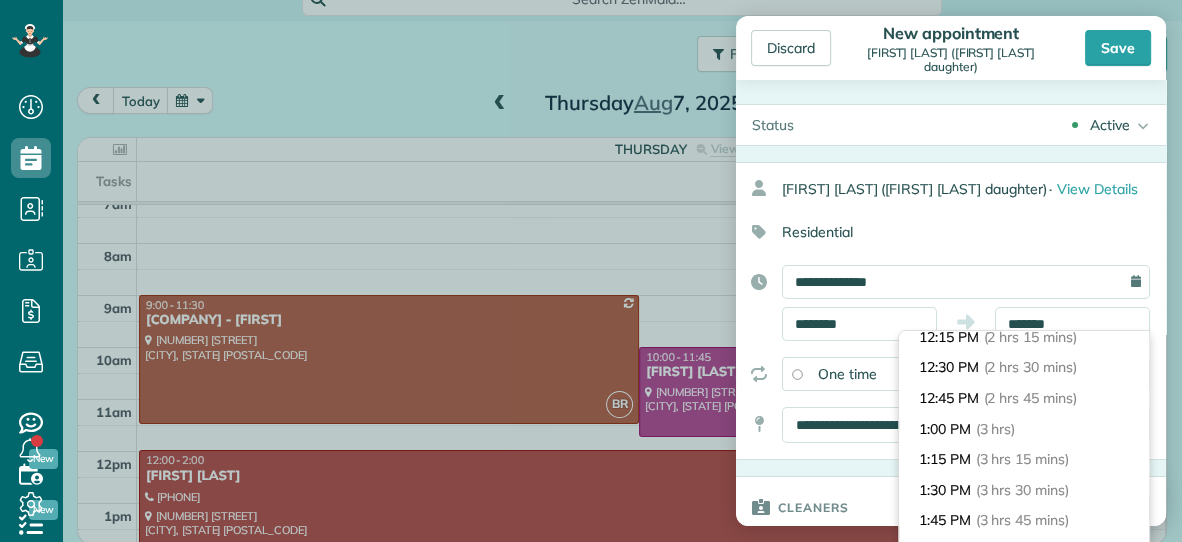 click on "12:30 PM  (2 hrs 30 mins)" at bounding box center (1024, 367) 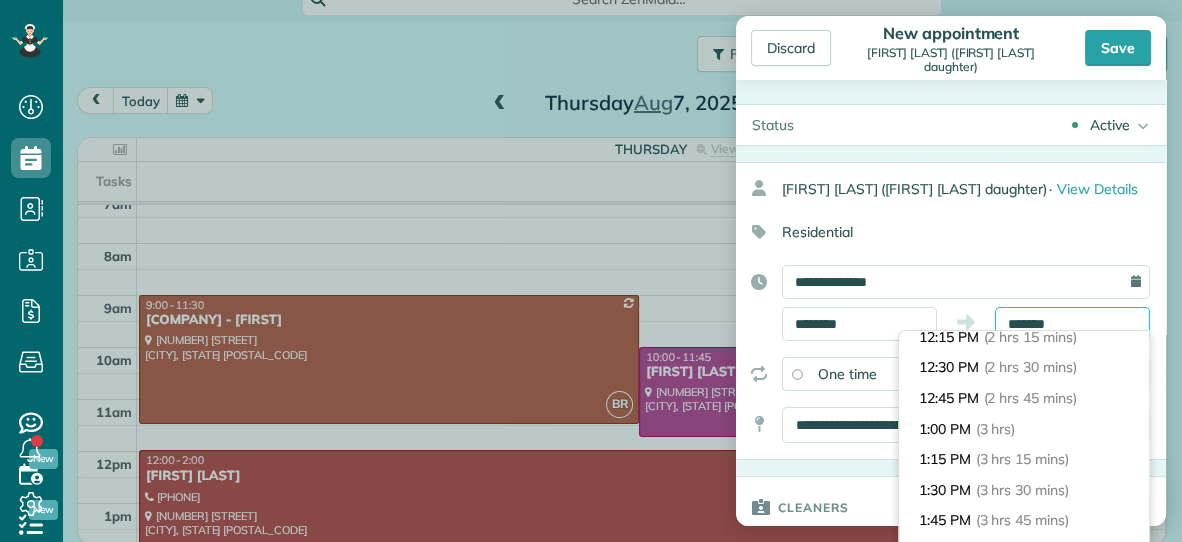 type on "********" 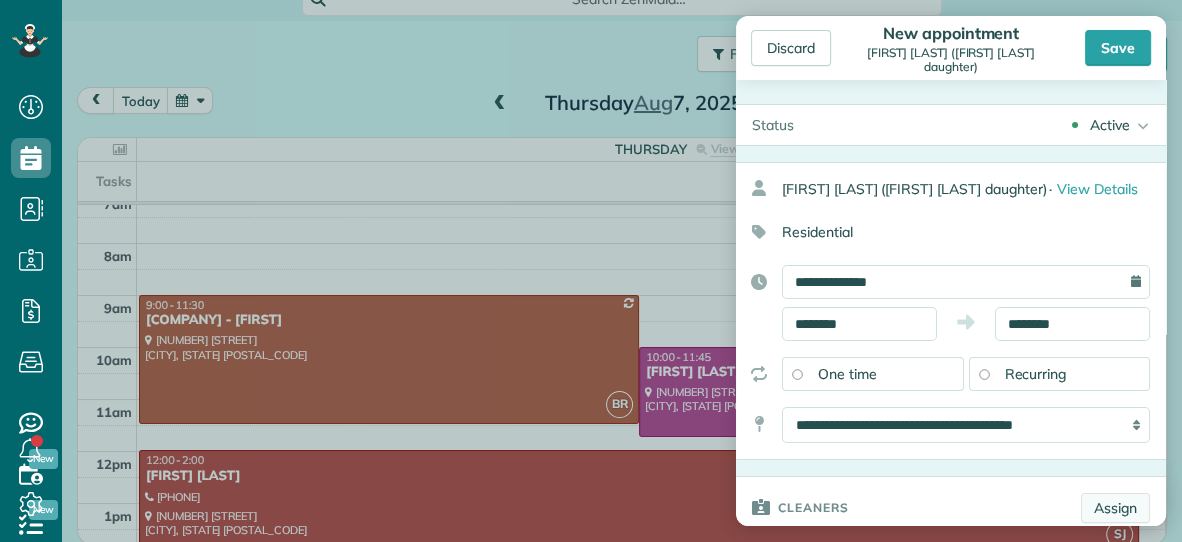 click on "Assign" at bounding box center [1115, 508] 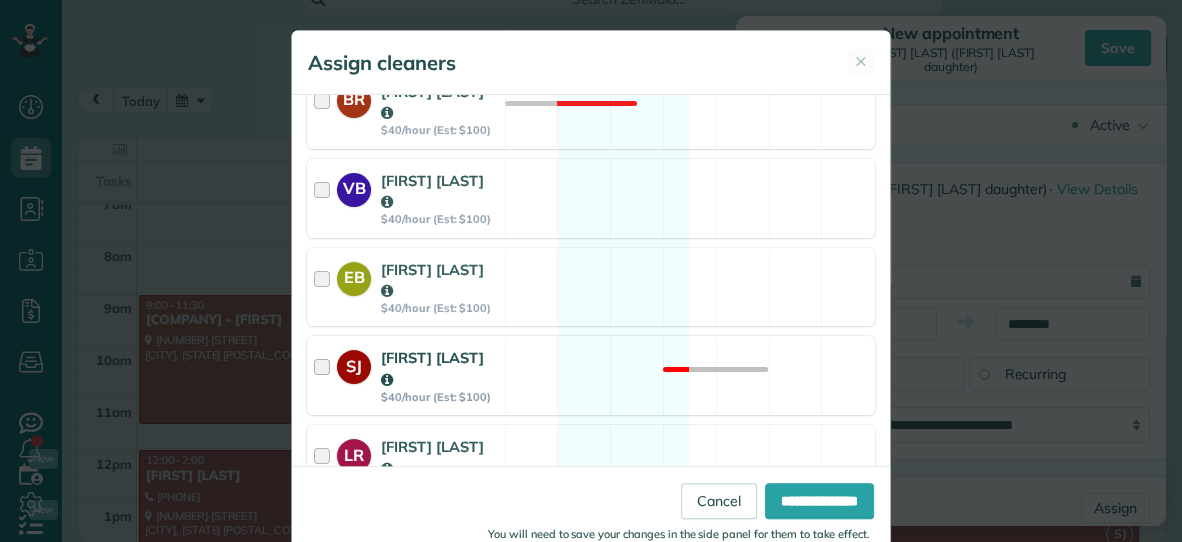 scroll, scrollTop: 404, scrollLeft: 0, axis: vertical 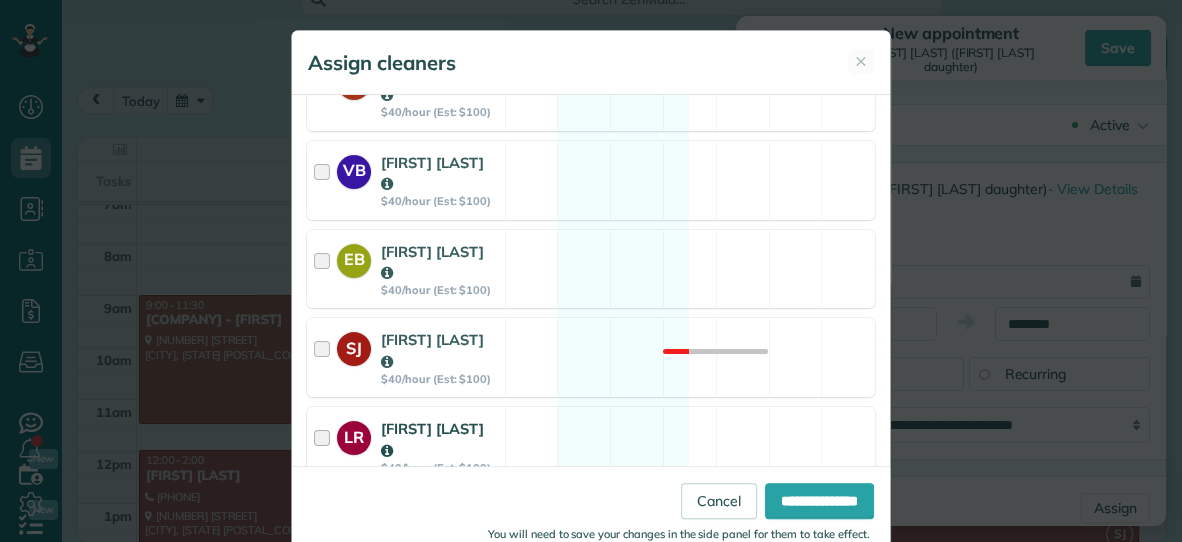 click on "[FIRST] [LAST]
$40/hour (Est: $100)
Available" at bounding box center (591, 446) 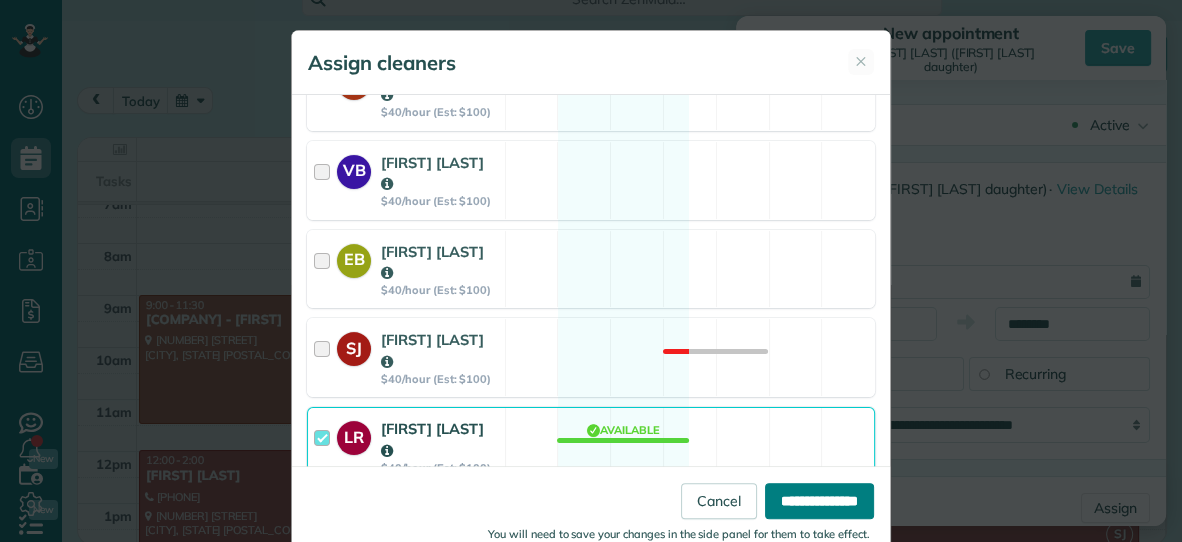 click on "**********" at bounding box center [819, 501] 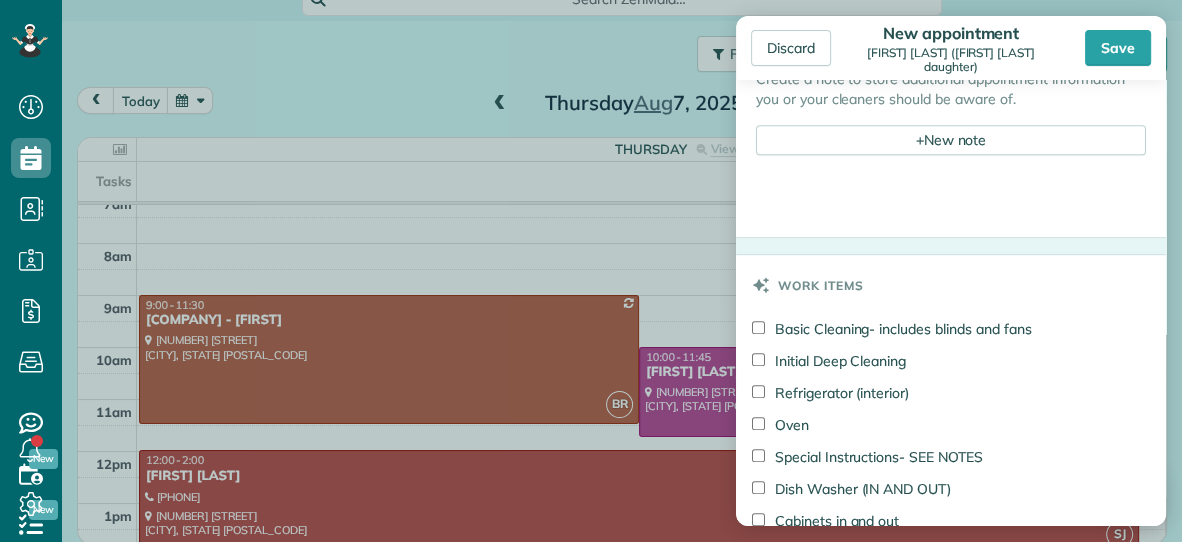 scroll, scrollTop: 859, scrollLeft: 0, axis: vertical 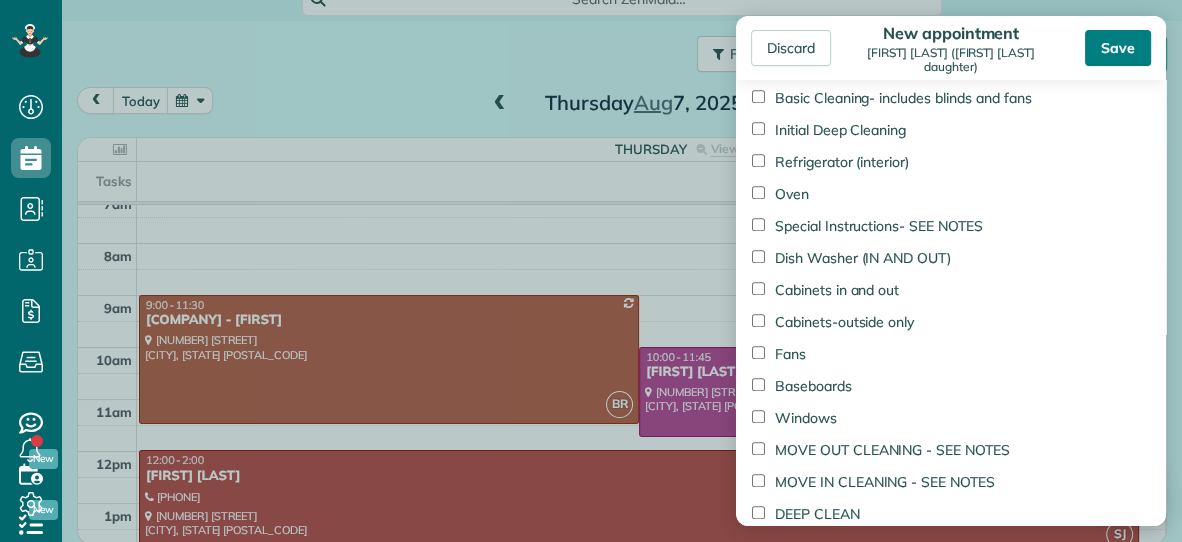 click on "Save" at bounding box center (1118, 48) 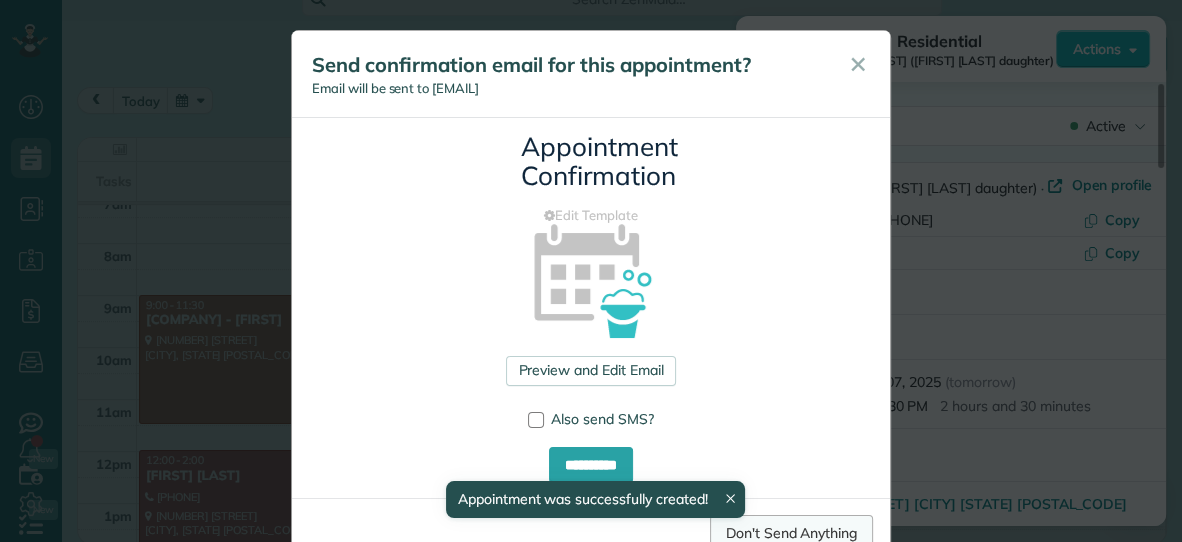 click on "Don't Send Anything" at bounding box center (791, 533) 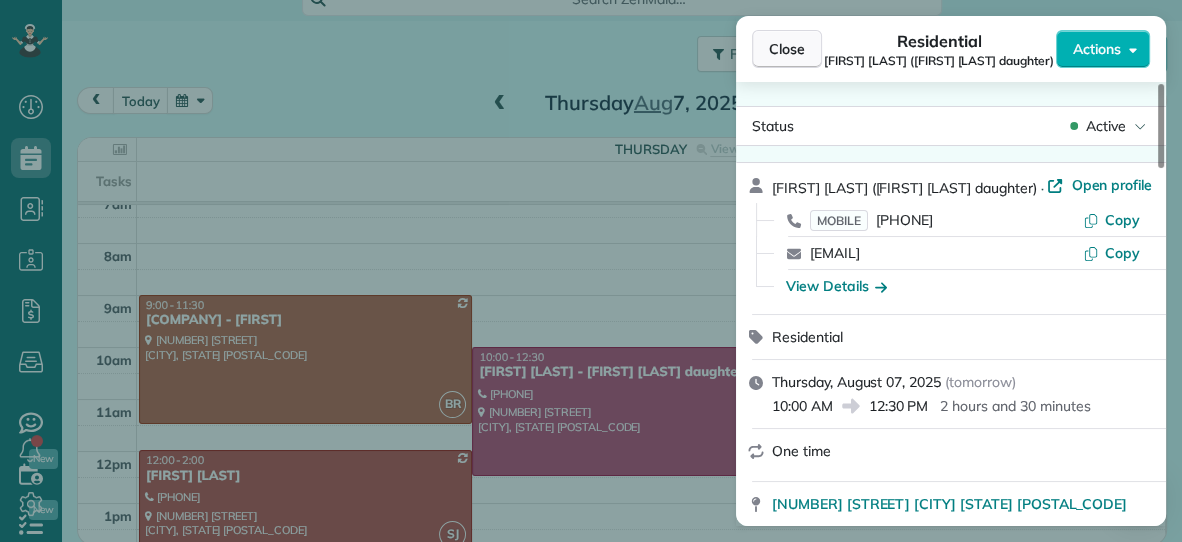 click on "Close" at bounding box center [787, 49] 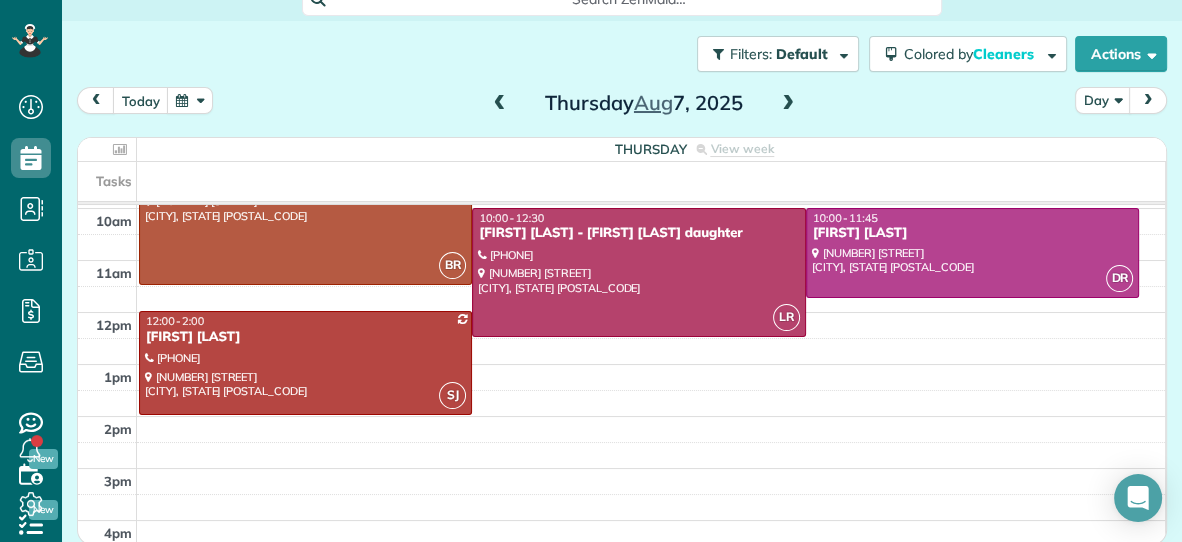 scroll, scrollTop: 154, scrollLeft: 0, axis: vertical 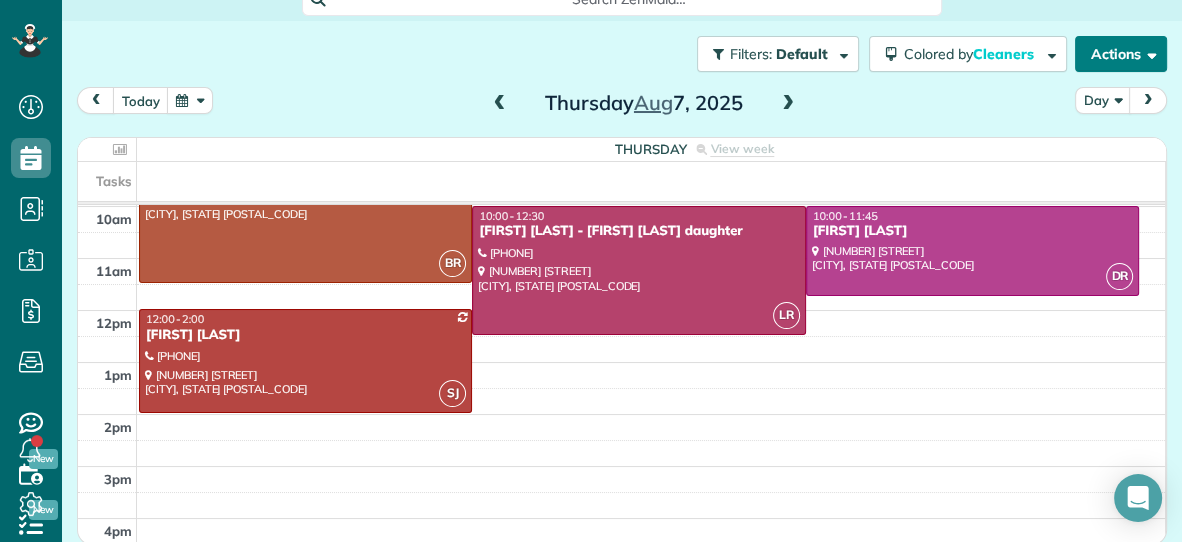 click on "Actions" at bounding box center [1121, 54] 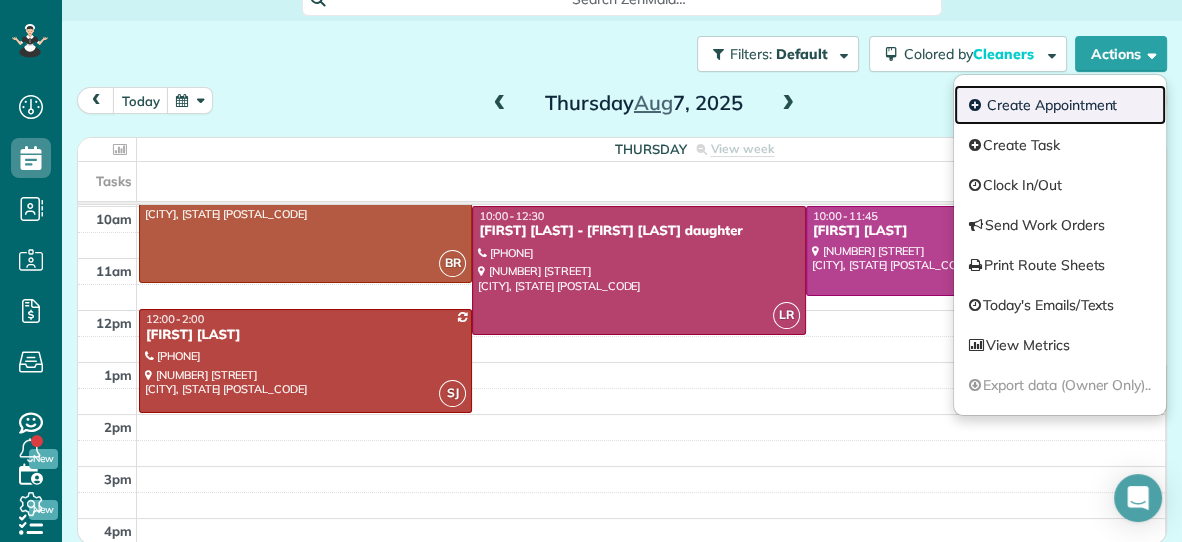 click on "Create Appointment" at bounding box center (1060, 105) 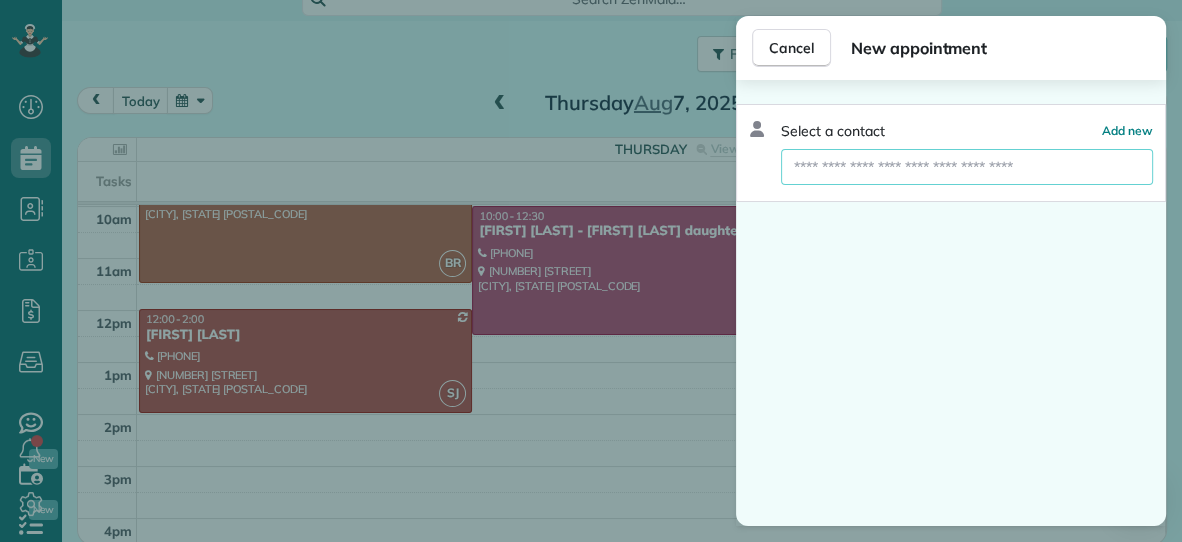 click at bounding box center (967, 167) 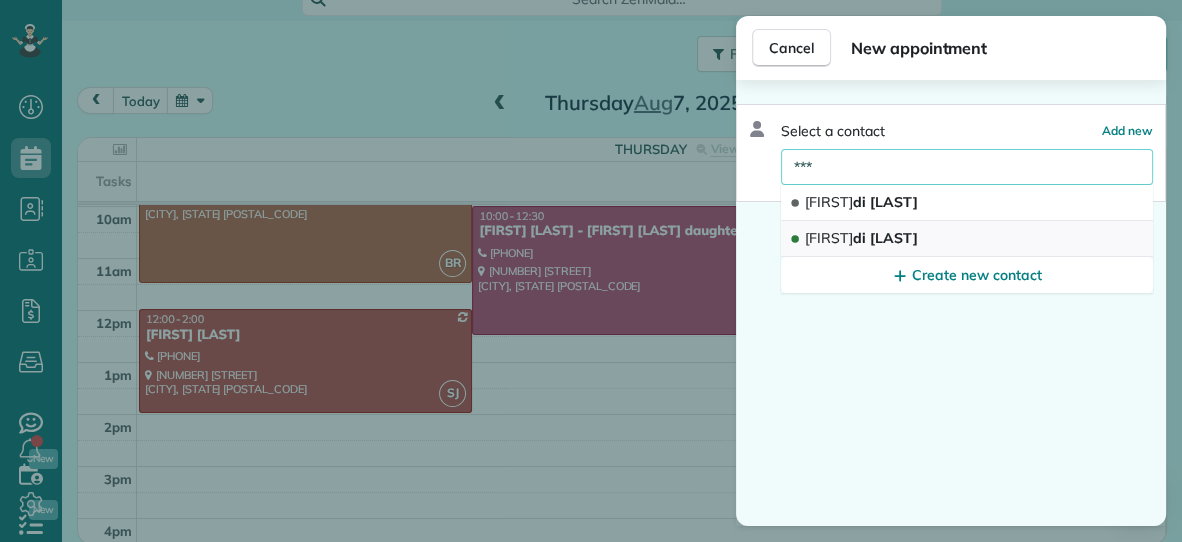type on "***" 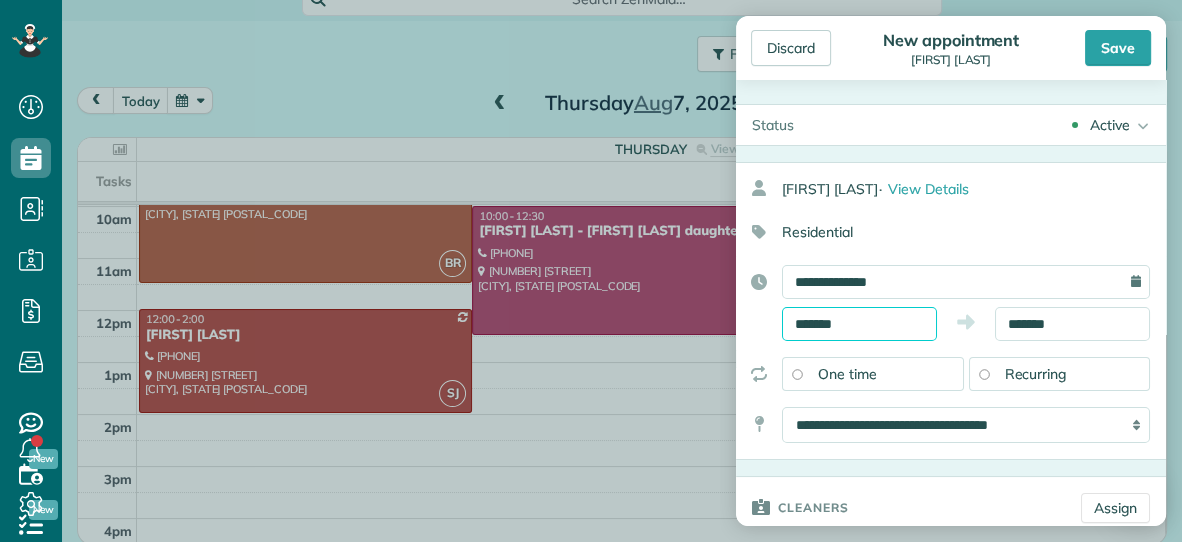 click on "*******" at bounding box center [859, 324] 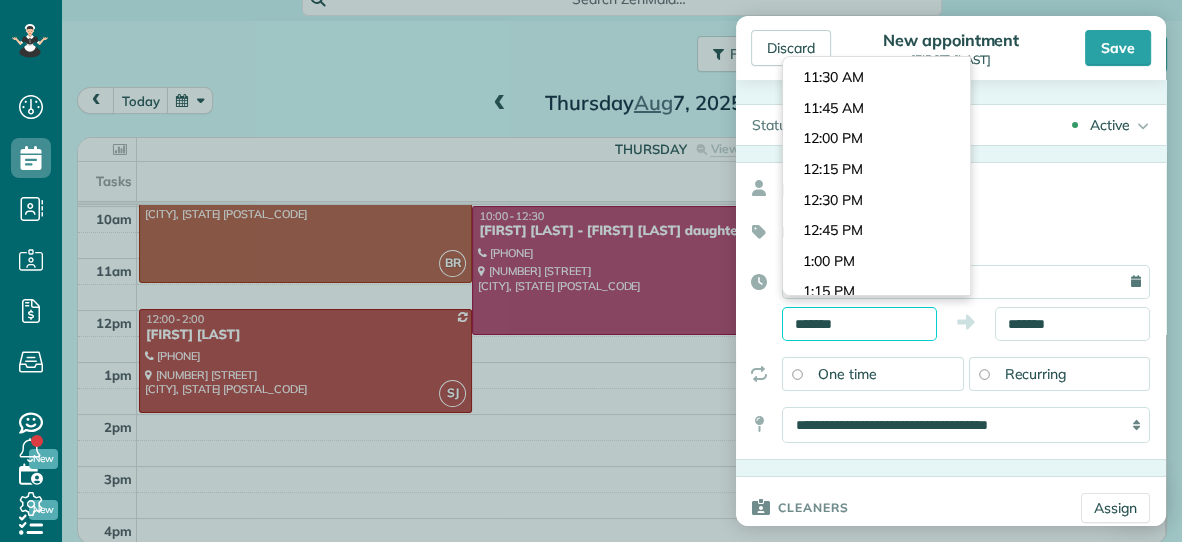 scroll, scrollTop: 1360, scrollLeft: 0, axis: vertical 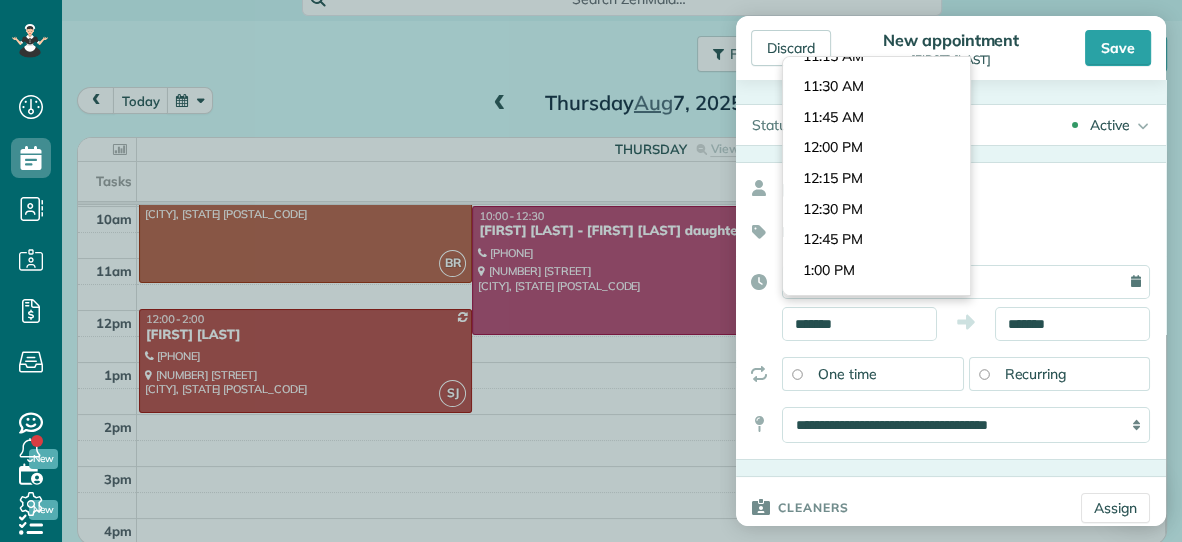 click on "Dashboard
Scheduling
Calendar View
List View
Dispatch View - Weekly scheduling (Beta)" at bounding box center (591, 271) 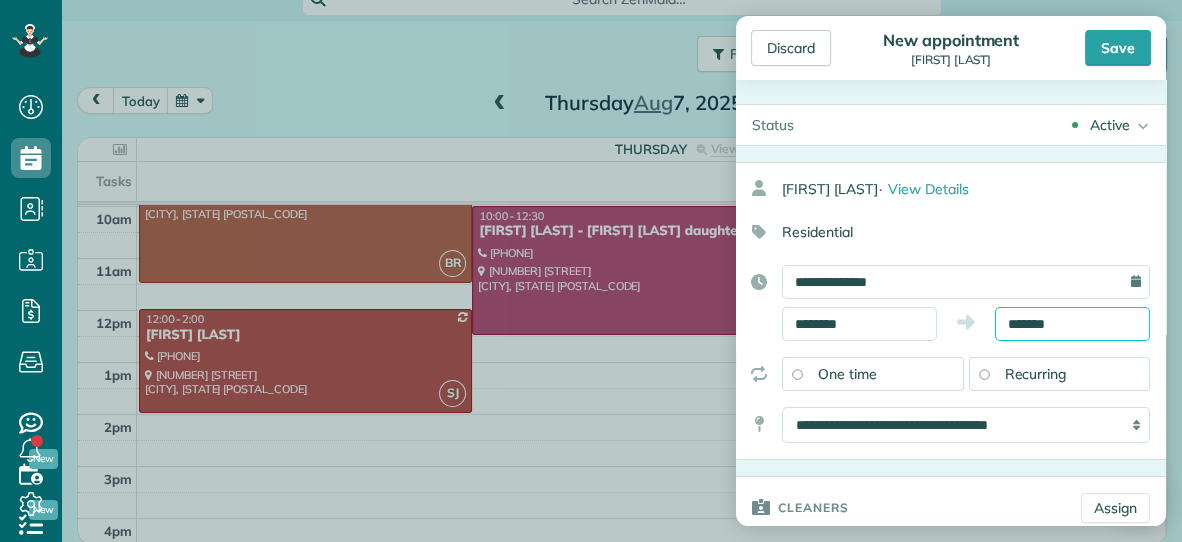 click on "*******" at bounding box center [1072, 324] 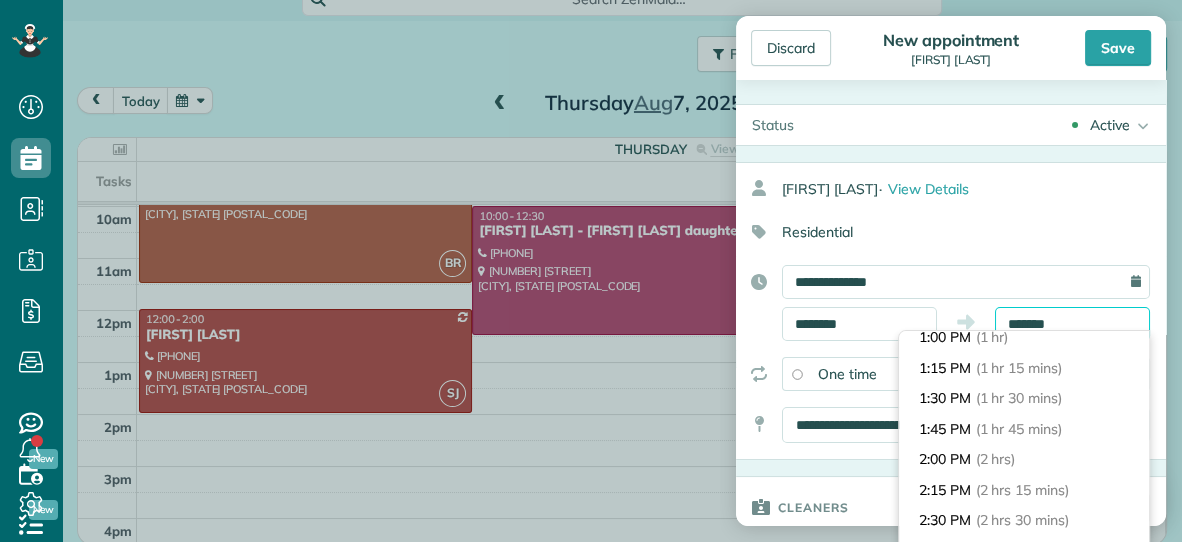scroll, scrollTop: 129, scrollLeft: 0, axis: vertical 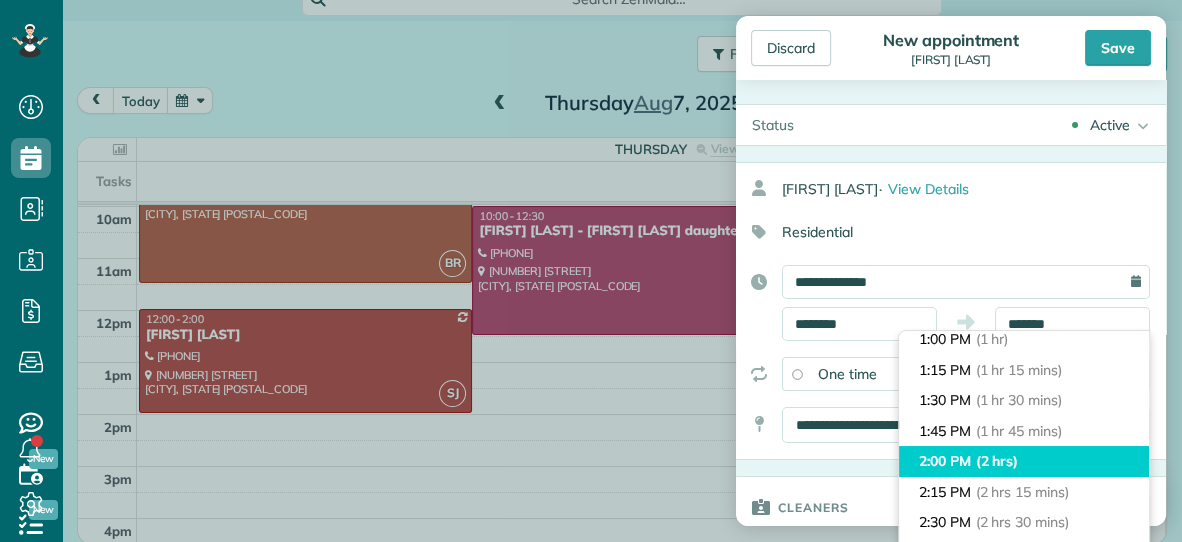 click on "(2 hrs)" at bounding box center [997, 461] 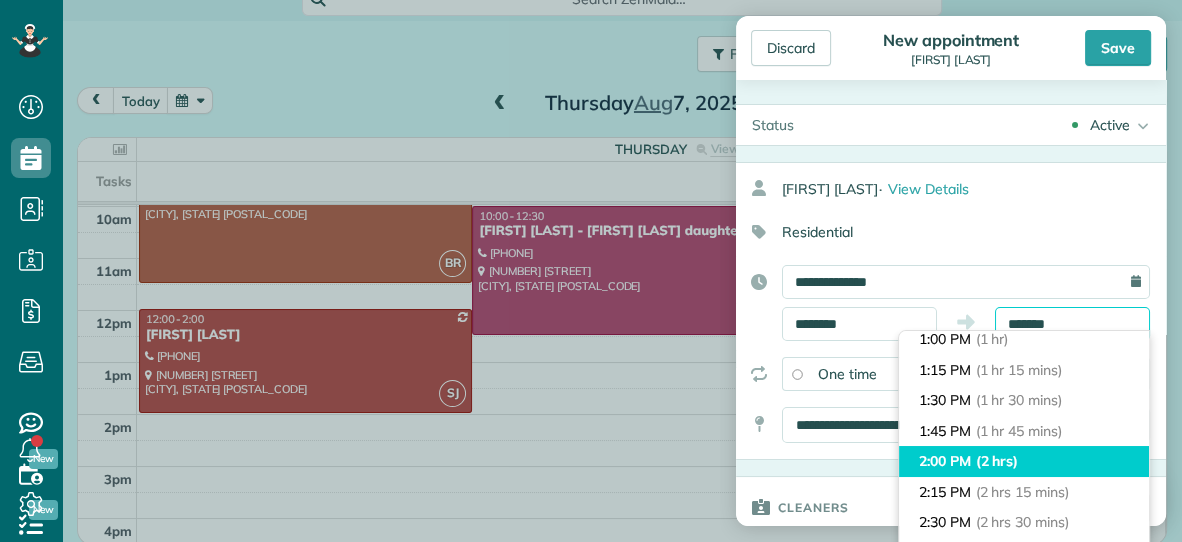 type on "*******" 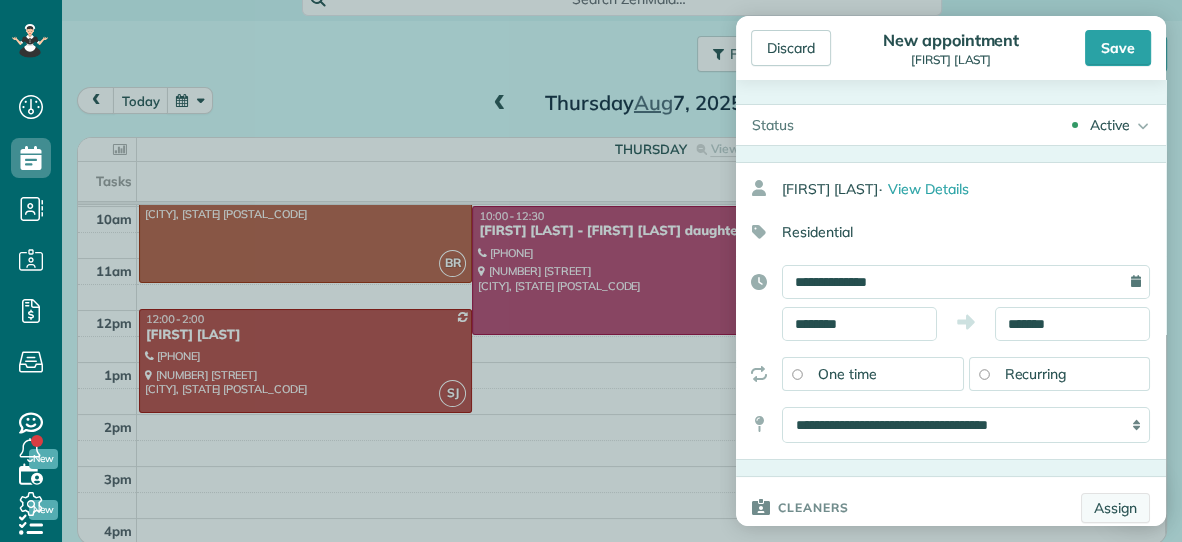 click on "Assign" at bounding box center [1115, 508] 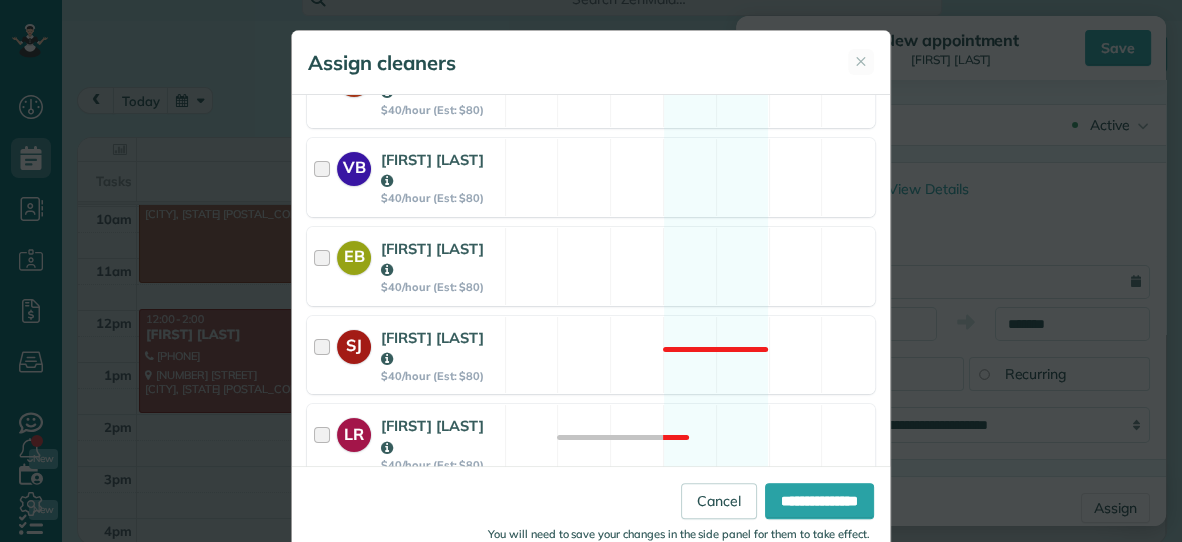 scroll, scrollTop: 503, scrollLeft: 0, axis: vertical 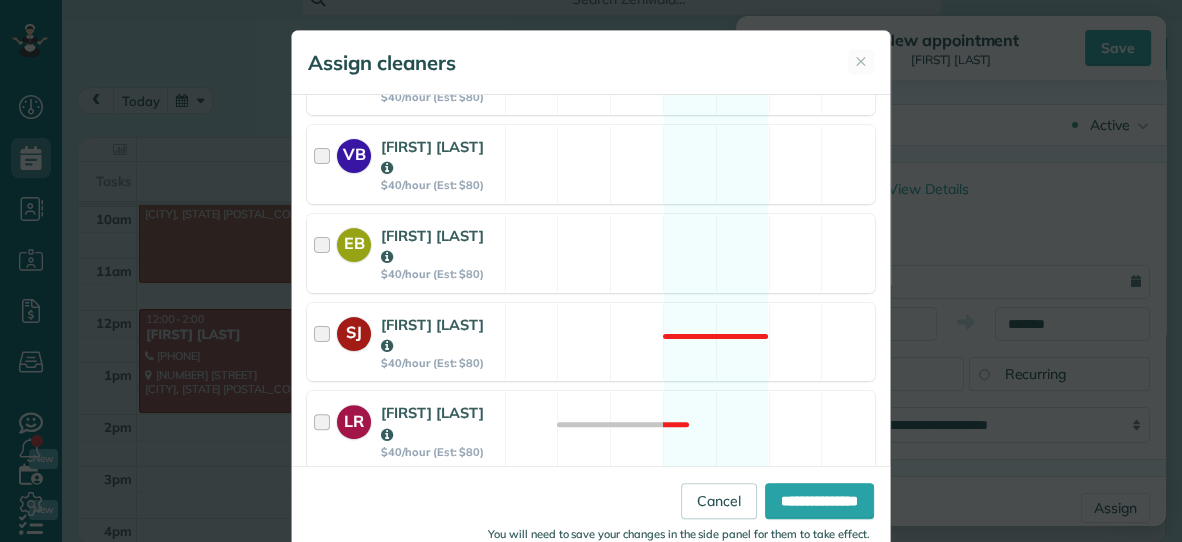 click on "DR
[FIRST] [LAST]
$40/hour (Est: $80)
Available" at bounding box center [591, 519] 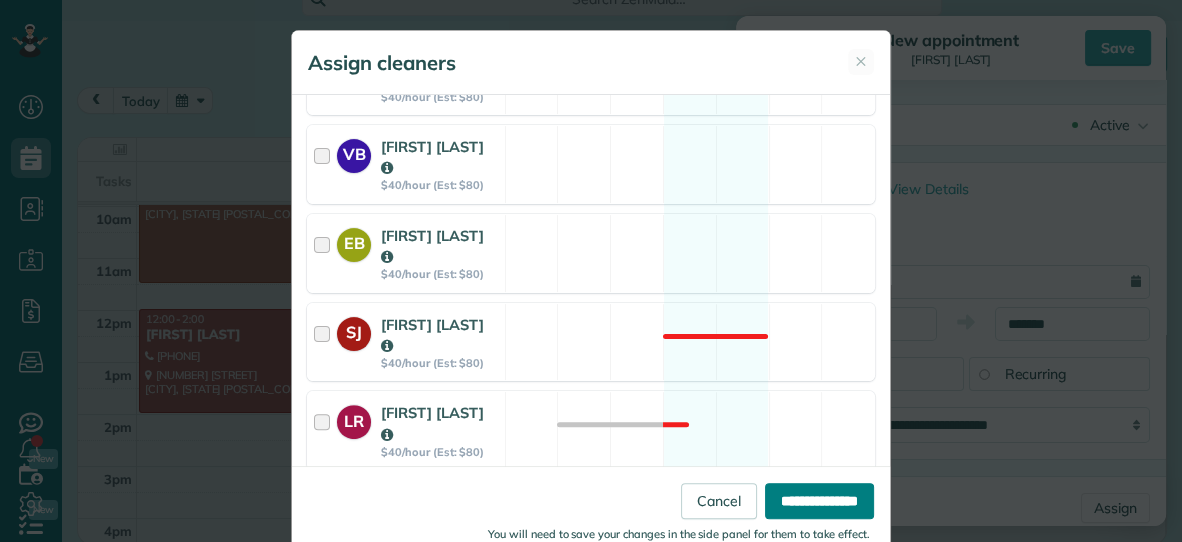 click on "**********" at bounding box center [819, 501] 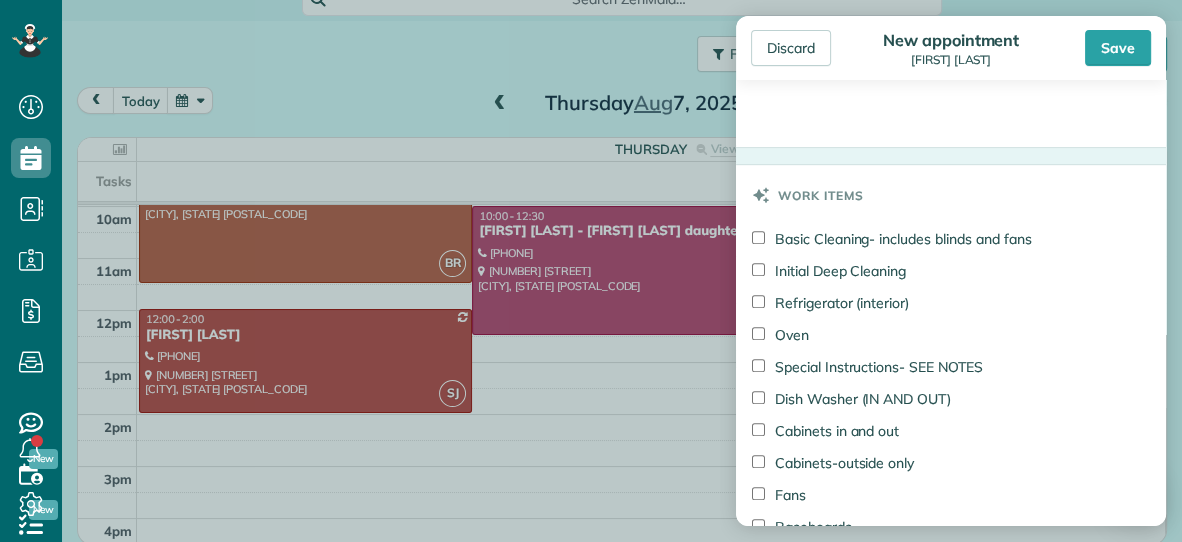 scroll, scrollTop: 951, scrollLeft: 0, axis: vertical 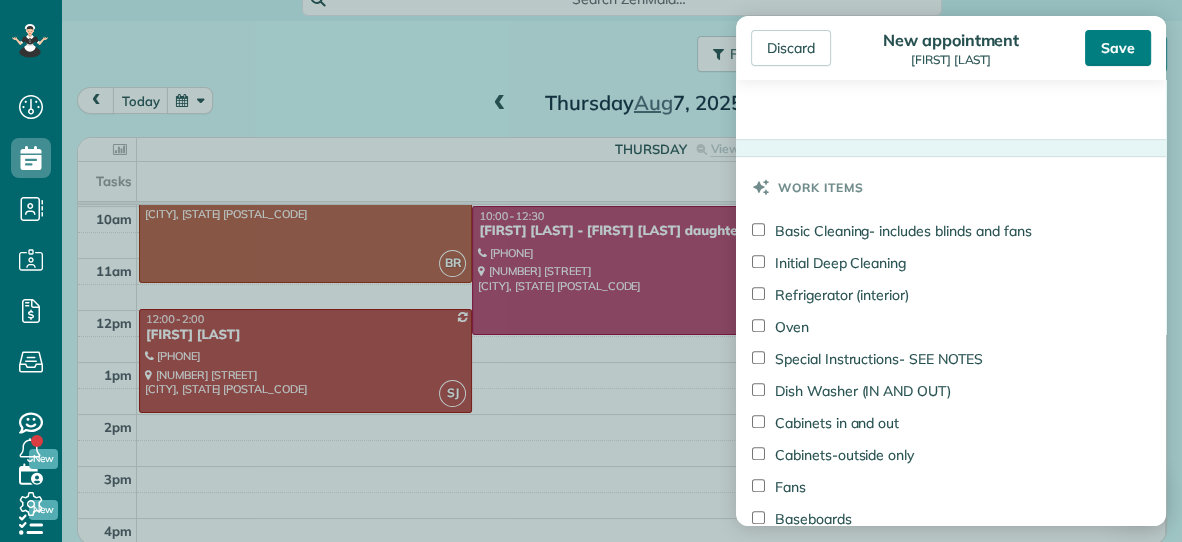 click on "Save" at bounding box center [1118, 48] 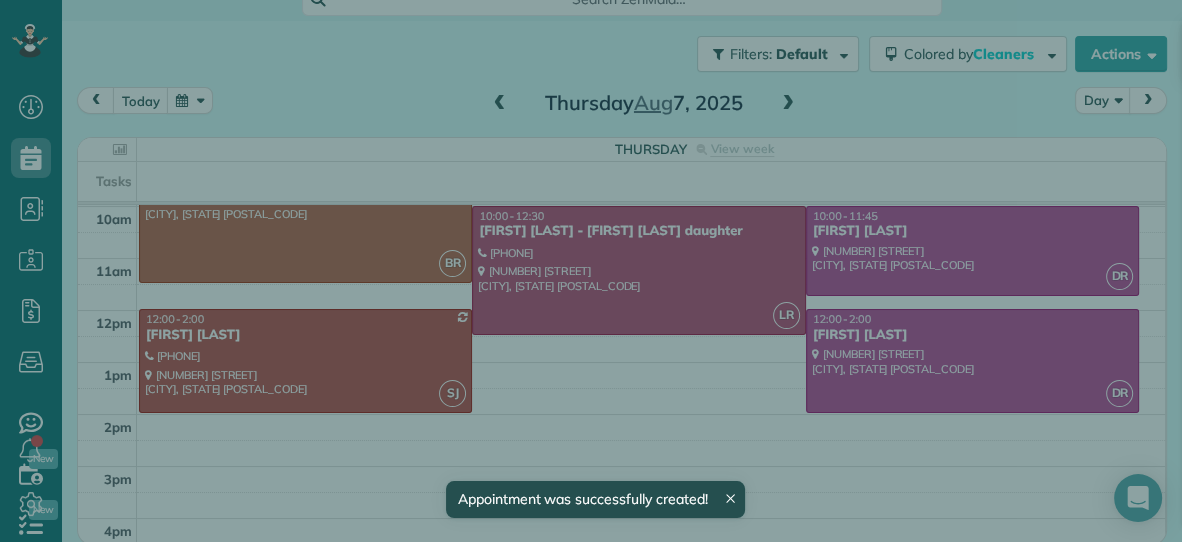 scroll, scrollTop: 153, scrollLeft: 0, axis: vertical 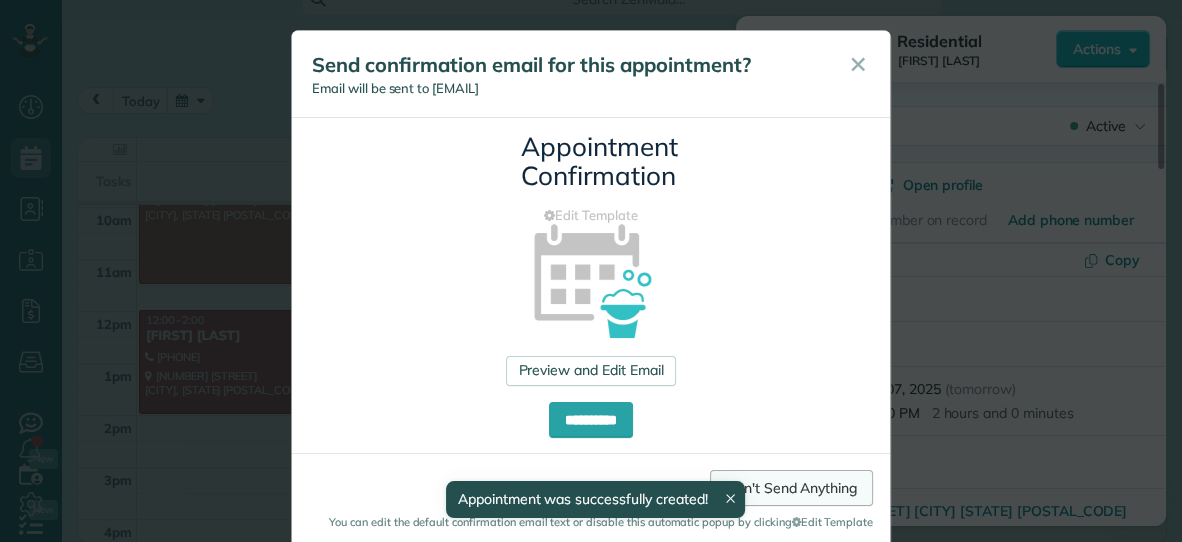click on "Don't Send Anything" at bounding box center [791, 488] 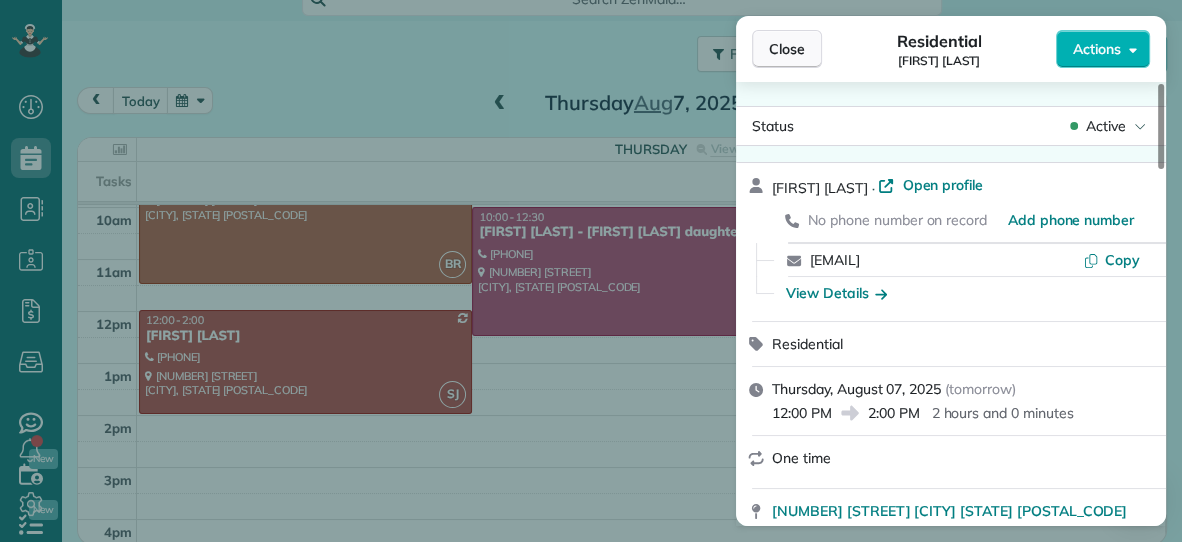 click on "Close" at bounding box center [787, 49] 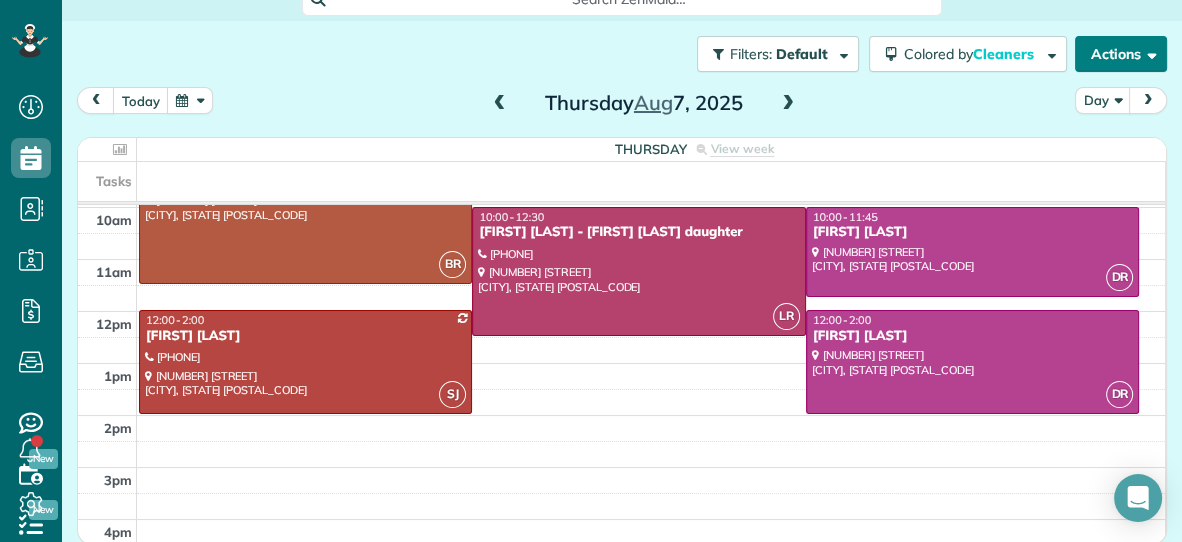 click on "Actions" at bounding box center [1121, 54] 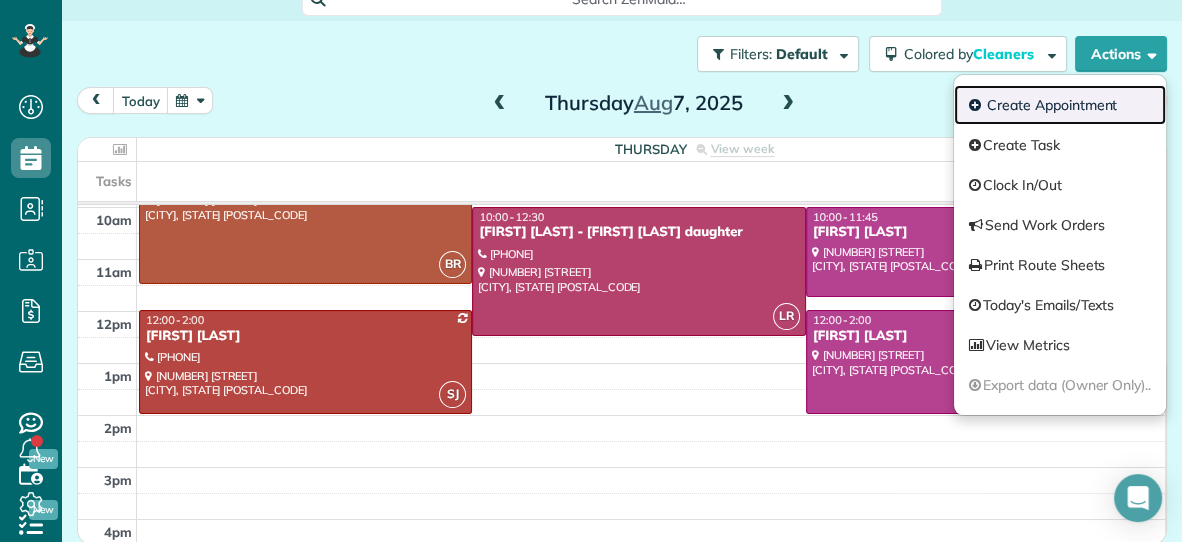 click on "Create Appointment" at bounding box center [1060, 105] 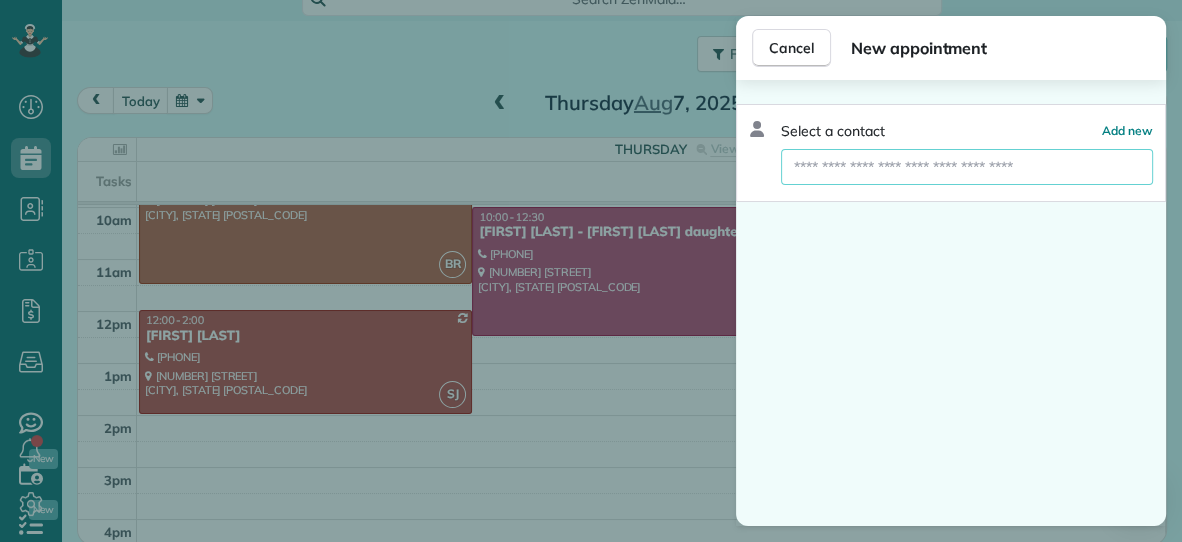 click at bounding box center [967, 167] 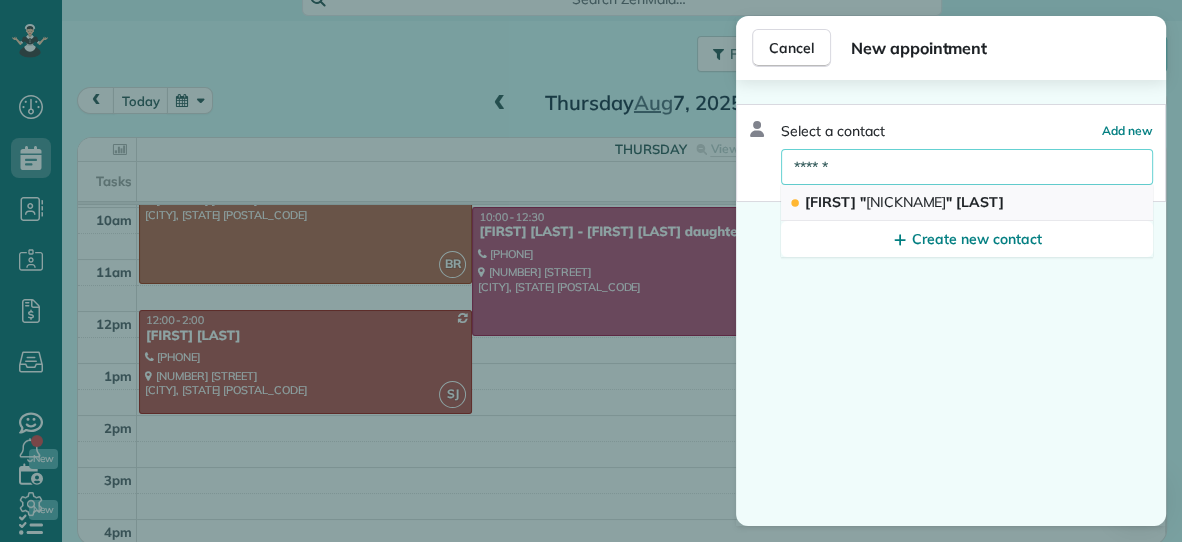 type on "******" 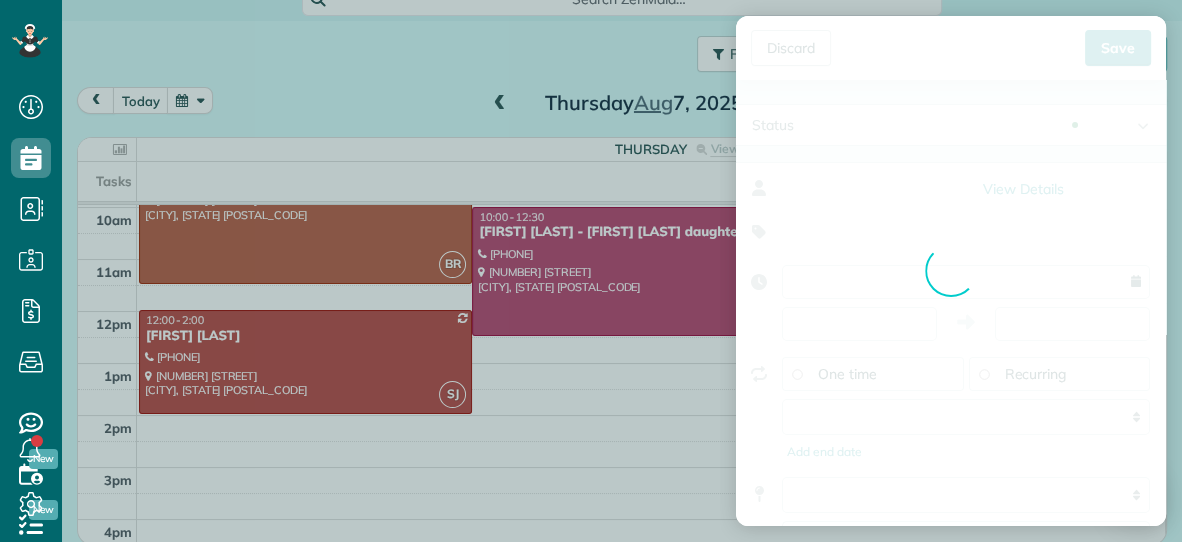 type on "**********" 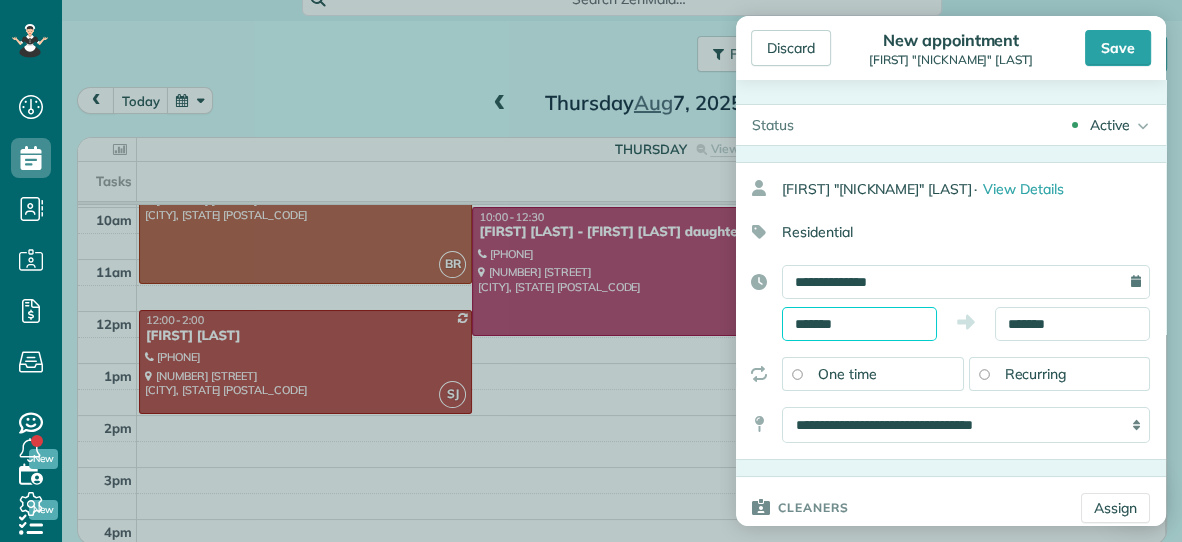click on "*******" at bounding box center [859, 324] 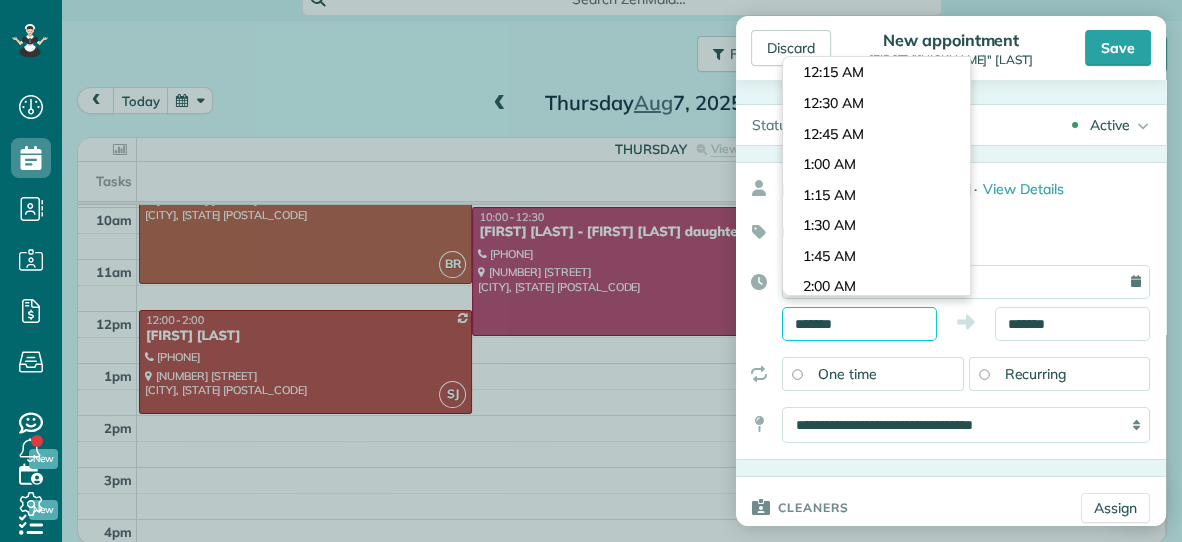 scroll, scrollTop: 1647, scrollLeft: 0, axis: vertical 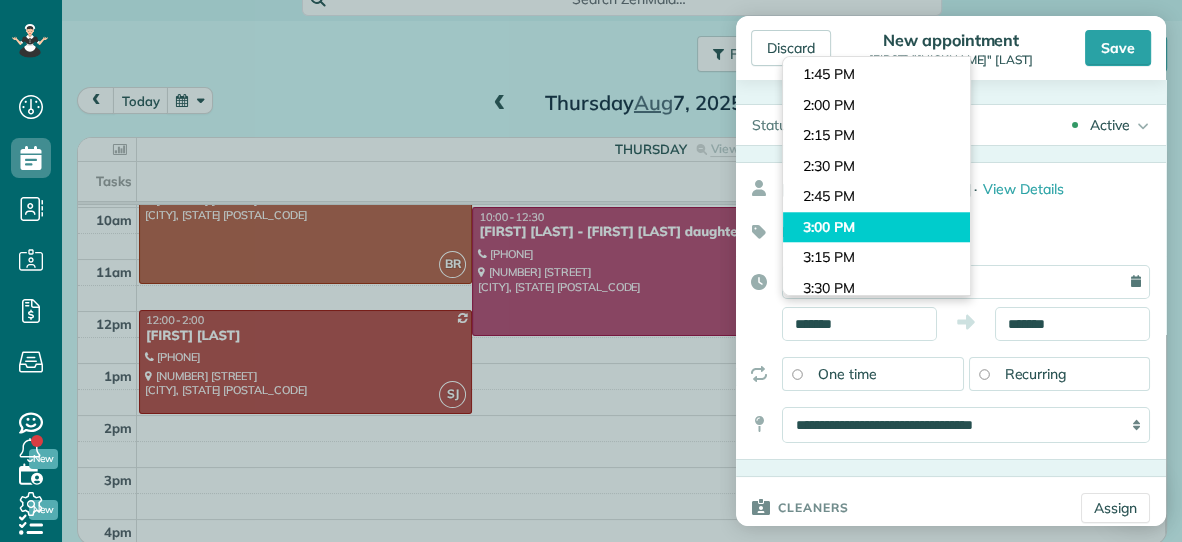 click on "Dashboard
Scheduling
Calendar View
List View
Dispatch View - Weekly scheduling (Beta)" at bounding box center (591, 271) 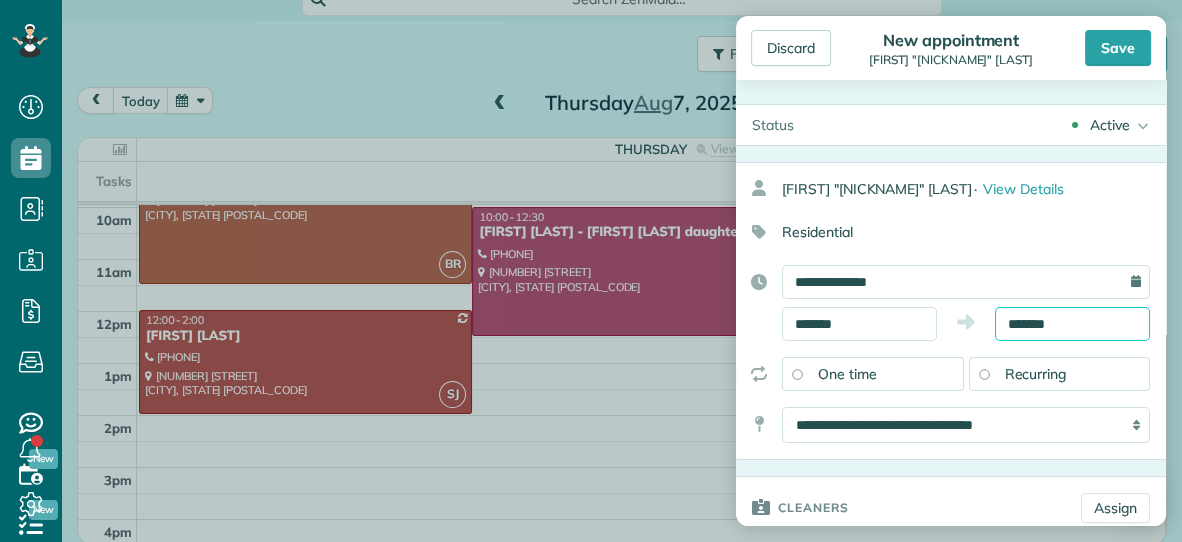 click on "*******" at bounding box center [1072, 324] 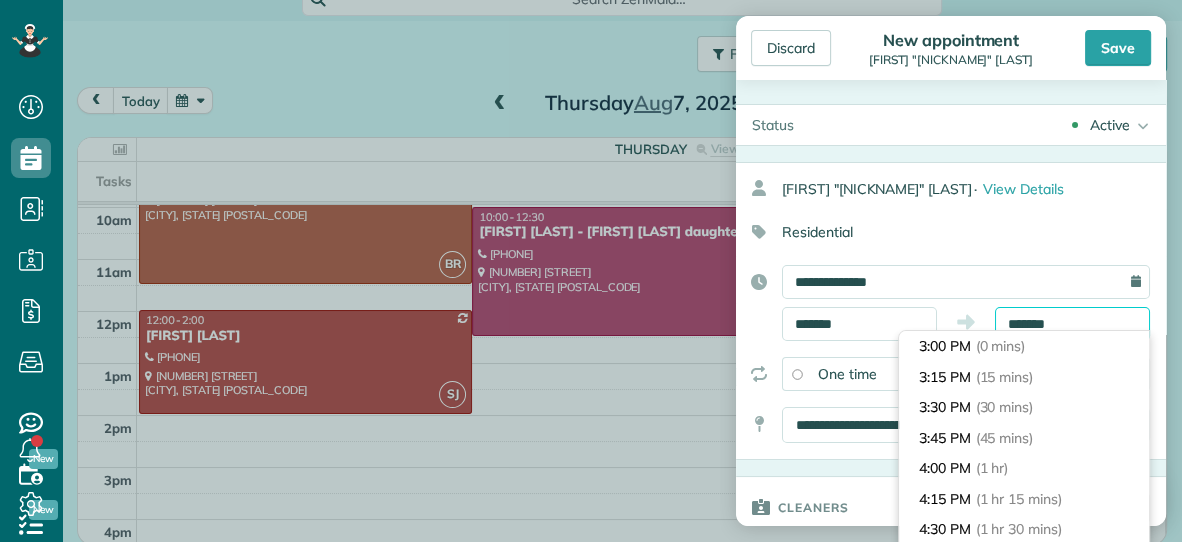 scroll, scrollTop: 90, scrollLeft: 0, axis: vertical 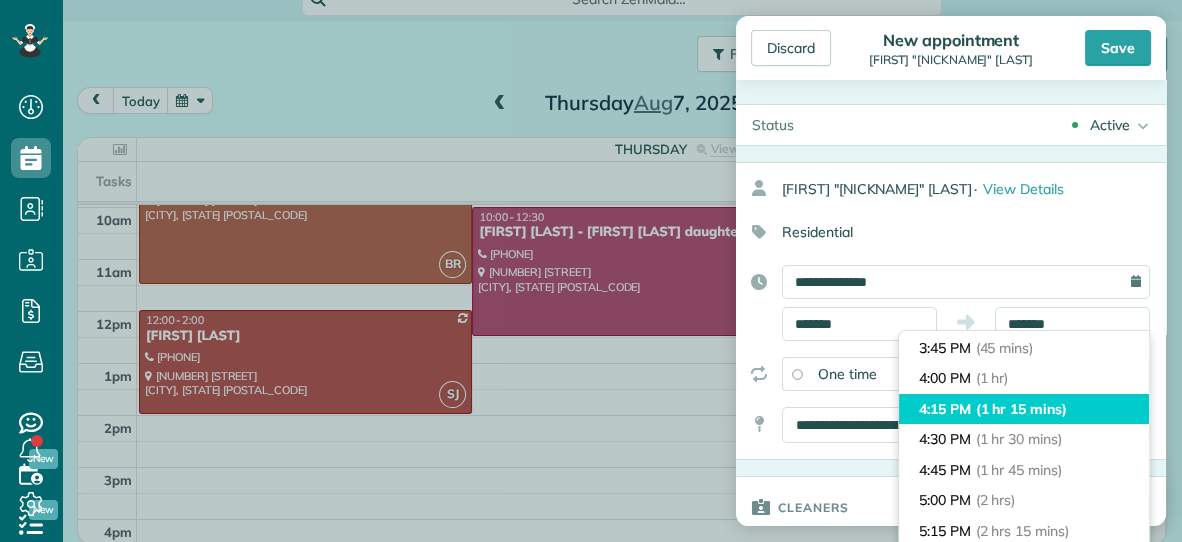 click on "4:15 PM  (1 hr 15 mins)" at bounding box center [1024, 409] 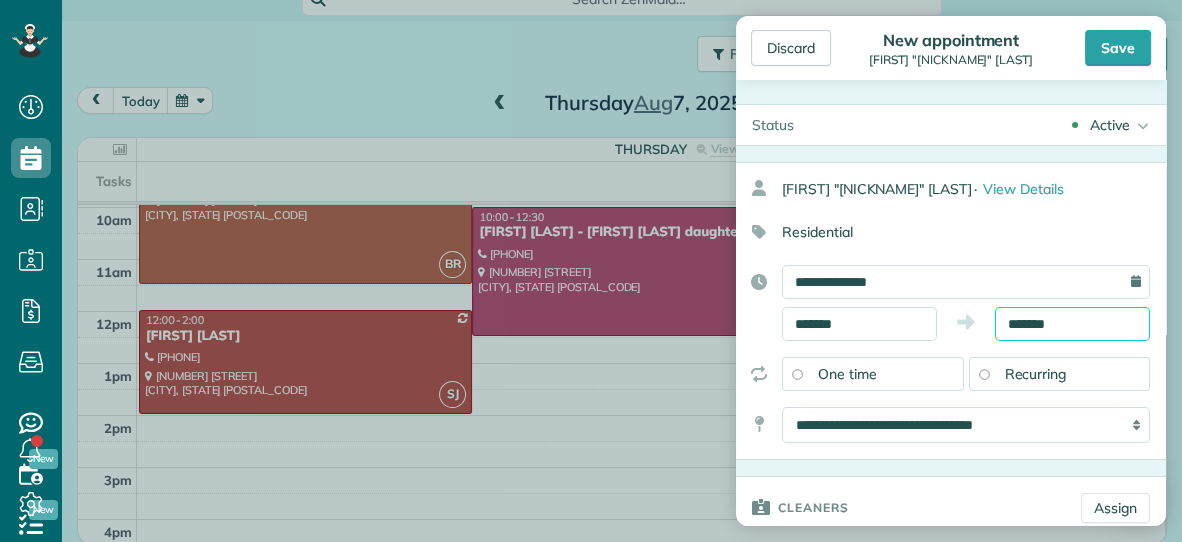 click on "*******" at bounding box center [1072, 324] 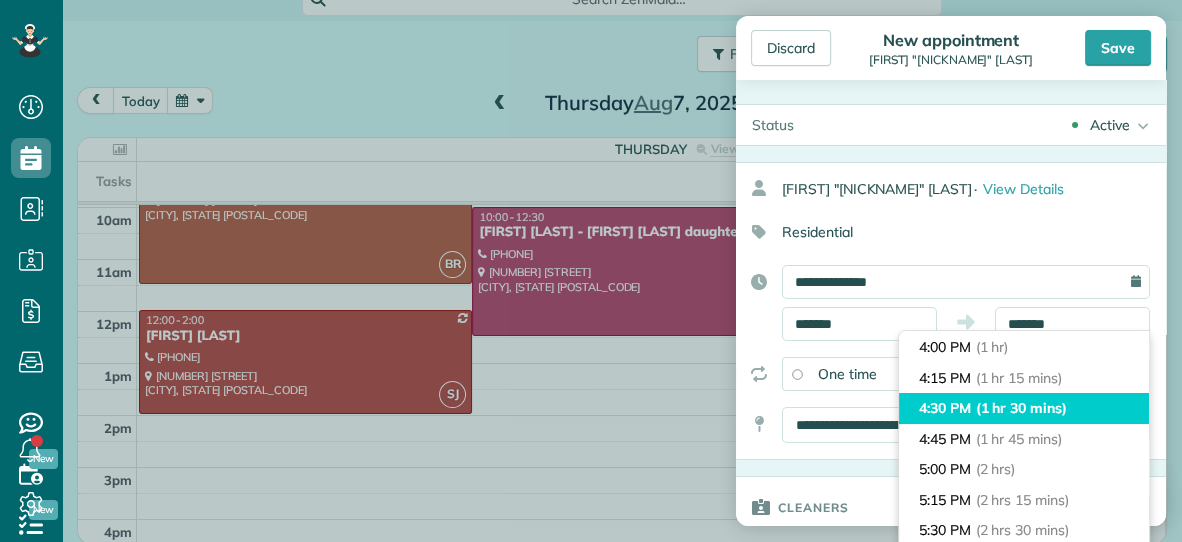 click on "(1 hr 30 mins)" at bounding box center (1021, 408) 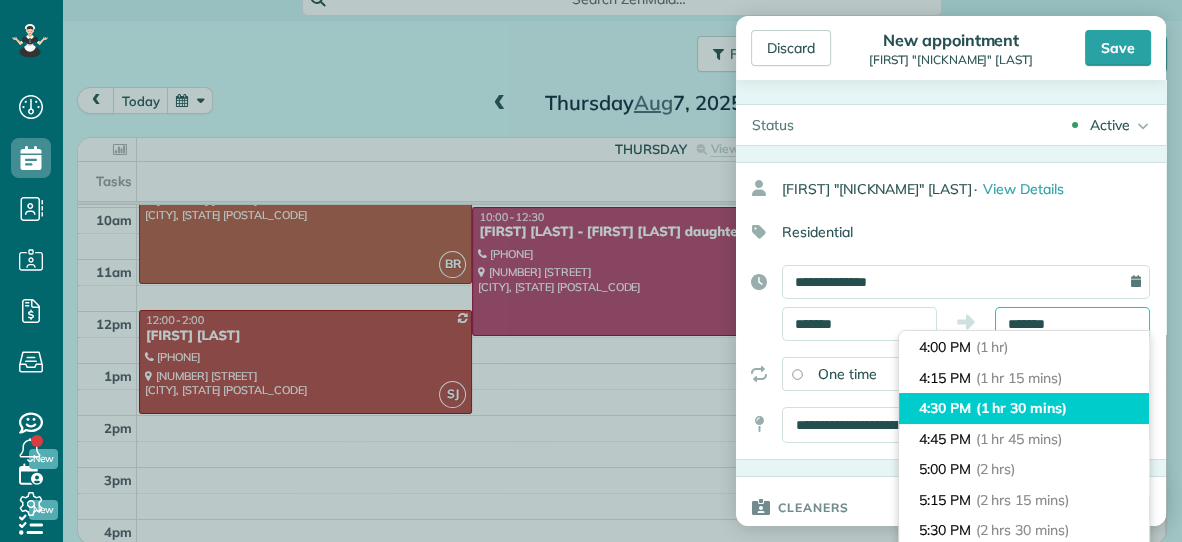type on "*******" 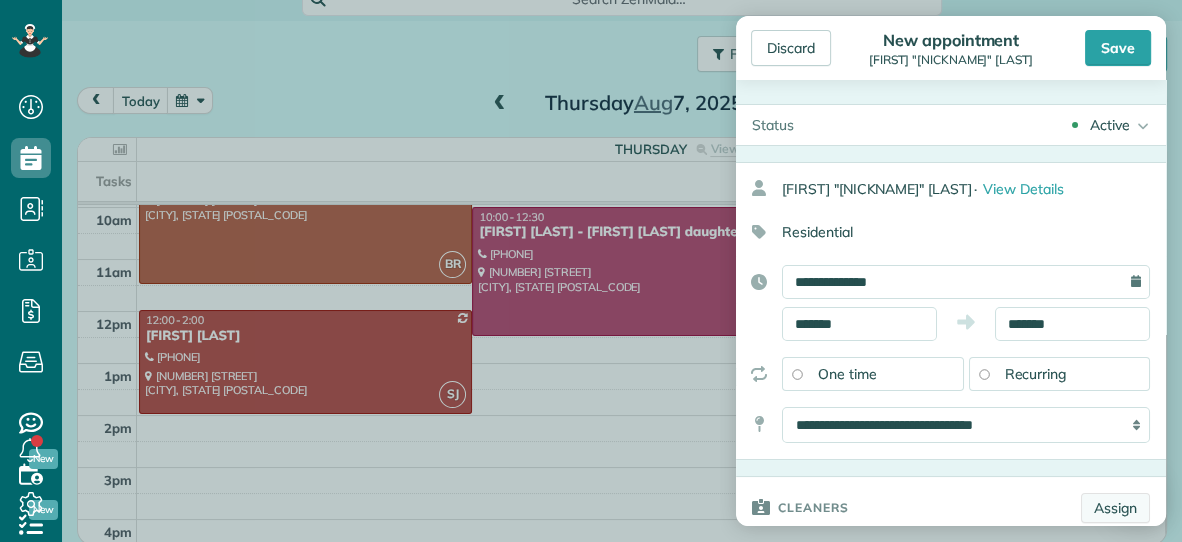 click on "Assign" at bounding box center (1115, 508) 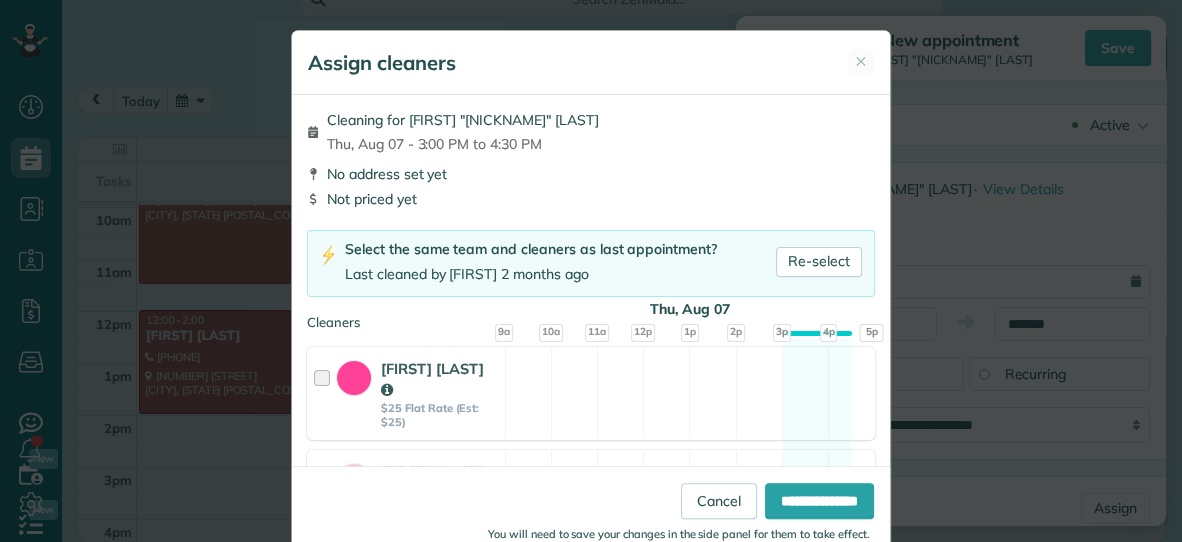 scroll, scrollTop: 503, scrollLeft: 0, axis: vertical 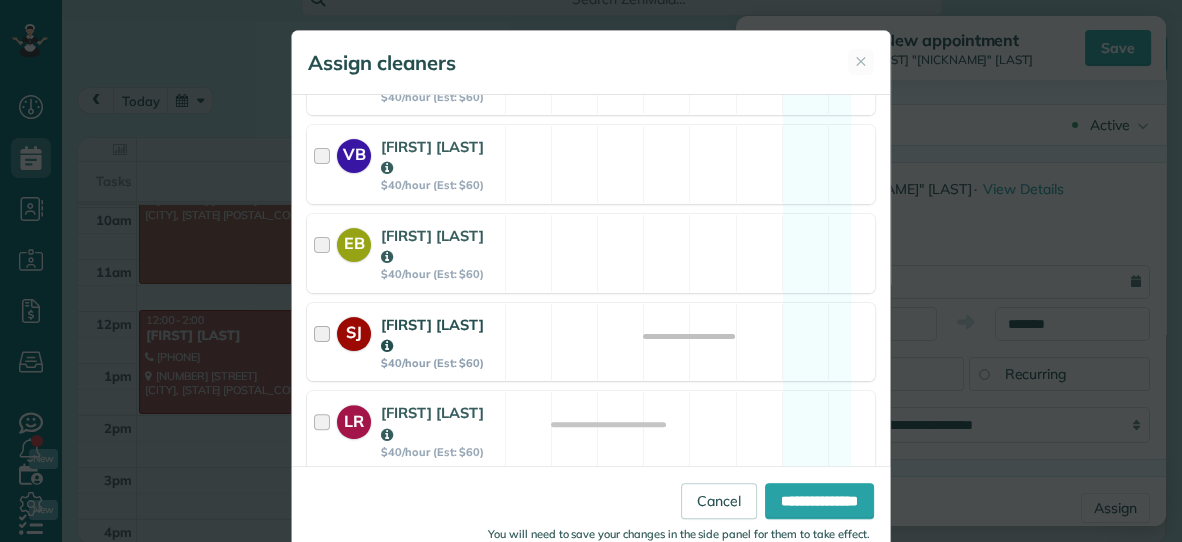 click on "[FIRST]
[FIRST] [LAST]
$40/hour (Est: $60)
Available" at bounding box center [591, 342] 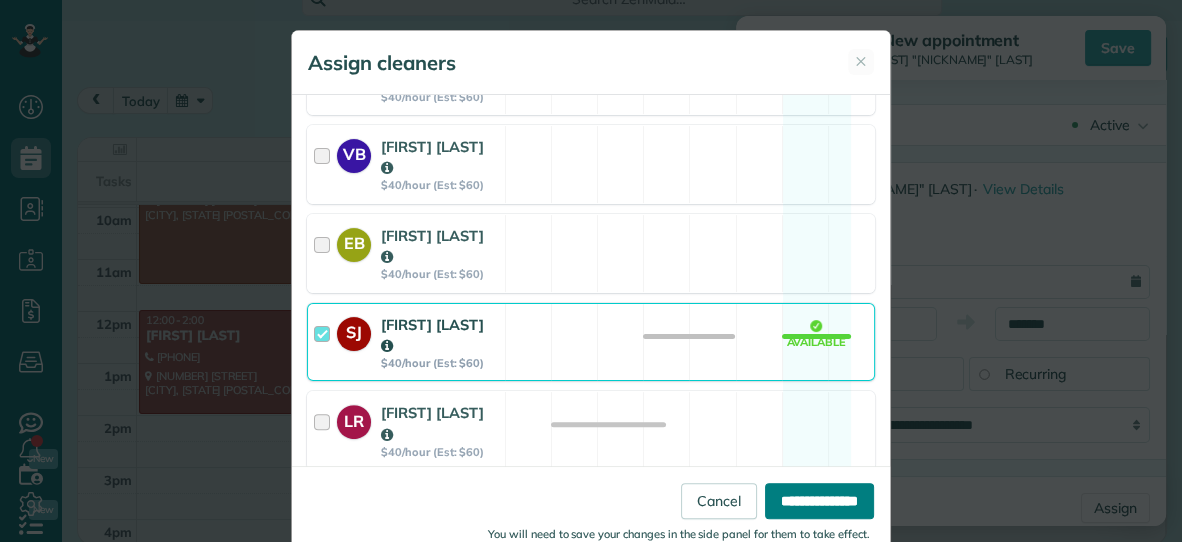 click on "**********" at bounding box center [819, 501] 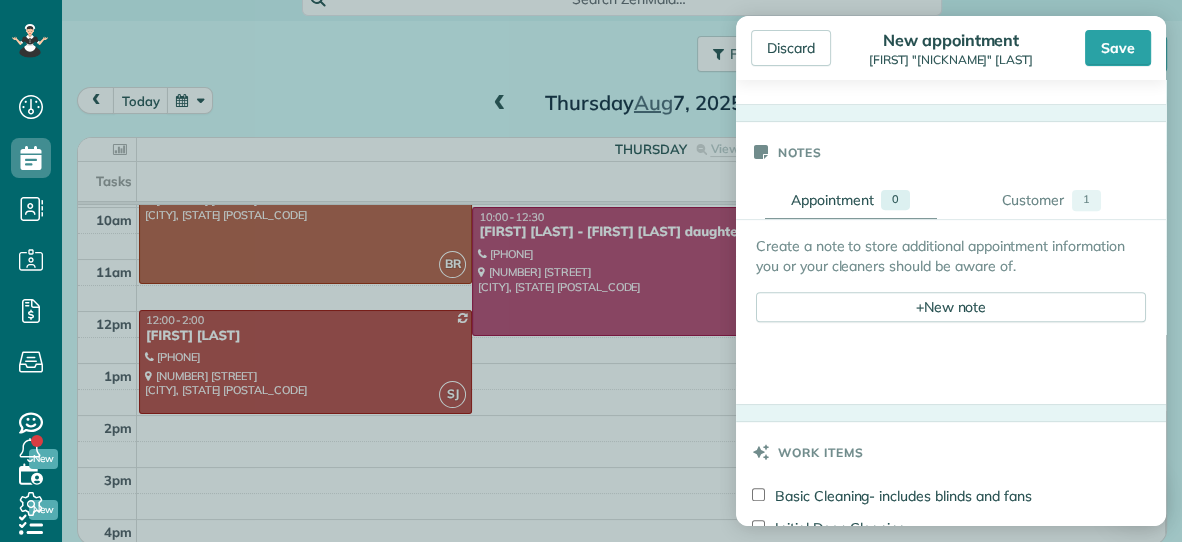 scroll, scrollTop: 692, scrollLeft: 0, axis: vertical 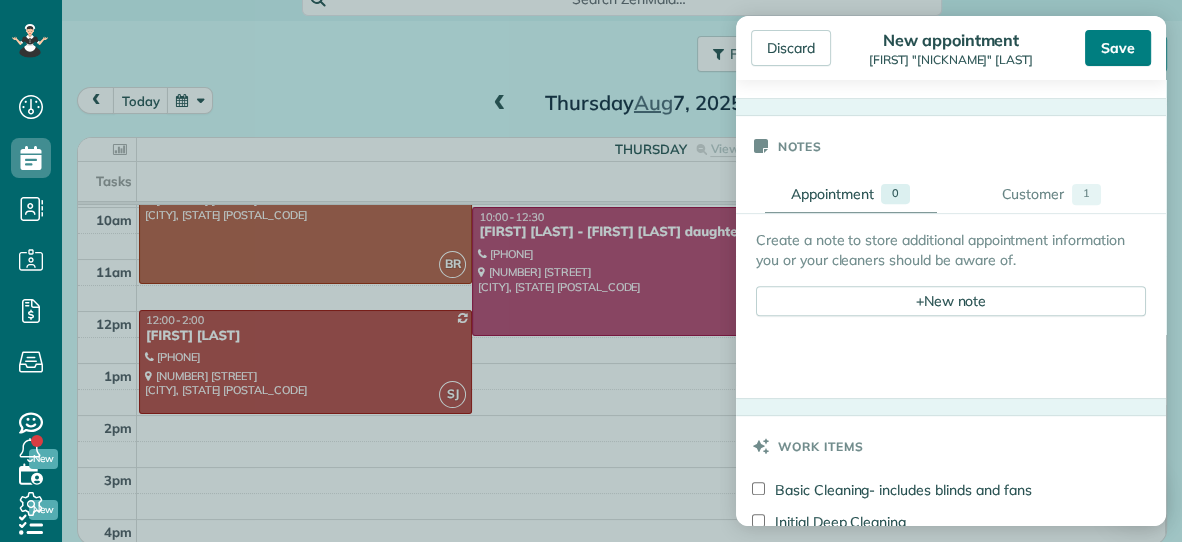 click on "Save" at bounding box center [1118, 48] 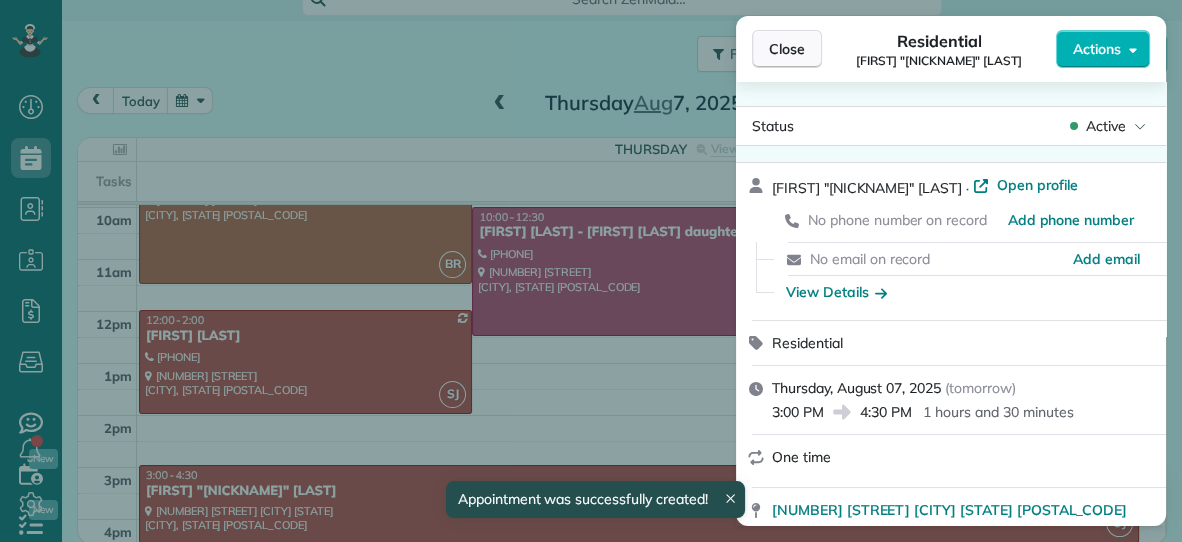 click on "Close" at bounding box center [787, 49] 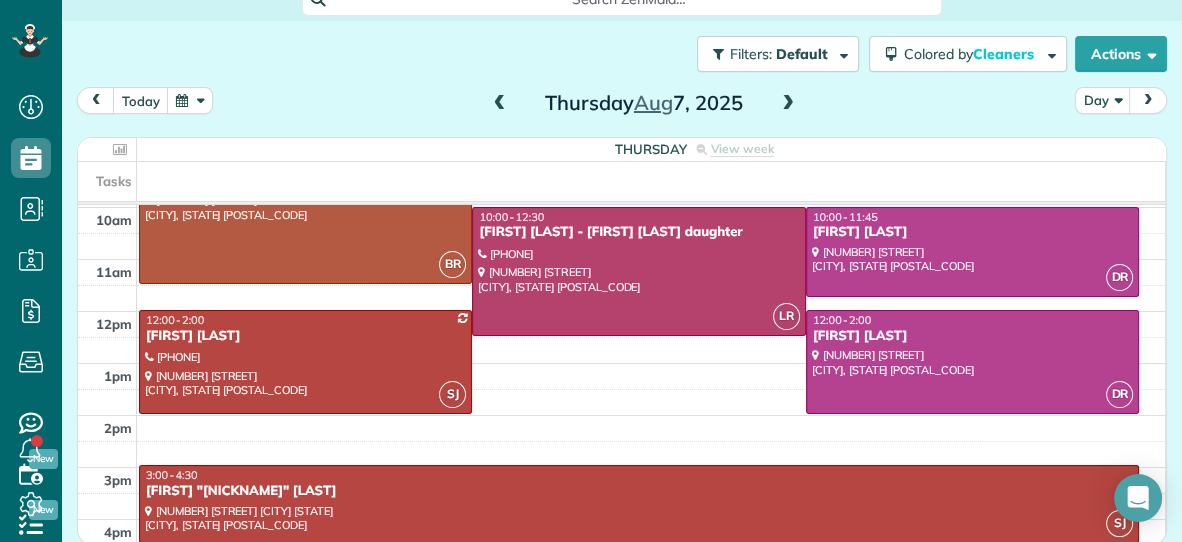 scroll, scrollTop: 0, scrollLeft: 0, axis: both 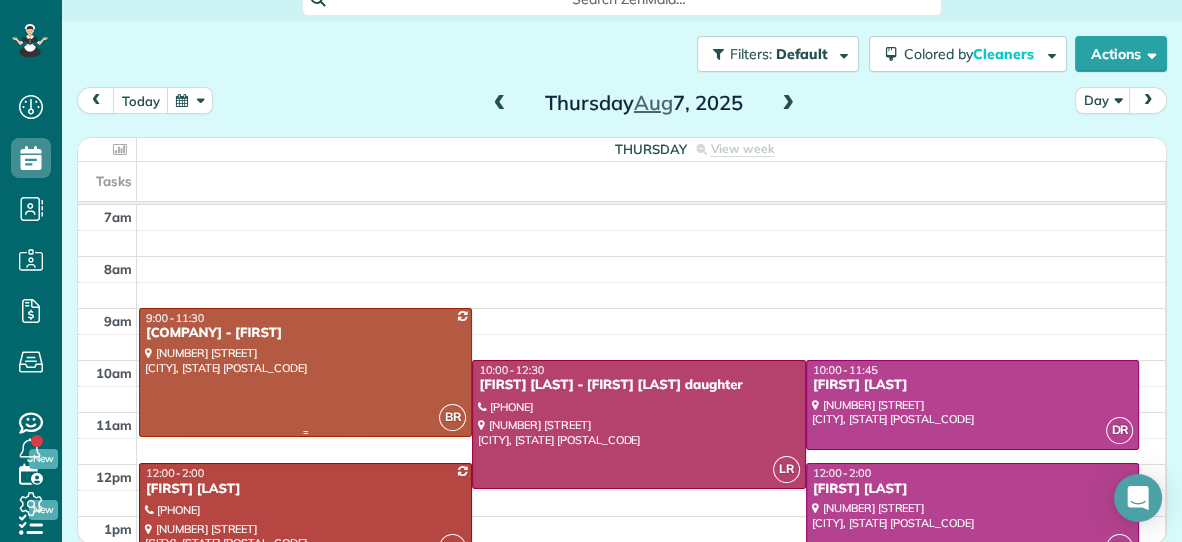 click at bounding box center (305, 372) 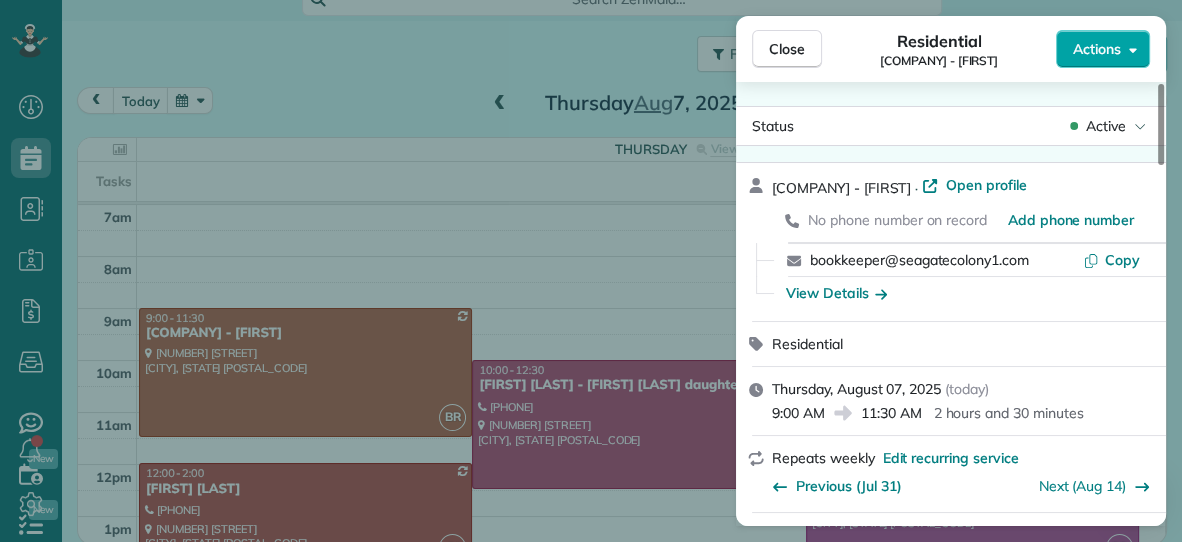 click on "Actions" at bounding box center (1097, 49) 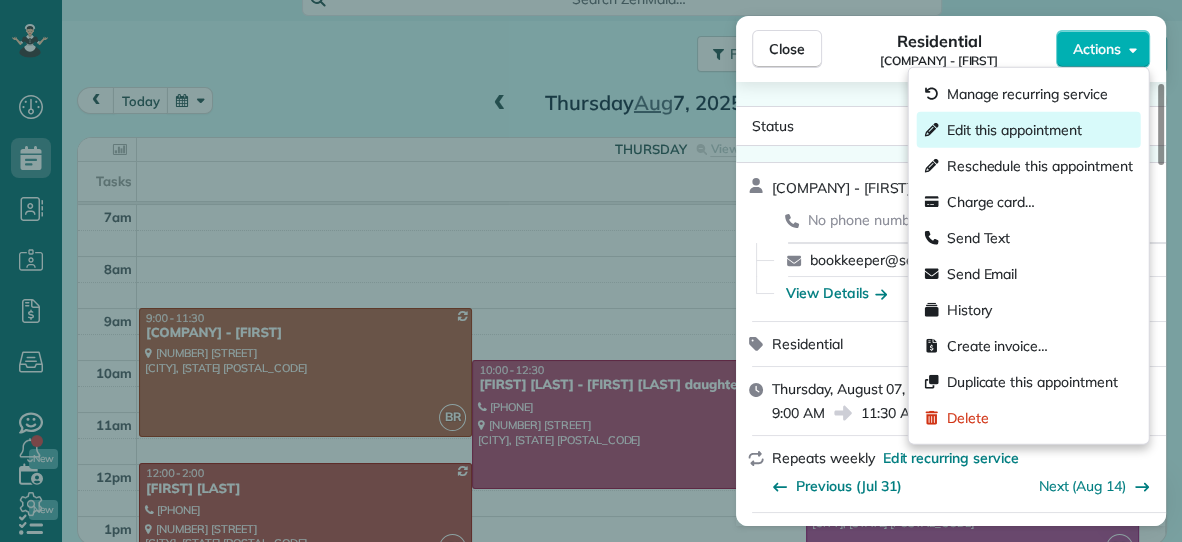 click on "Edit this appointment" at bounding box center (1014, 130) 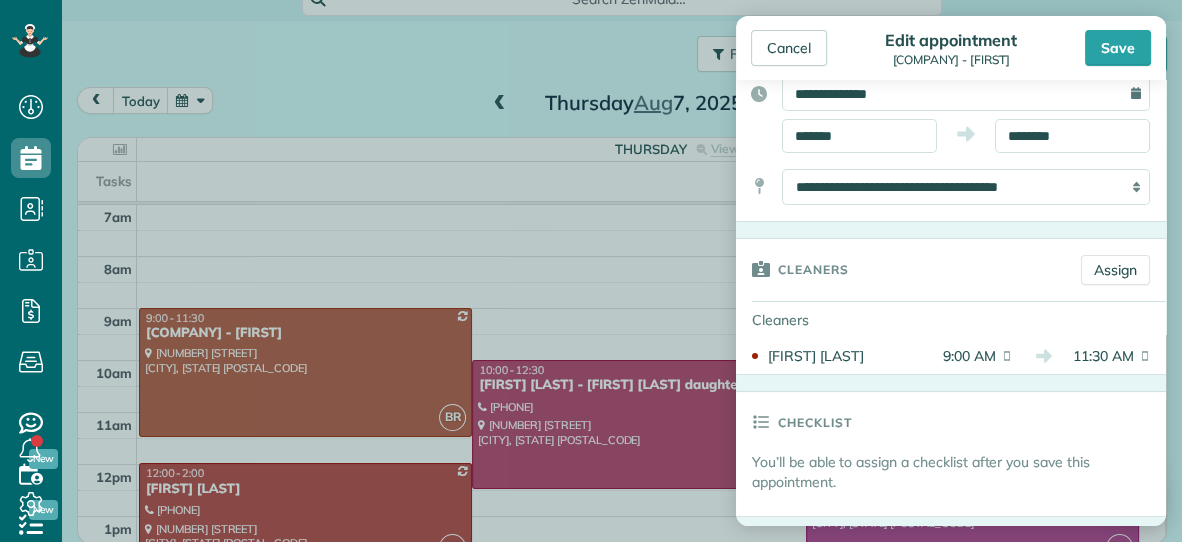 scroll, scrollTop: 202, scrollLeft: 0, axis: vertical 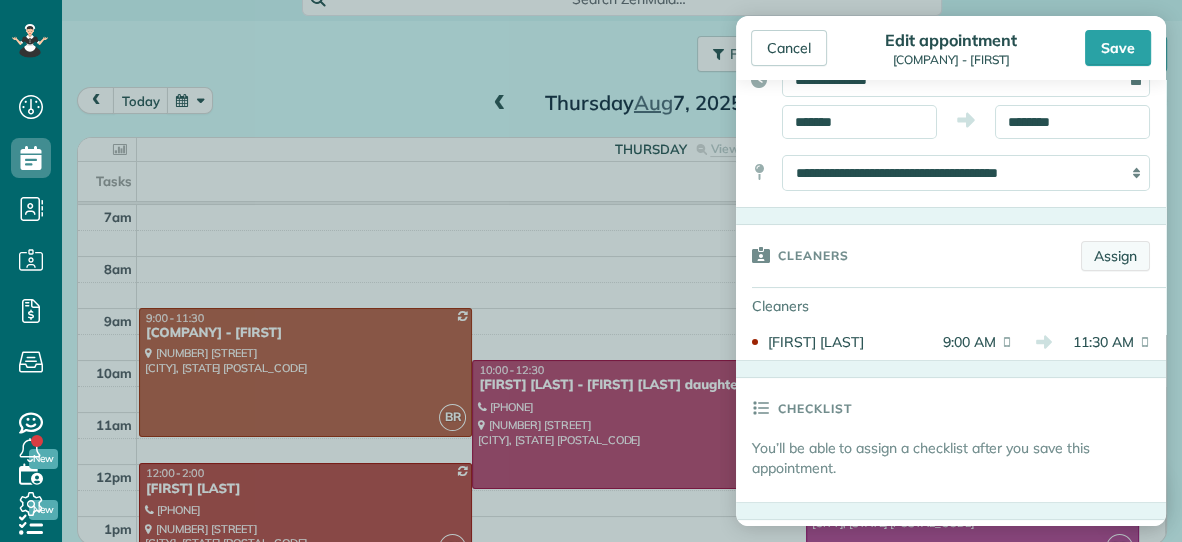 click on "Assign" at bounding box center [1115, 256] 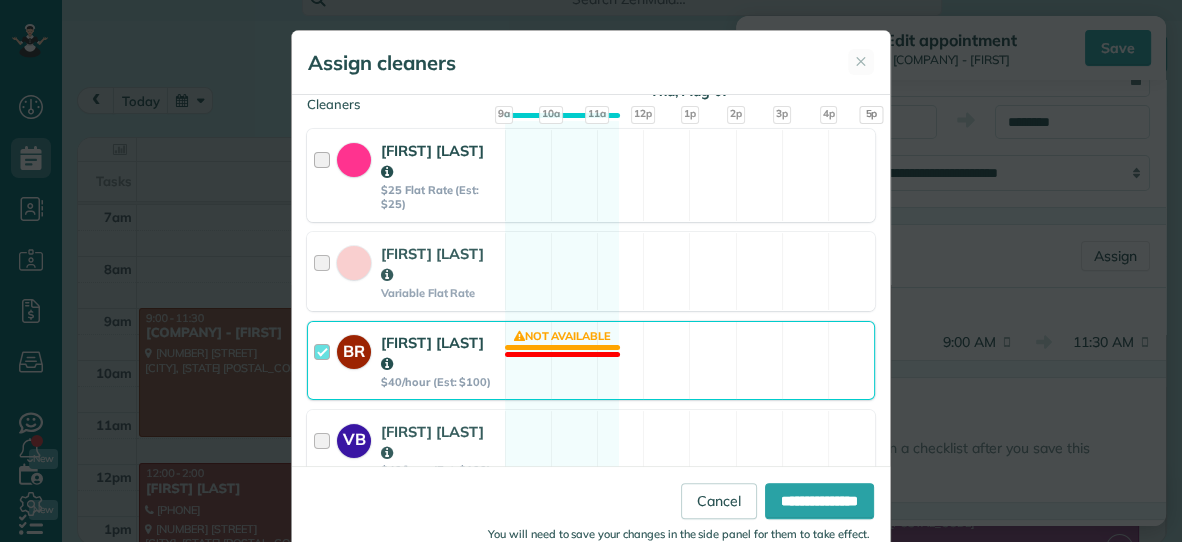 scroll, scrollTop: 218, scrollLeft: 0, axis: vertical 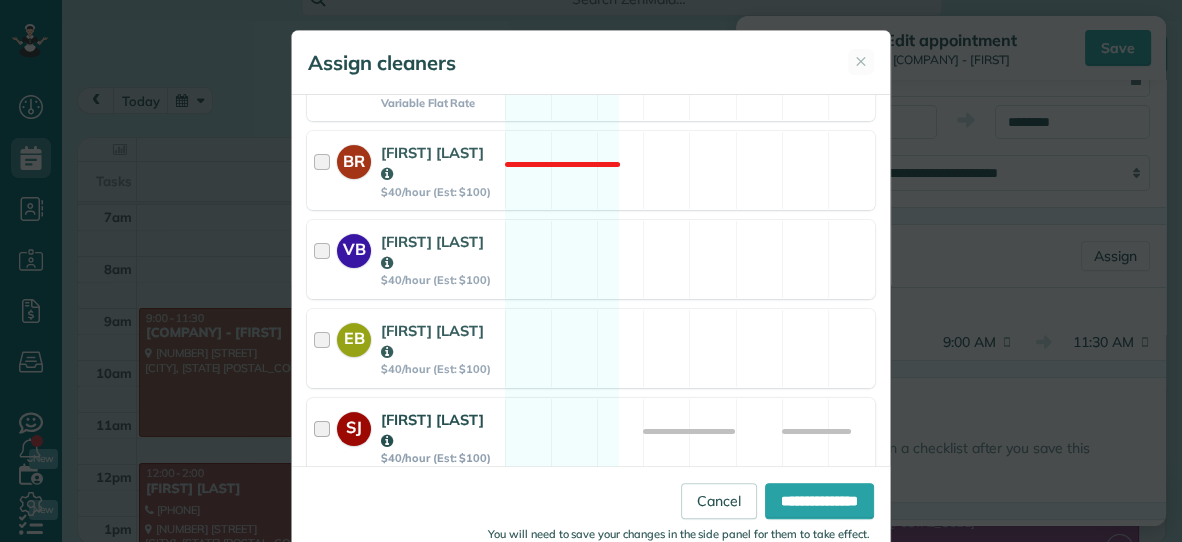 click on "[FIRST]
[FIRST] [LAST]
$40/hour (Est: $100)
Available" at bounding box center (591, 437) 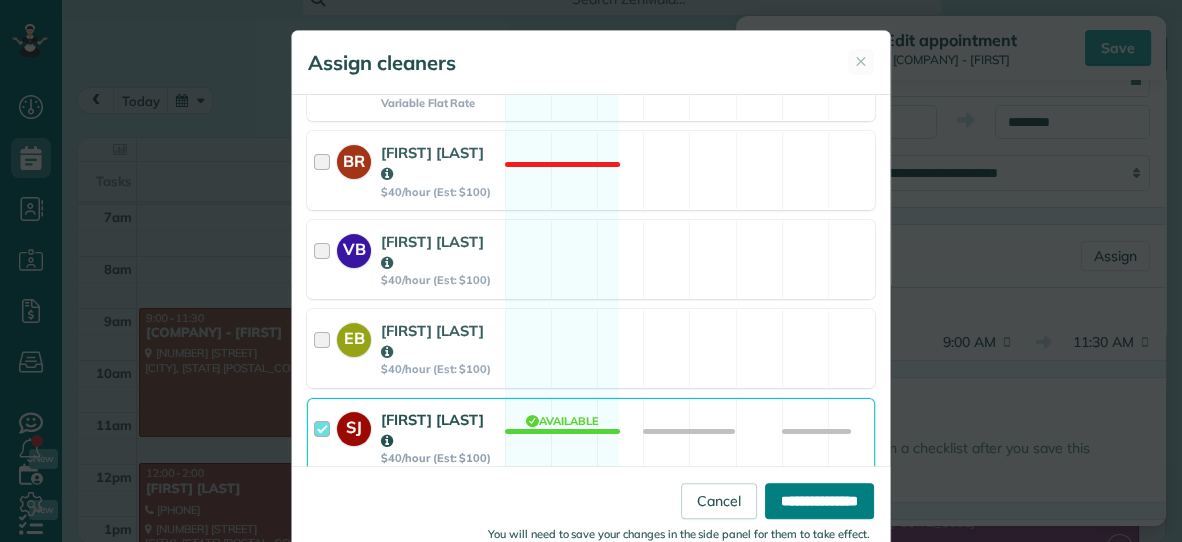 click on "**********" at bounding box center (819, 501) 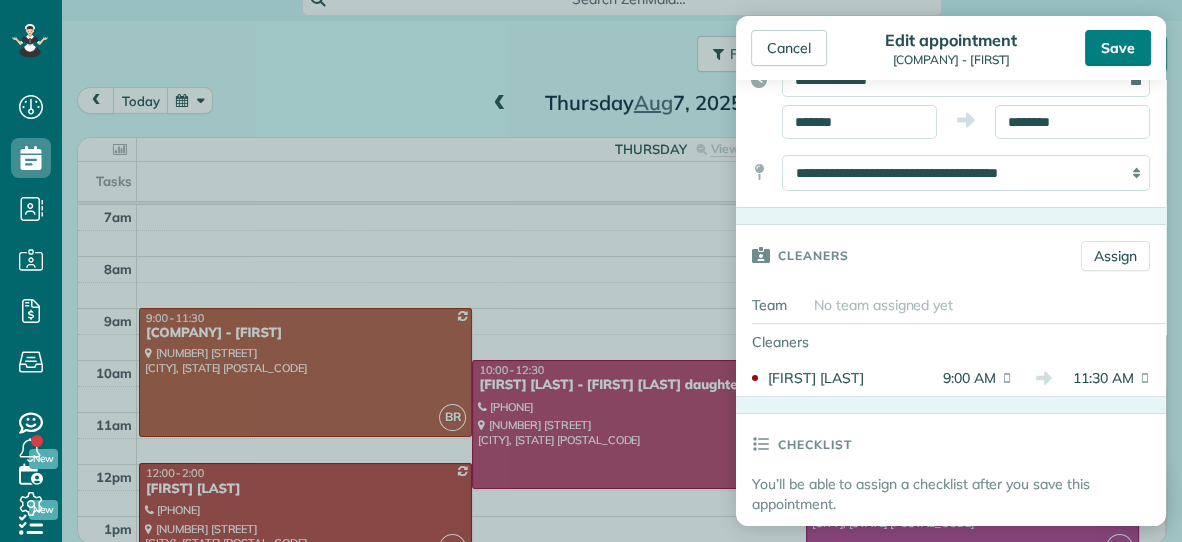 click on "Save" at bounding box center [1118, 48] 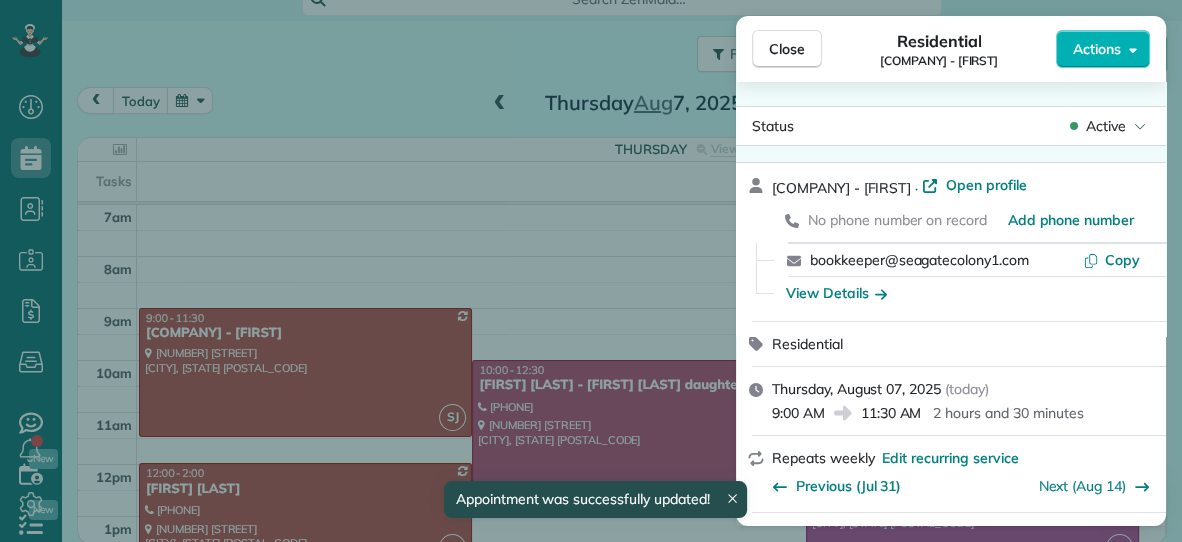 click on "Close" at bounding box center [787, 49] 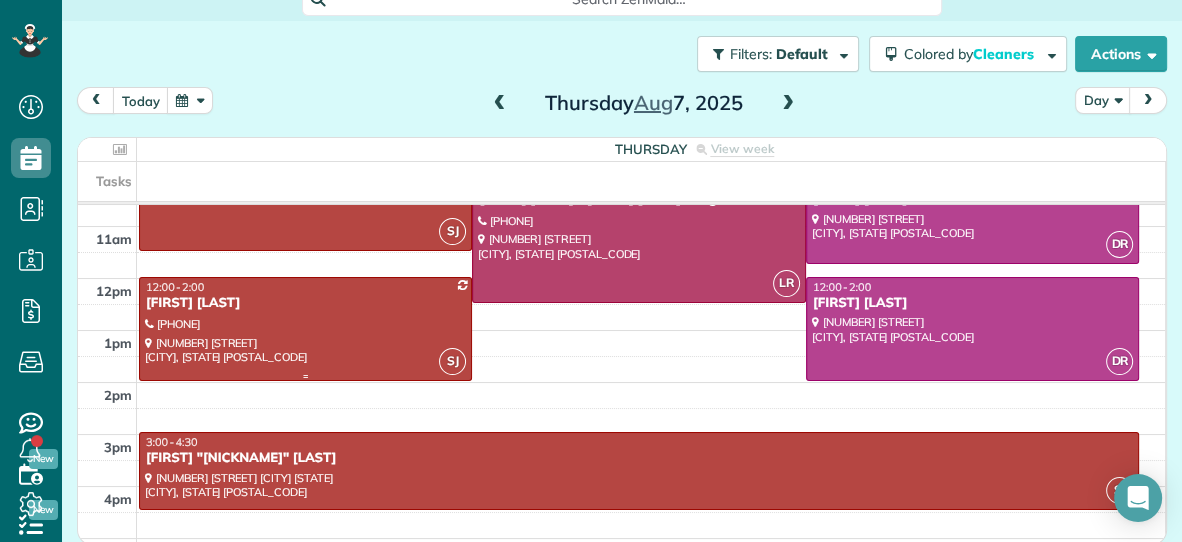 scroll, scrollTop: 184, scrollLeft: 0, axis: vertical 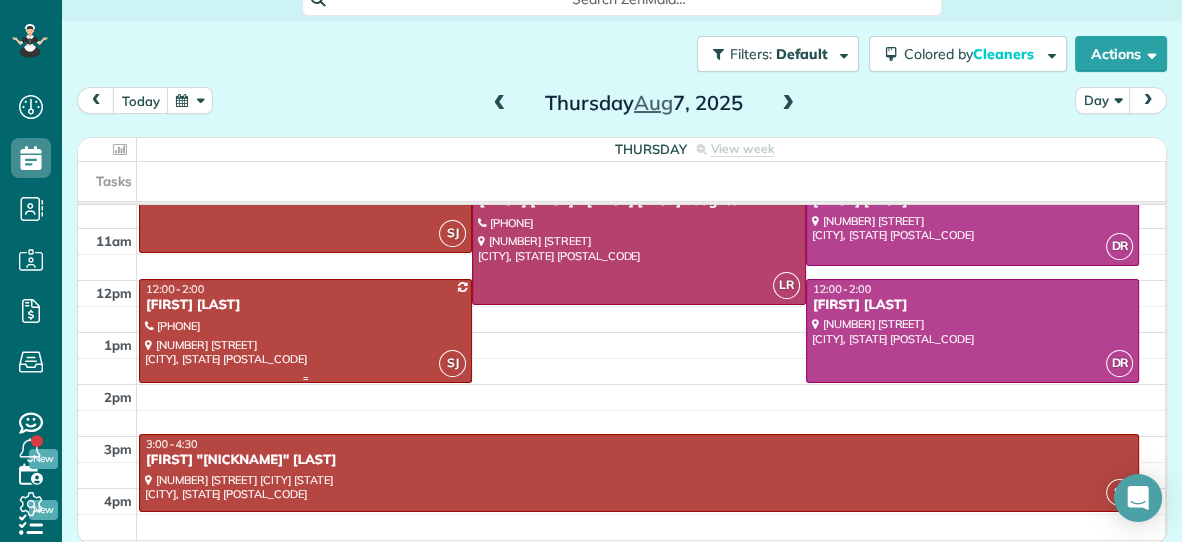 click on "[FIRST] [LAST]" at bounding box center (305, 305) 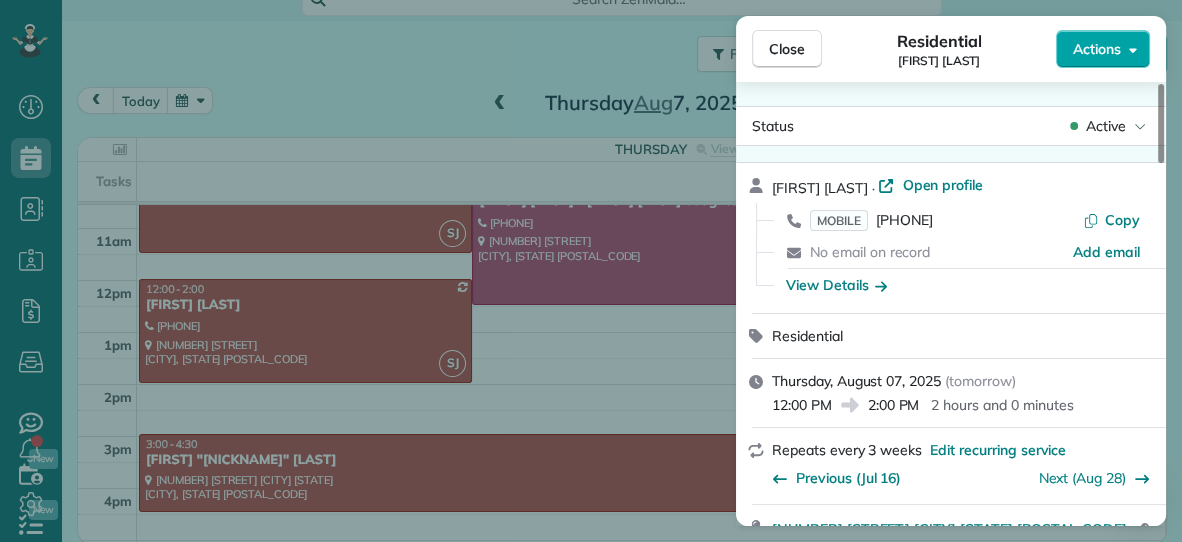 click on "Actions" at bounding box center (1097, 49) 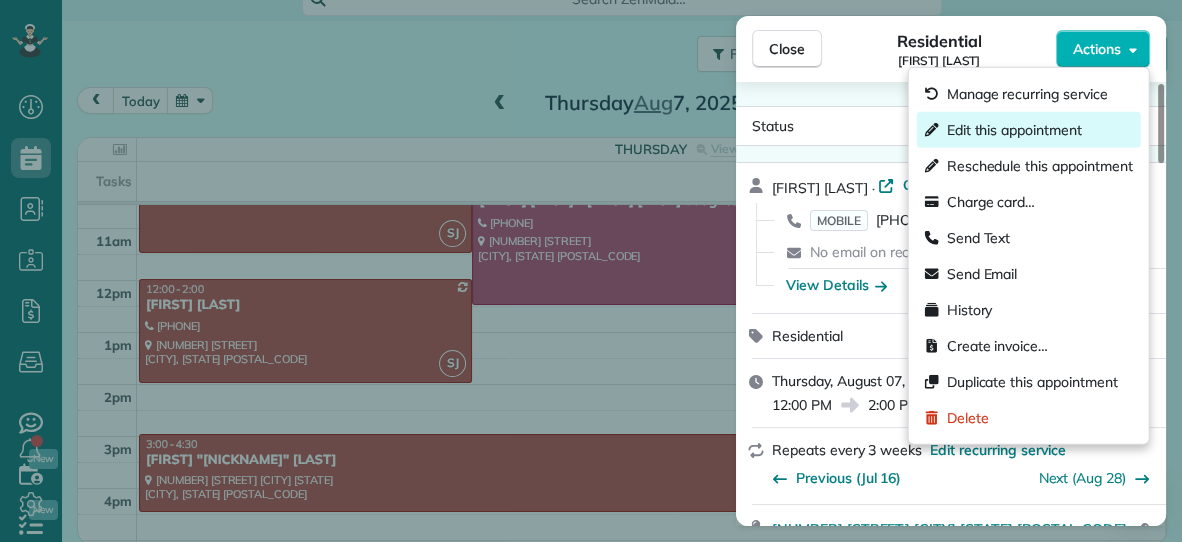 click on "Edit this appointment" at bounding box center [1014, 130] 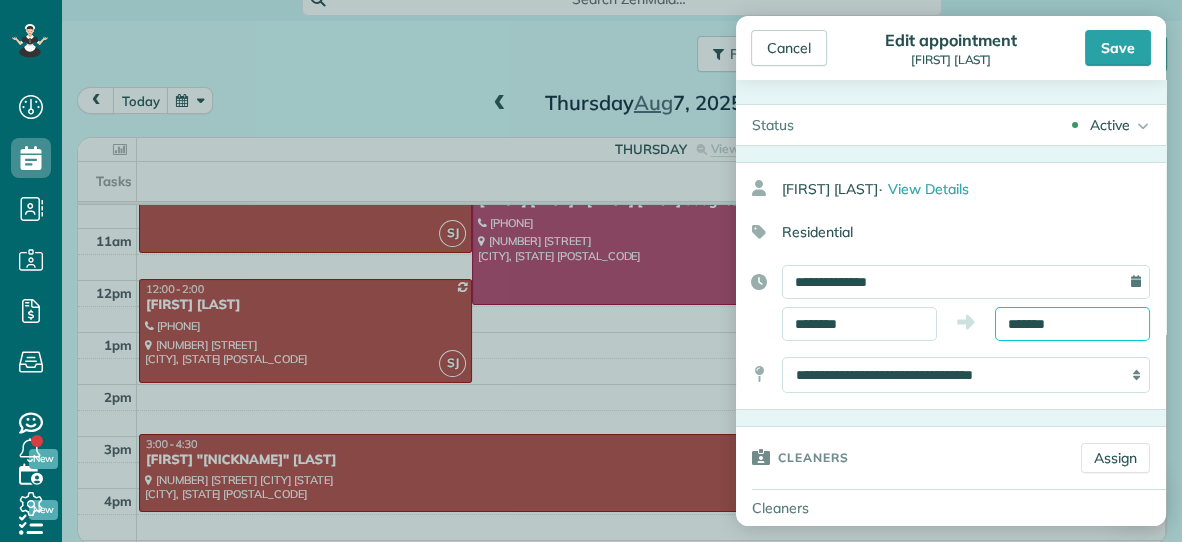 click on "*******" at bounding box center [1072, 324] 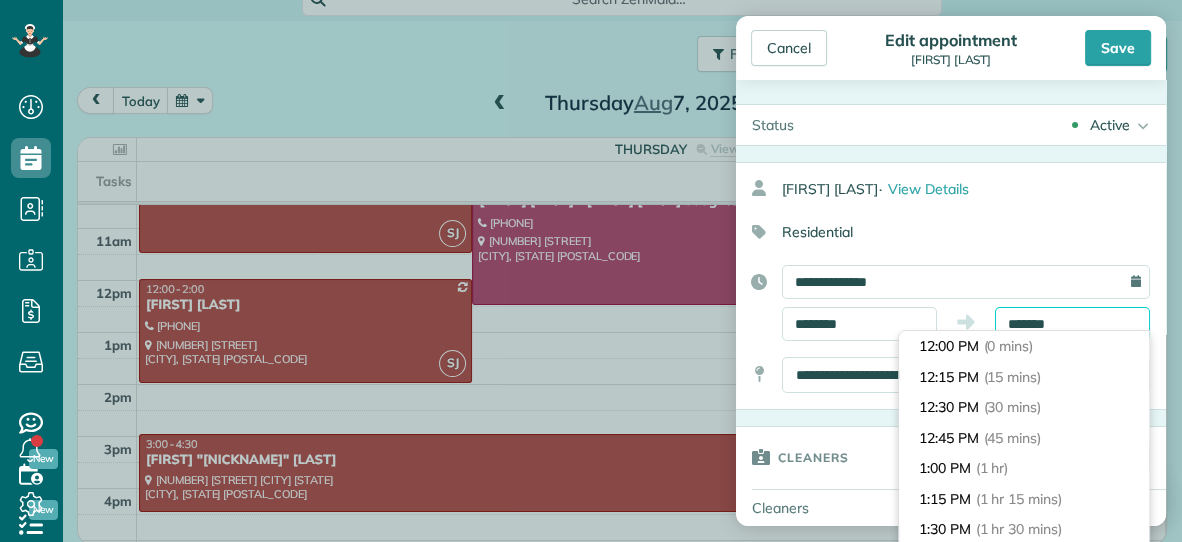 scroll, scrollTop: 212, scrollLeft: 0, axis: vertical 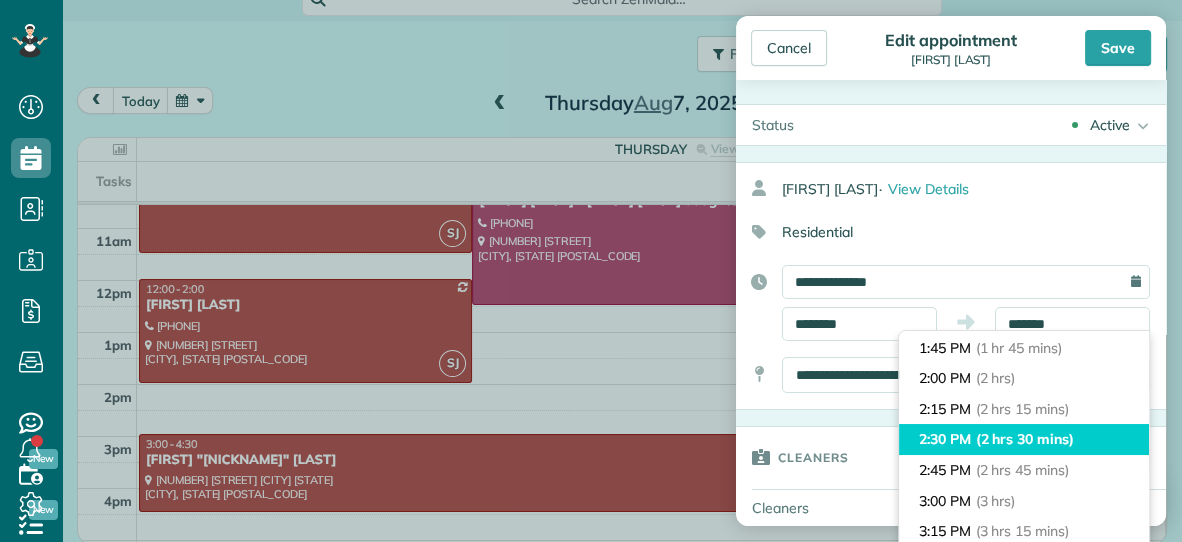 click on "2:30 PM  (2 hrs 30 mins)" at bounding box center [1024, 439] 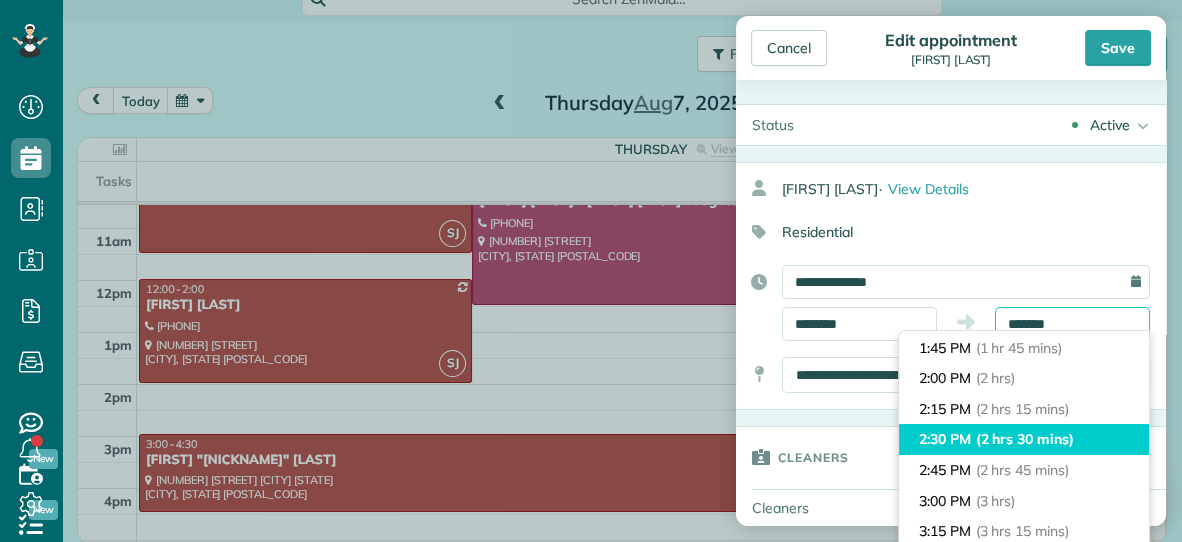 type on "*******" 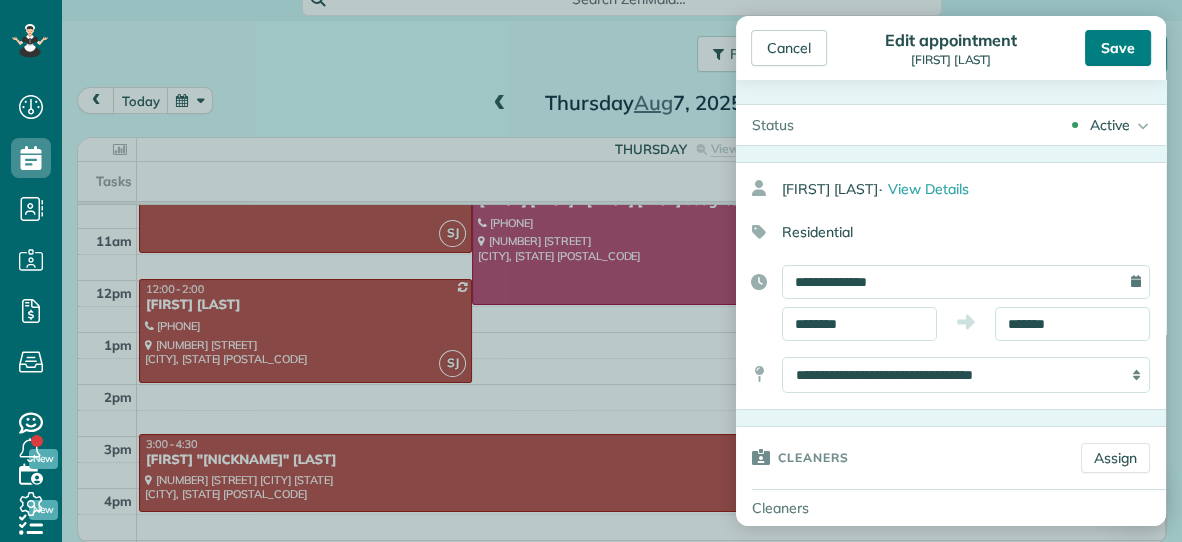 click on "Save" at bounding box center [1118, 48] 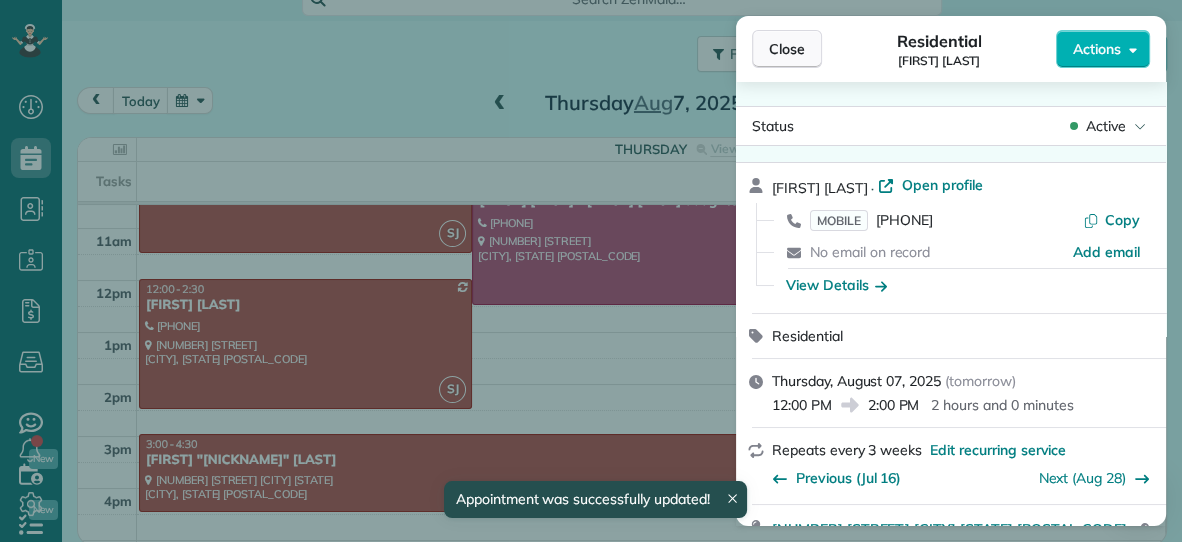 scroll, scrollTop: 183, scrollLeft: 0, axis: vertical 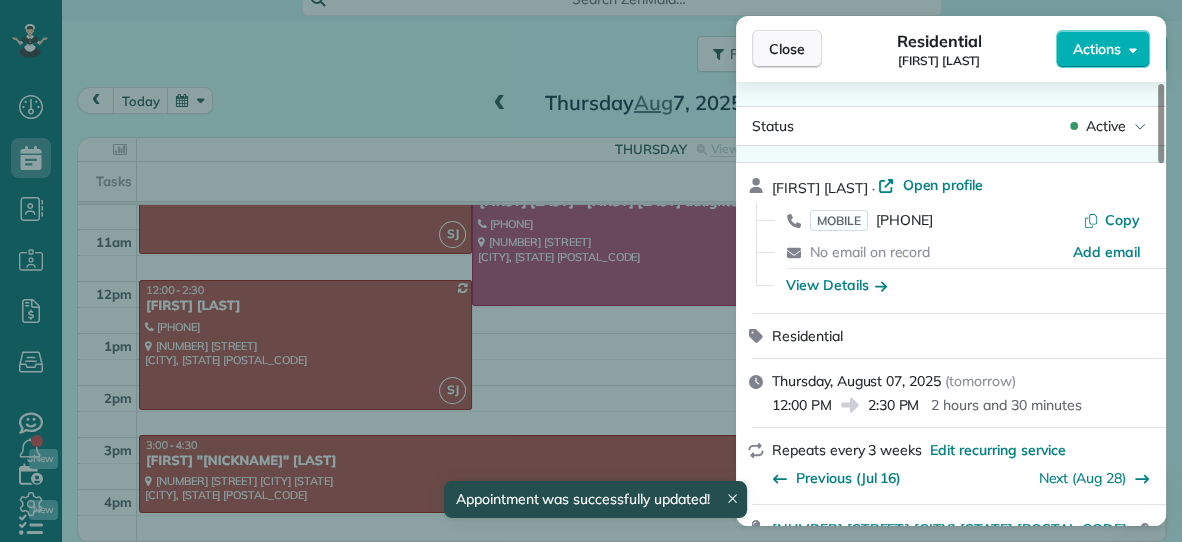 click on "Close" at bounding box center (787, 49) 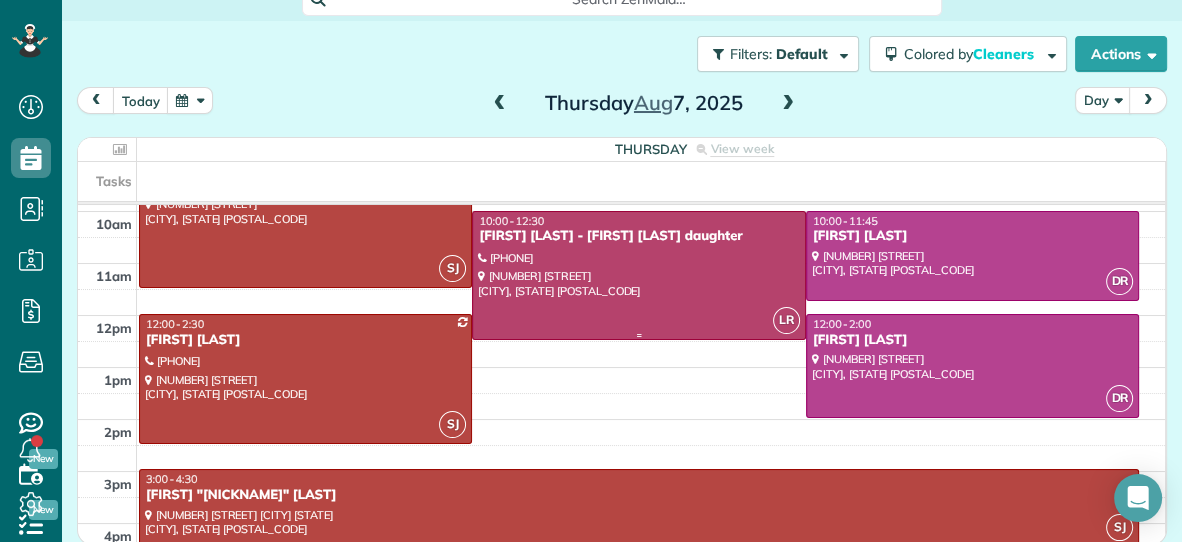 scroll, scrollTop: 113, scrollLeft: 0, axis: vertical 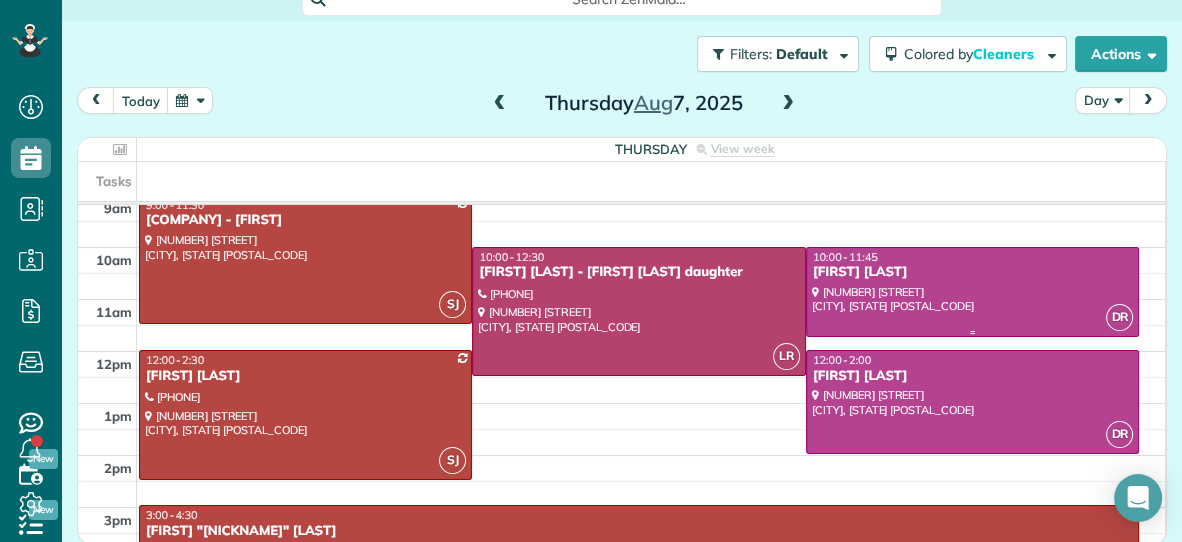 click on "[FIRST] [LAST]" at bounding box center [972, 272] 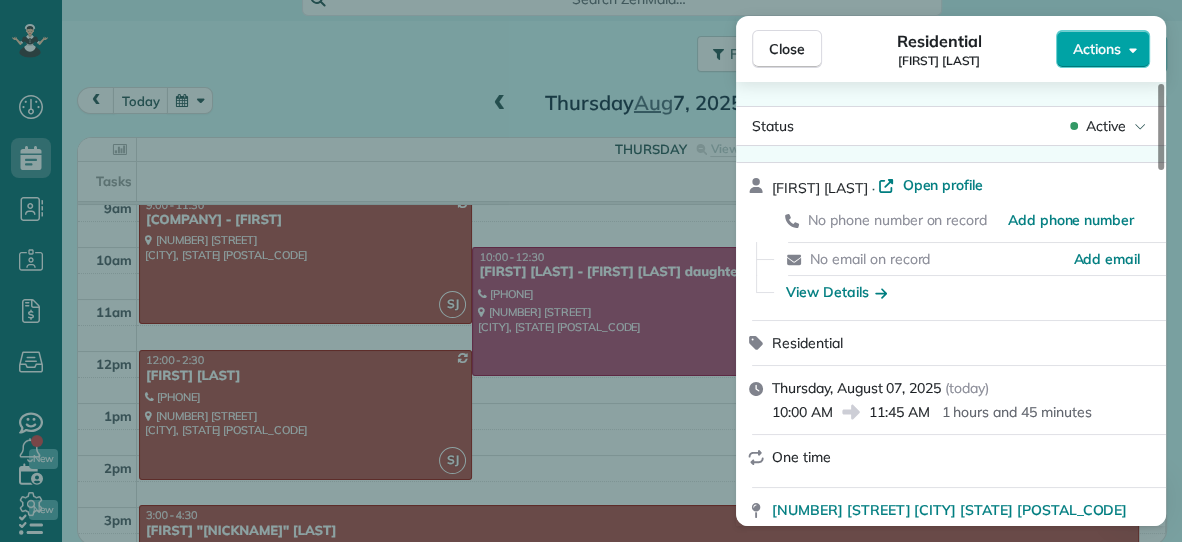 click on "Actions" at bounding box center [1097, 49] 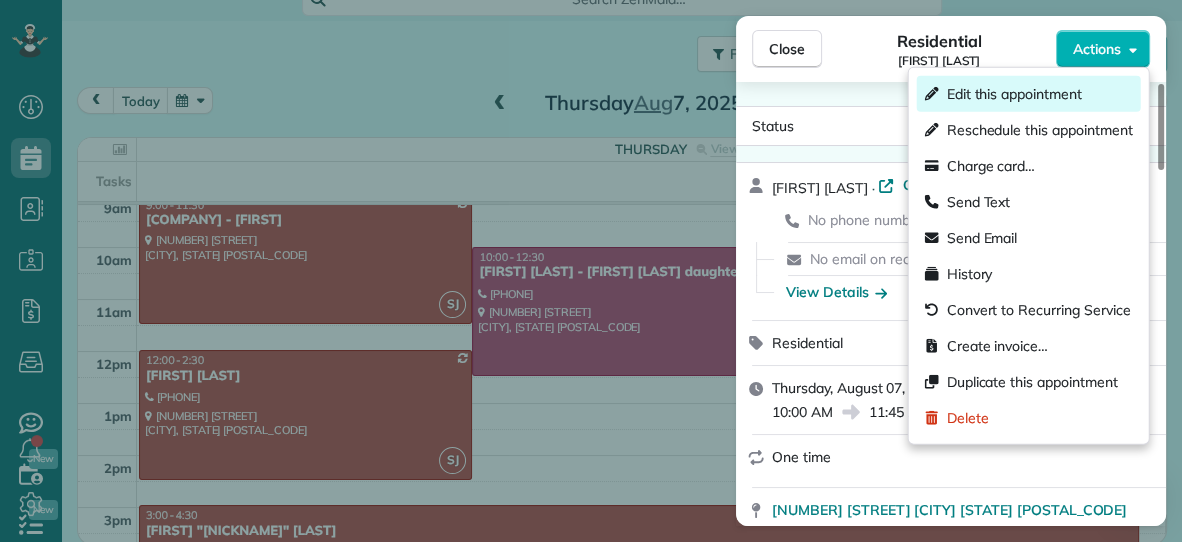 click on "Edit this appointment" at bounding box center [1014, 94] 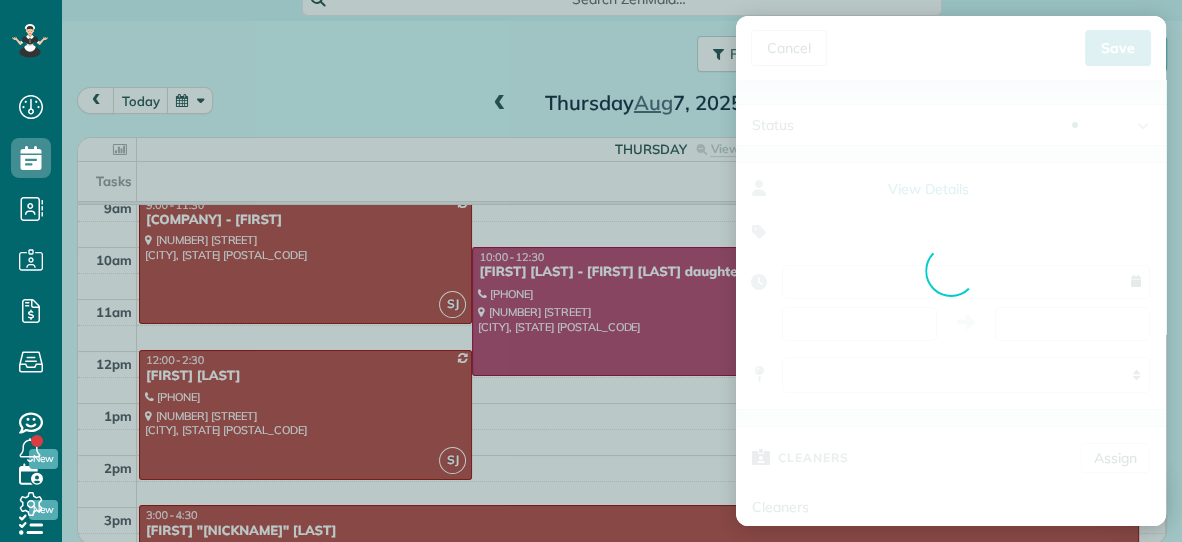 type on "**********" 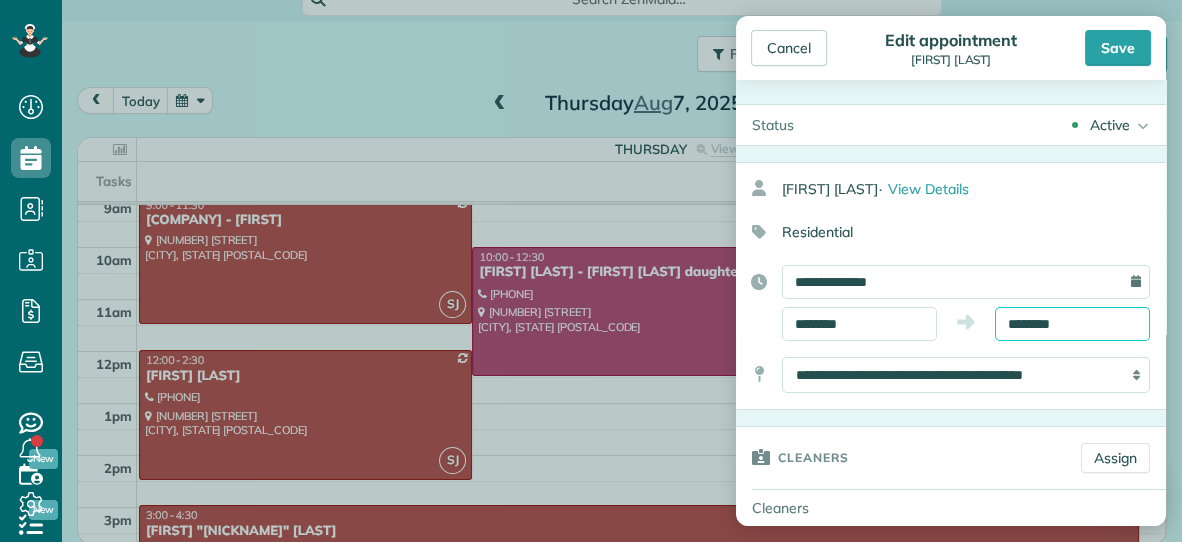 click on "********" at bounding box center (1072, 324) 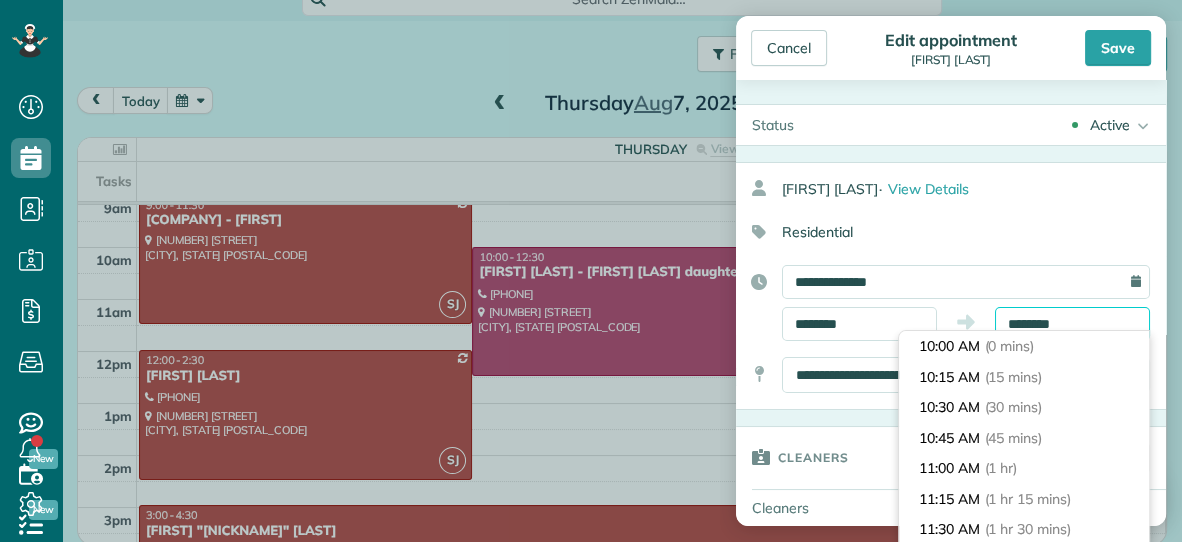 scroll, scrollTop: 182, scrollLeft: 0, axis: vertical 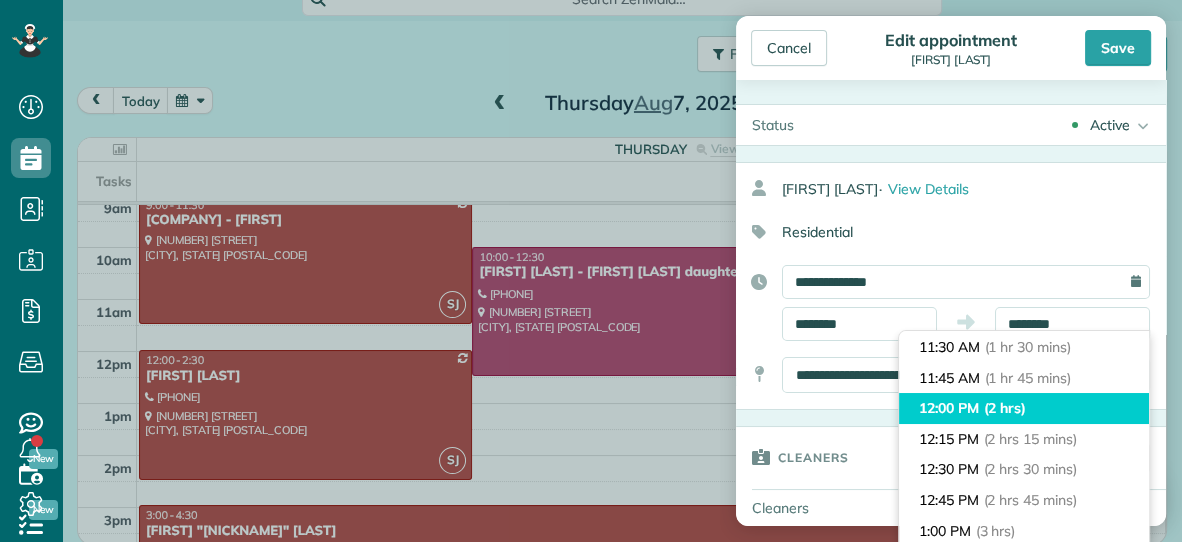 click on "(2 hrs)" at bounding box center [1005, 408] 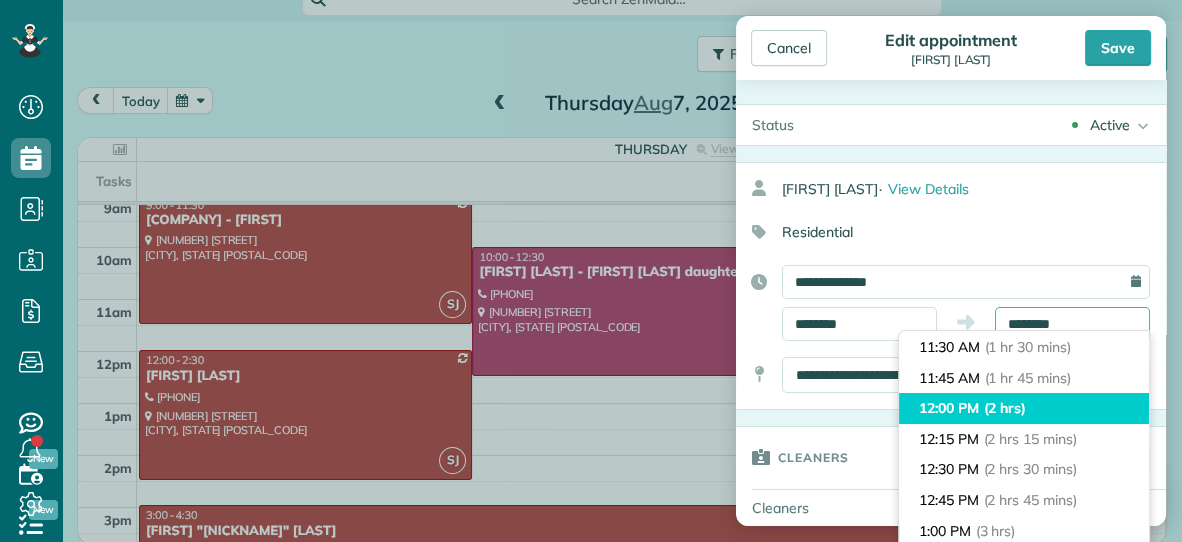 type on "********" 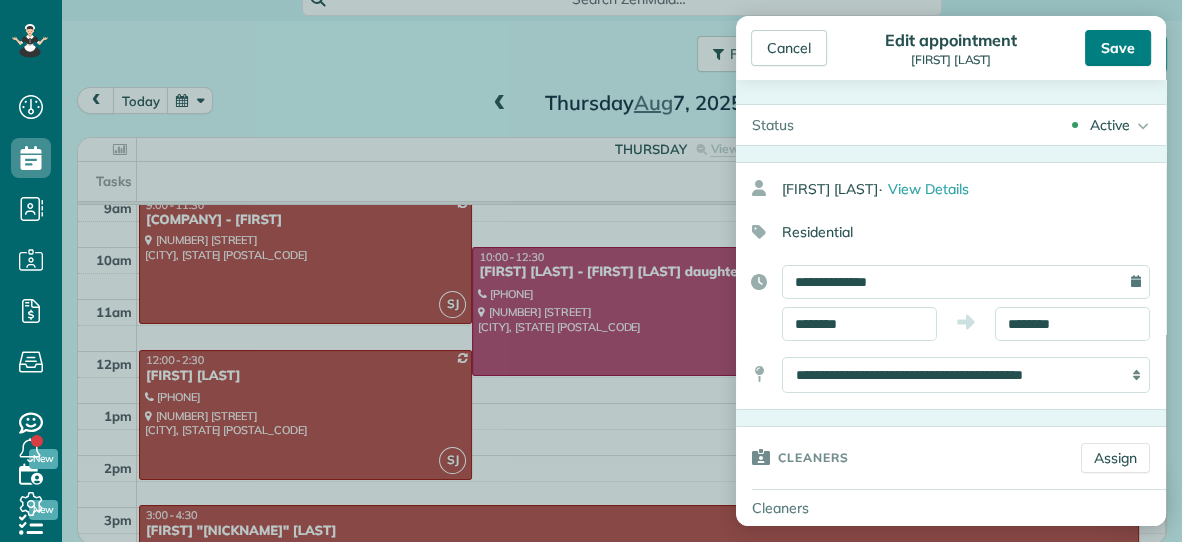 click on "Save" at bounding box center (1118, 48) 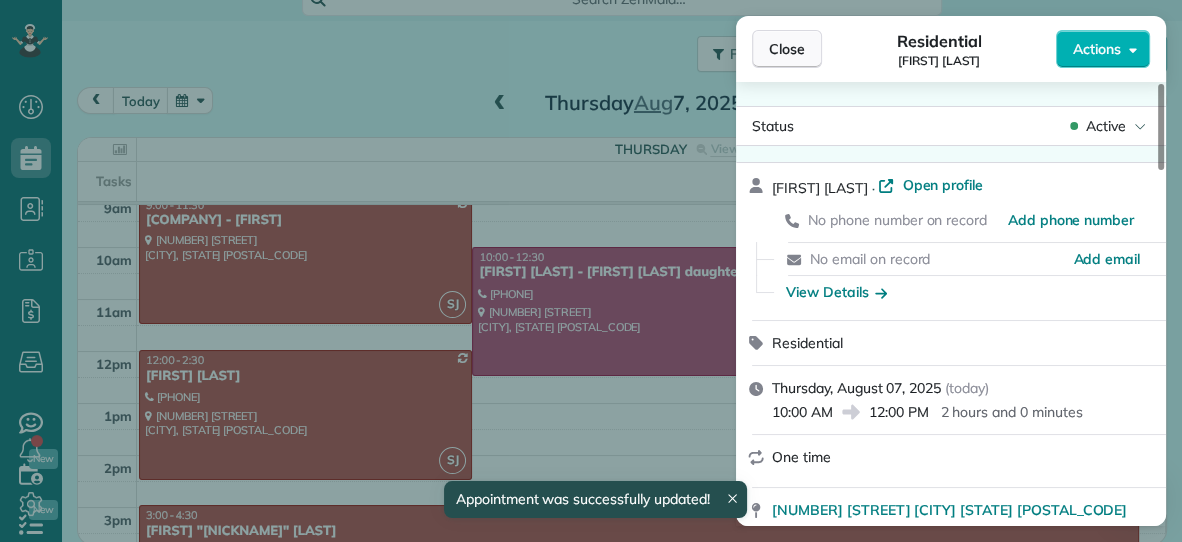 click on "Close" at bounding box center [787, 49] 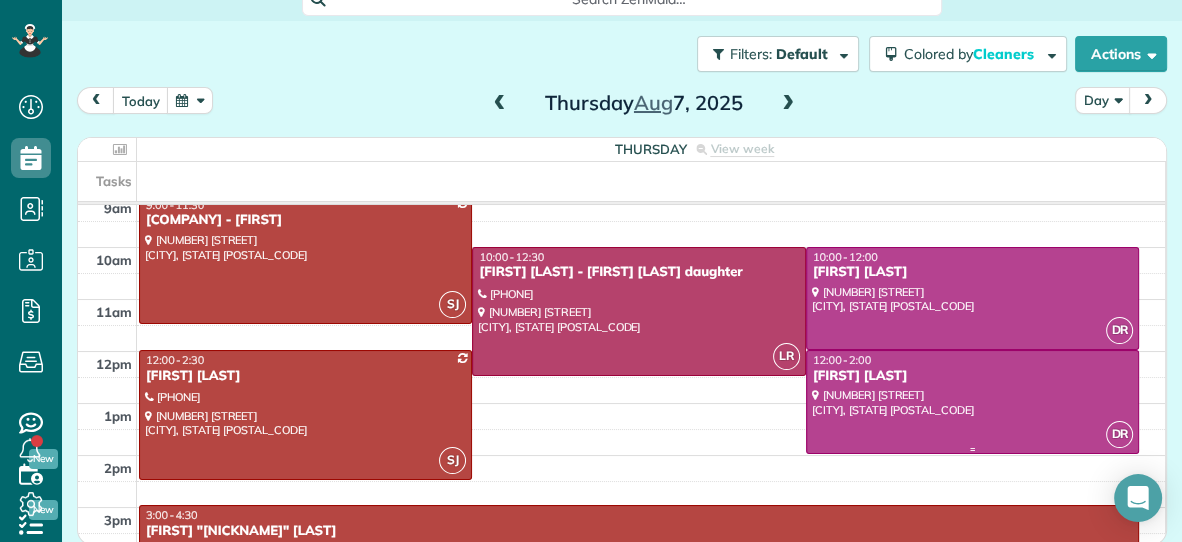 click on "[FIRST] [LAST]" at bounding box center (972, 376) 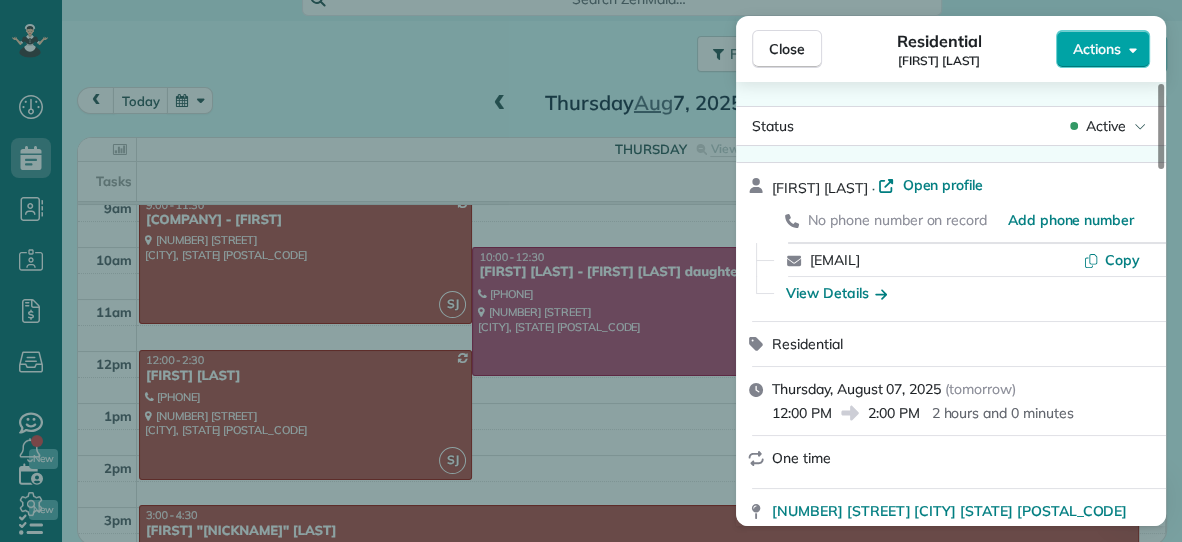 click on "Actions" at bounding box center [1103, 49] 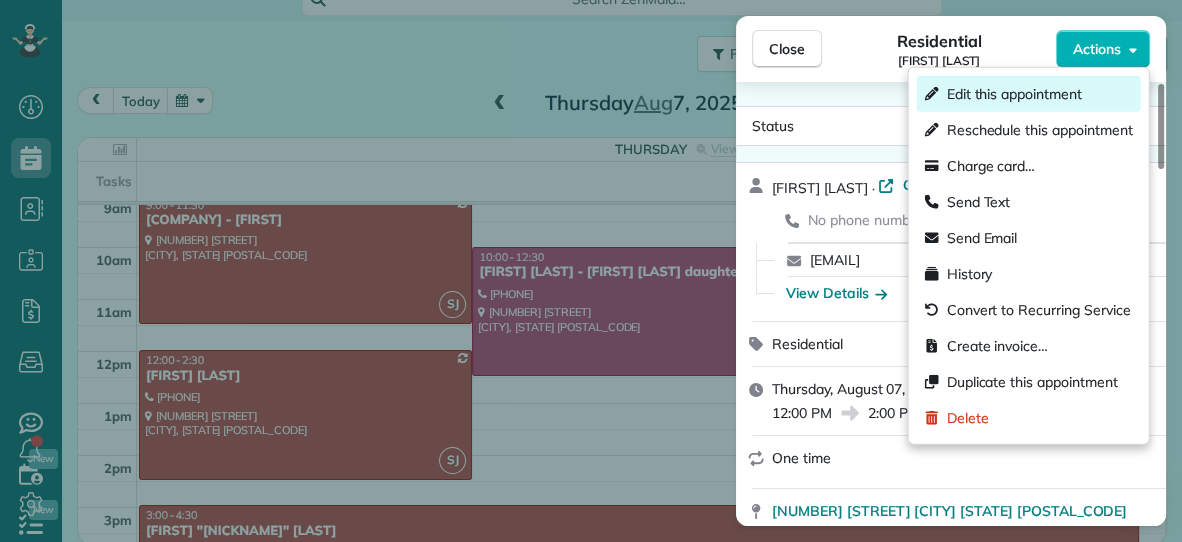 click on "Edit this appointment" at bounding box center (1014, 94) 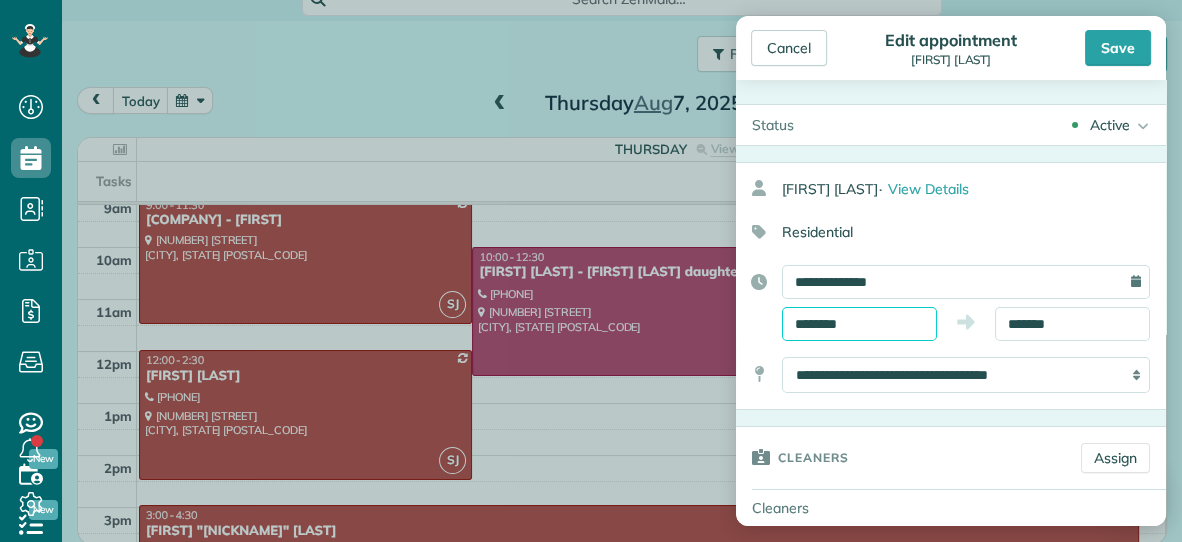 click on "********" at bounding box center [859, 324] 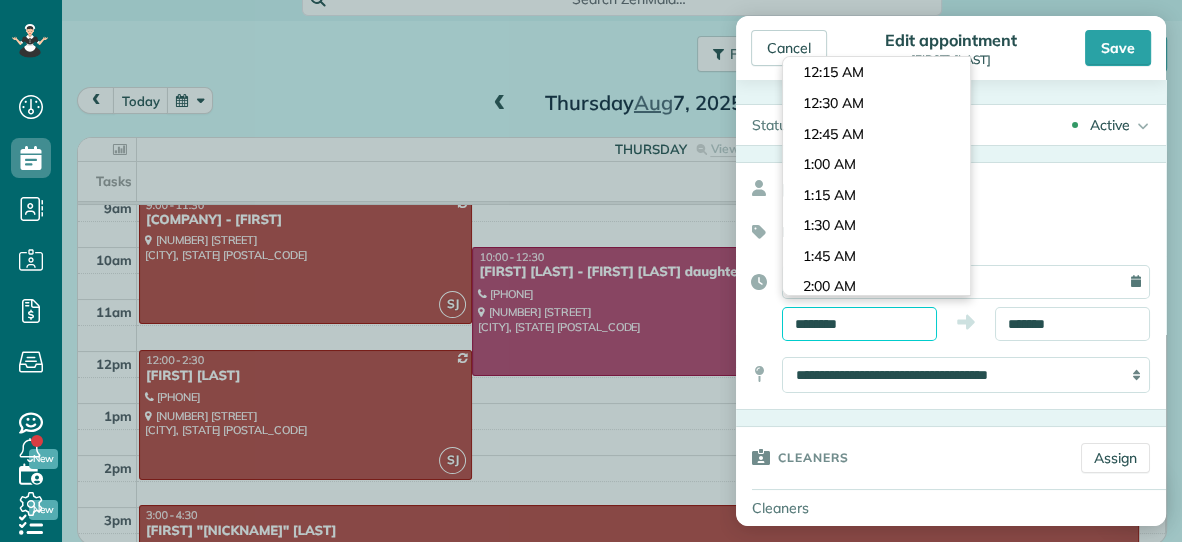 scroll, scrollTop: 1403, scrollLeft: 0, axis: vertical 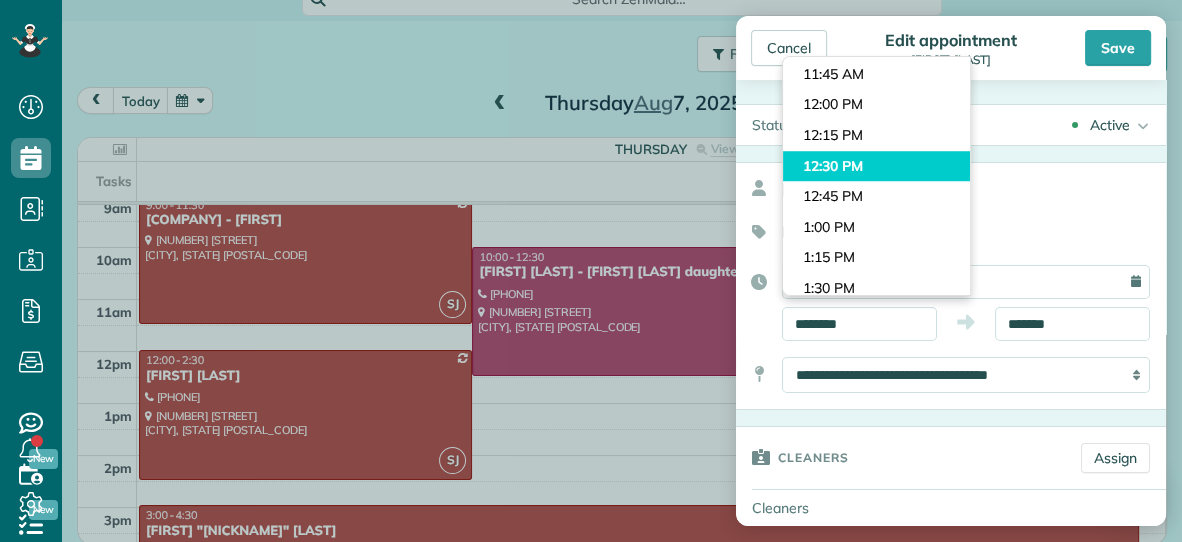 click on "Dashboard
Scheduling
Calendar View
List View
Dispatch View - Weekly scheduling (Beta)" at bounding box center [591, 271] 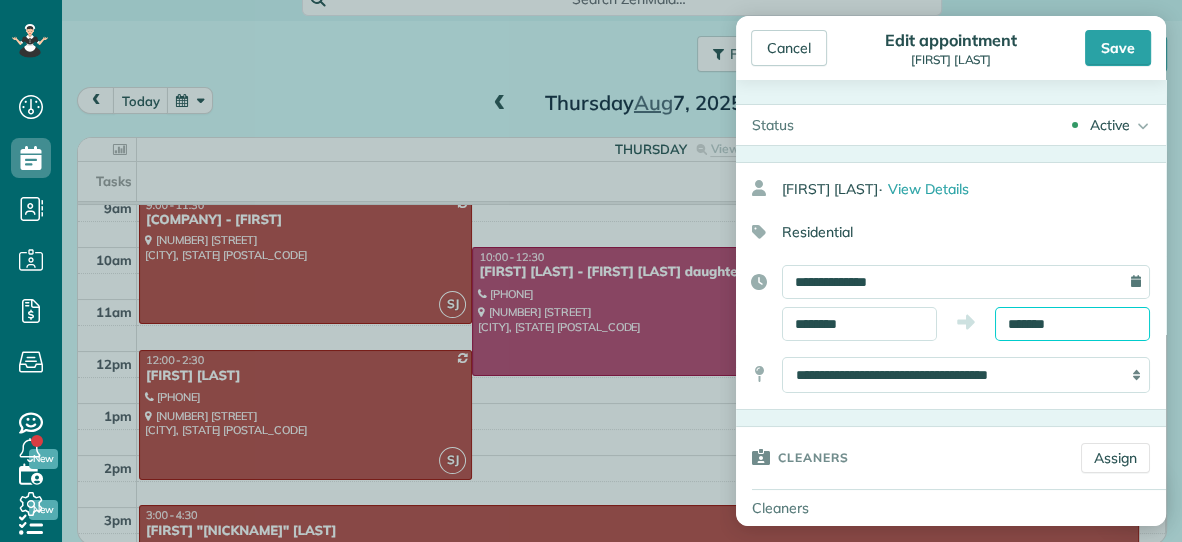 click on "*******" at bounding box center [1072, 324] 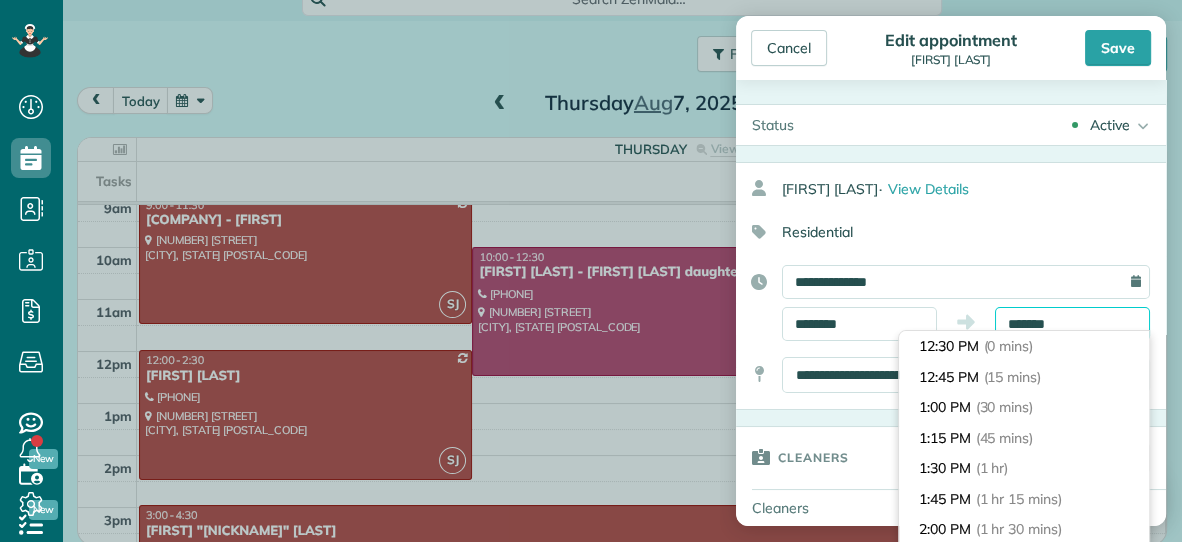 scroll, scrollTop: 152, scrollLeft: 0, axis: vertical 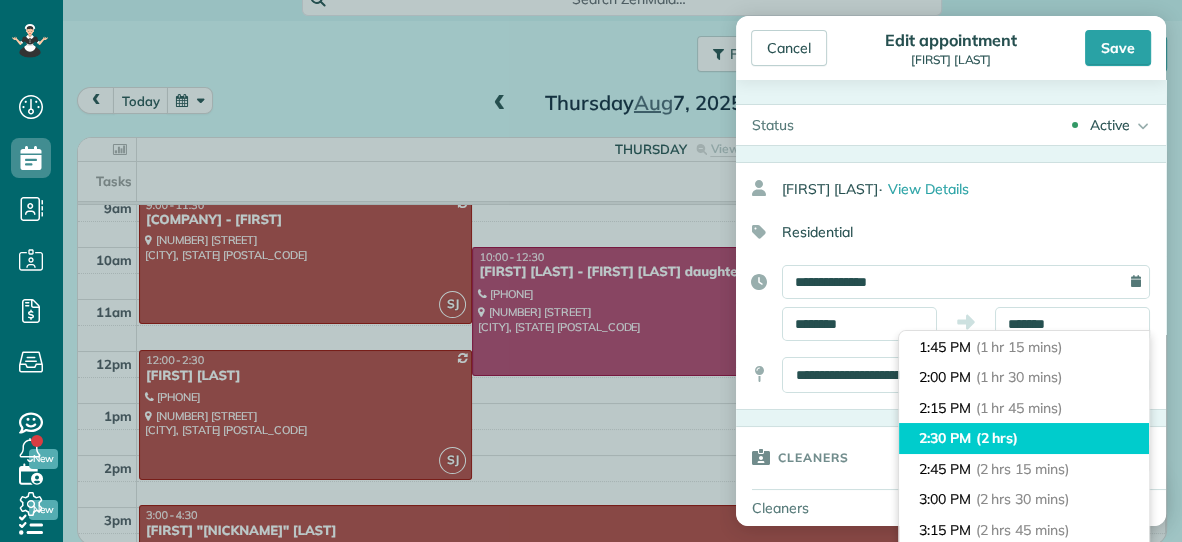 click on "2:30 PM  (2 hrs)" at bounding box center [1024, 438] 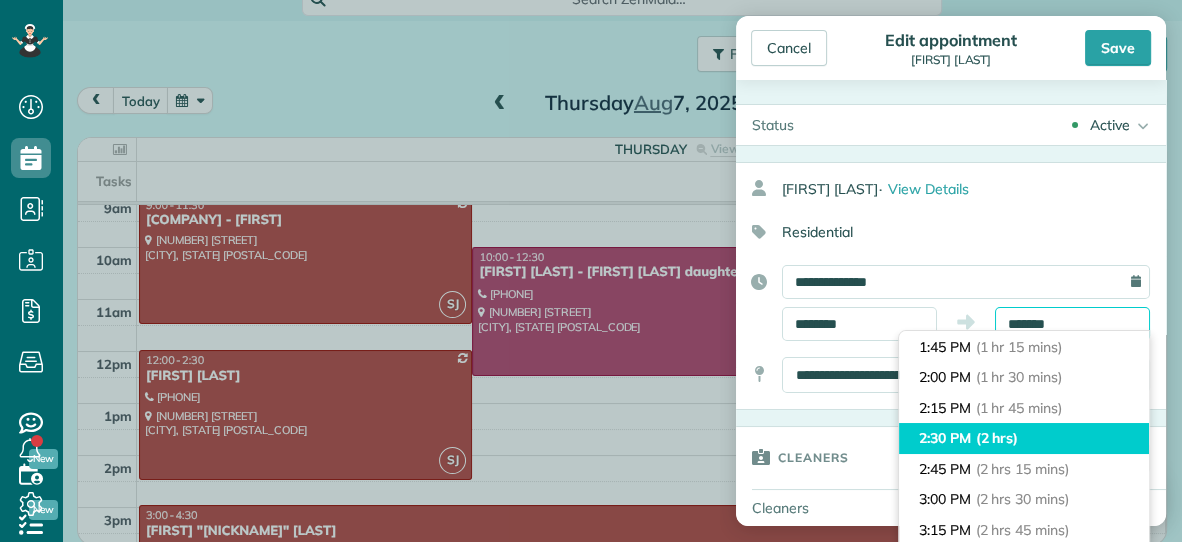 type on "*******" 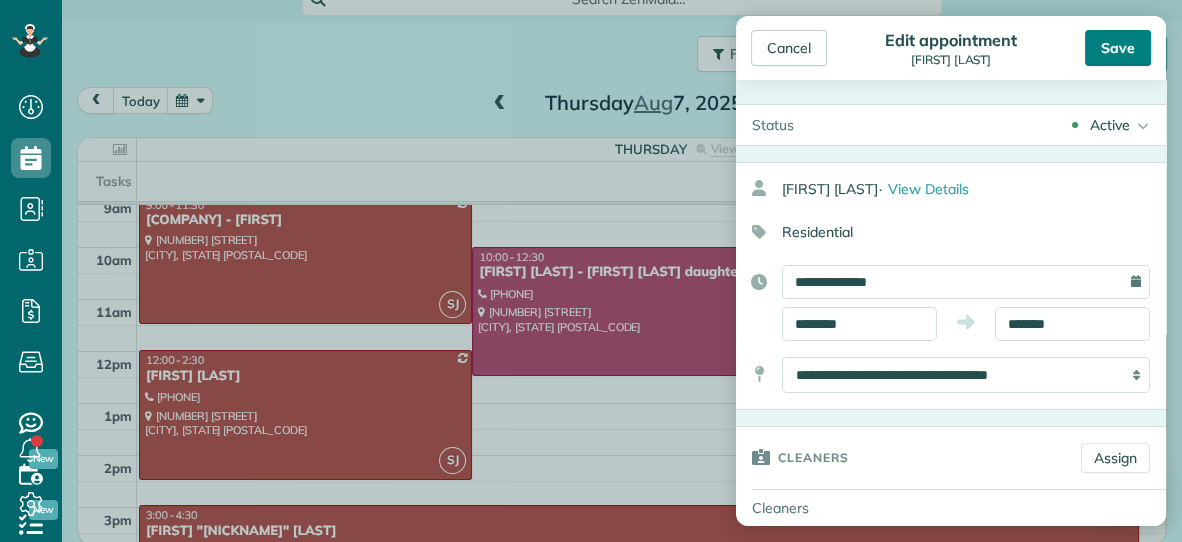 click on "Save" at bounding box center (1118, 48) 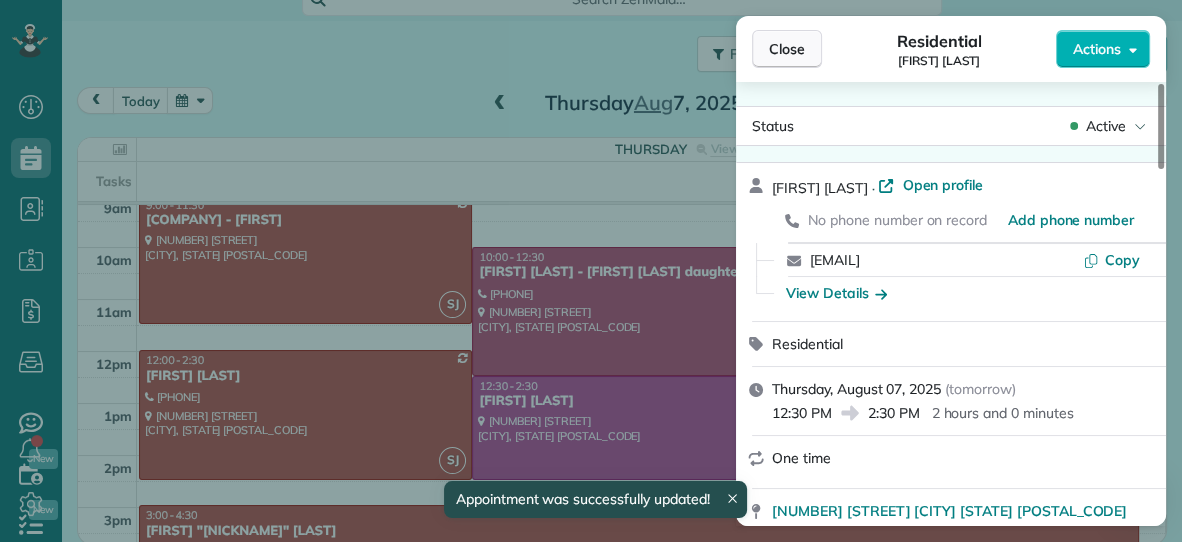 click on "Close" at bounding box center [787, 49] 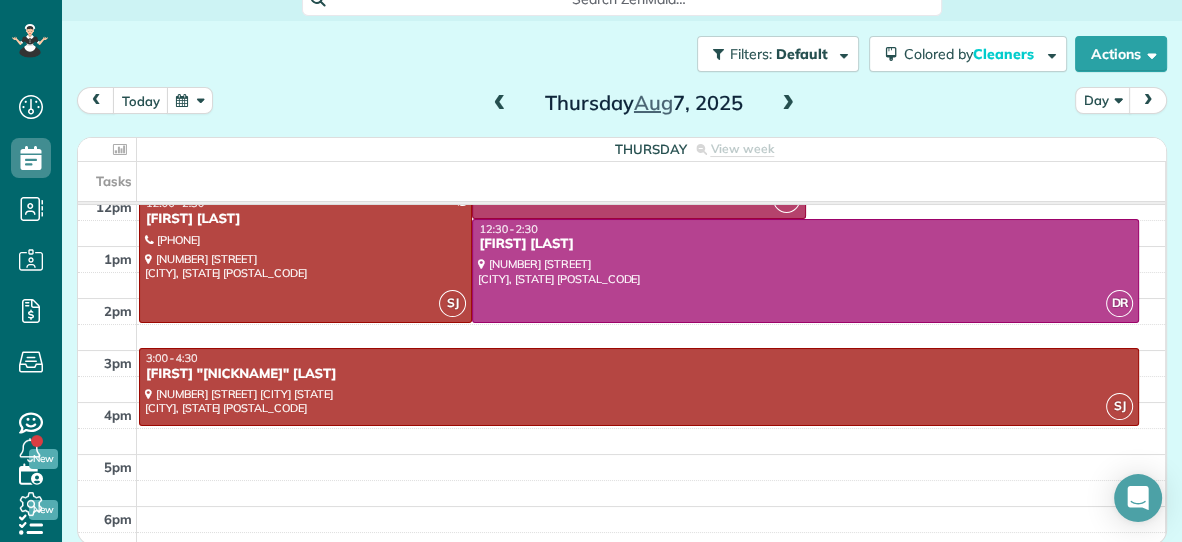 scroll, scrollTop: 277, scrollLeft: 0, axis: vertical 